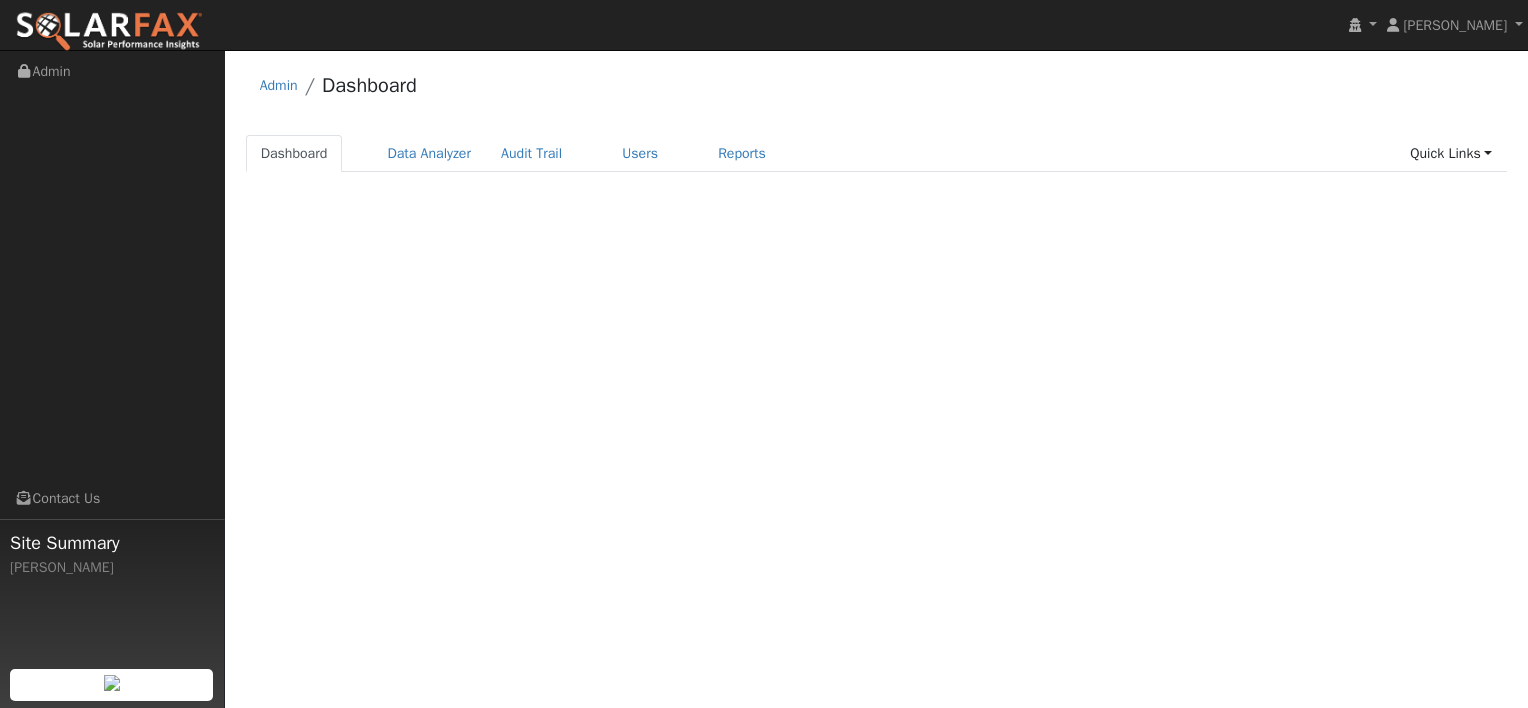 scroll, scrollTop: 0, scrollLeft: 0, axis: both 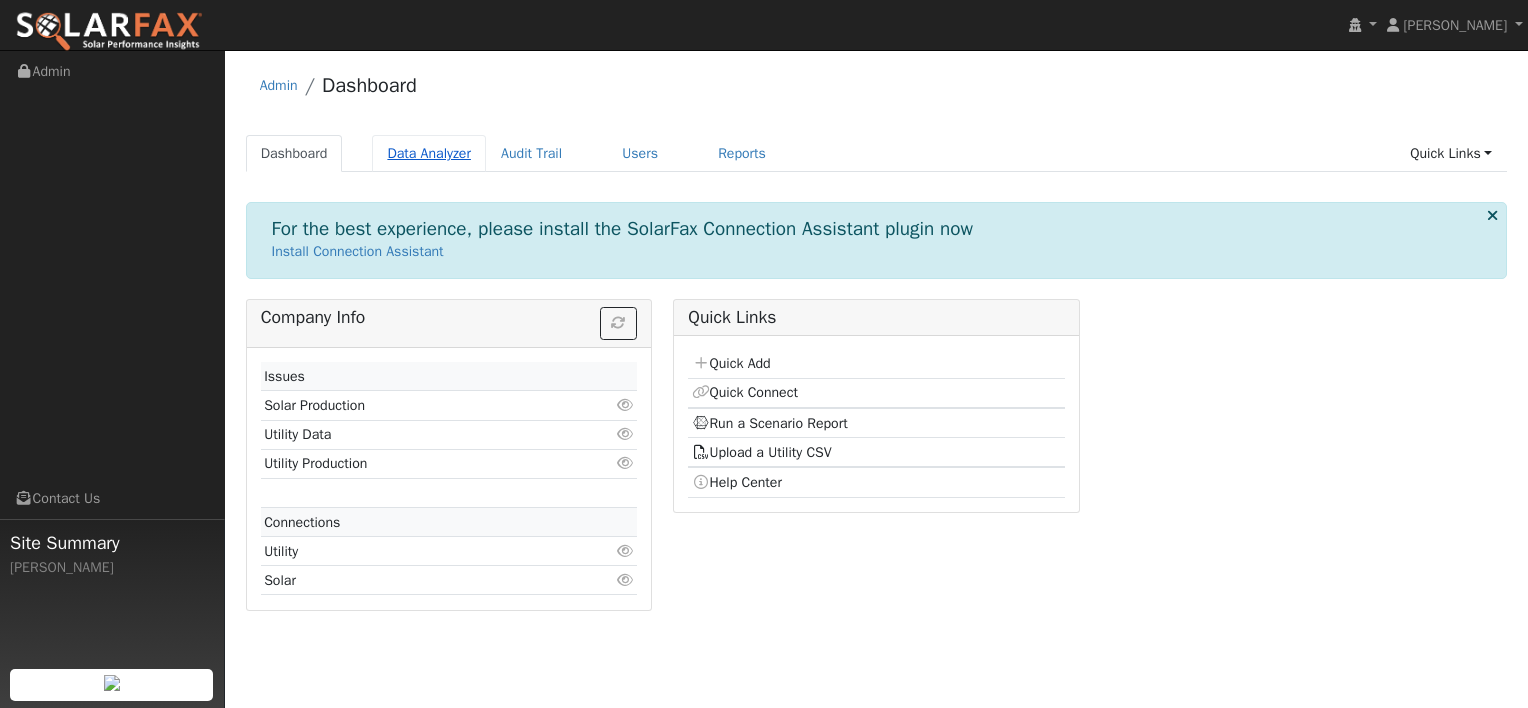 click on "Data Analyzer" at bounding box center (429, 153) 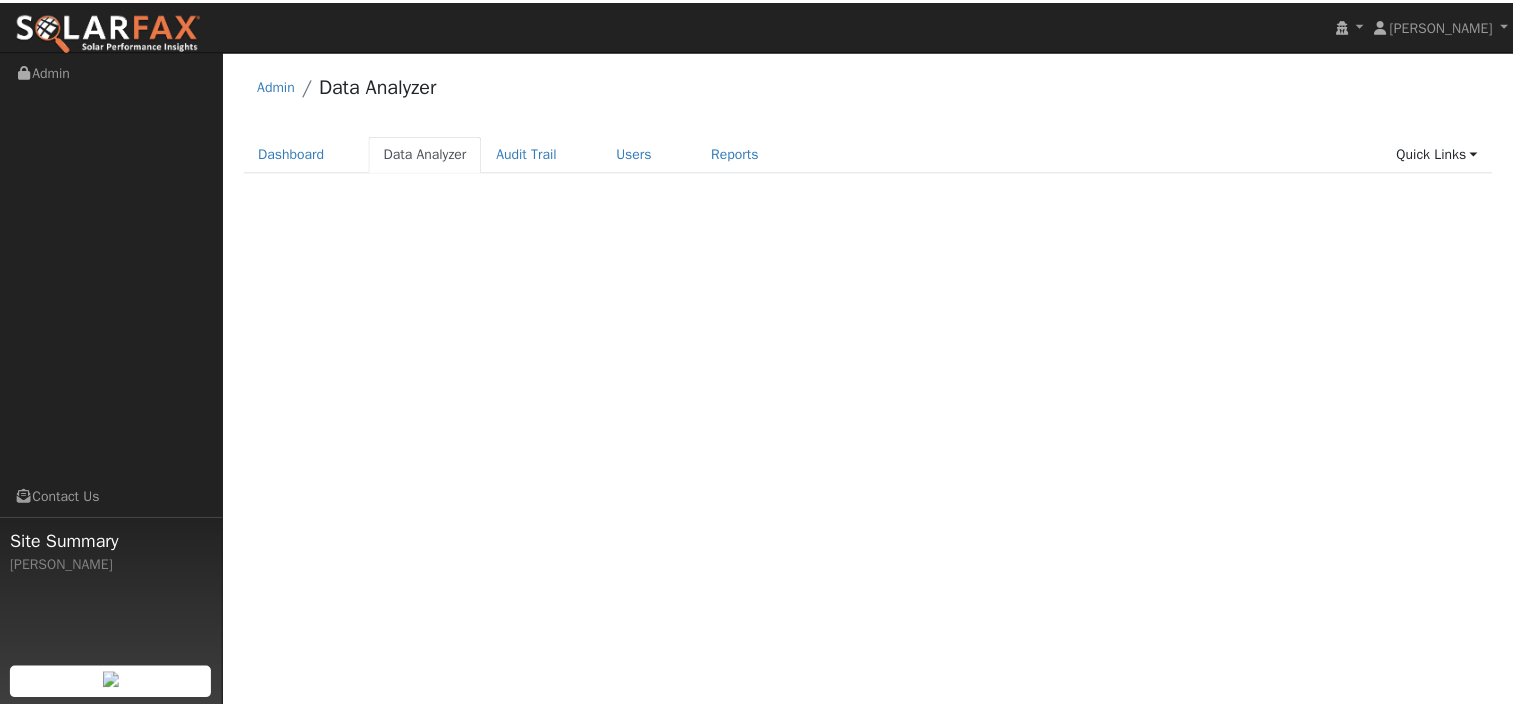 scroll, scrollTop: 0, scrollLeft: 0, axis: both 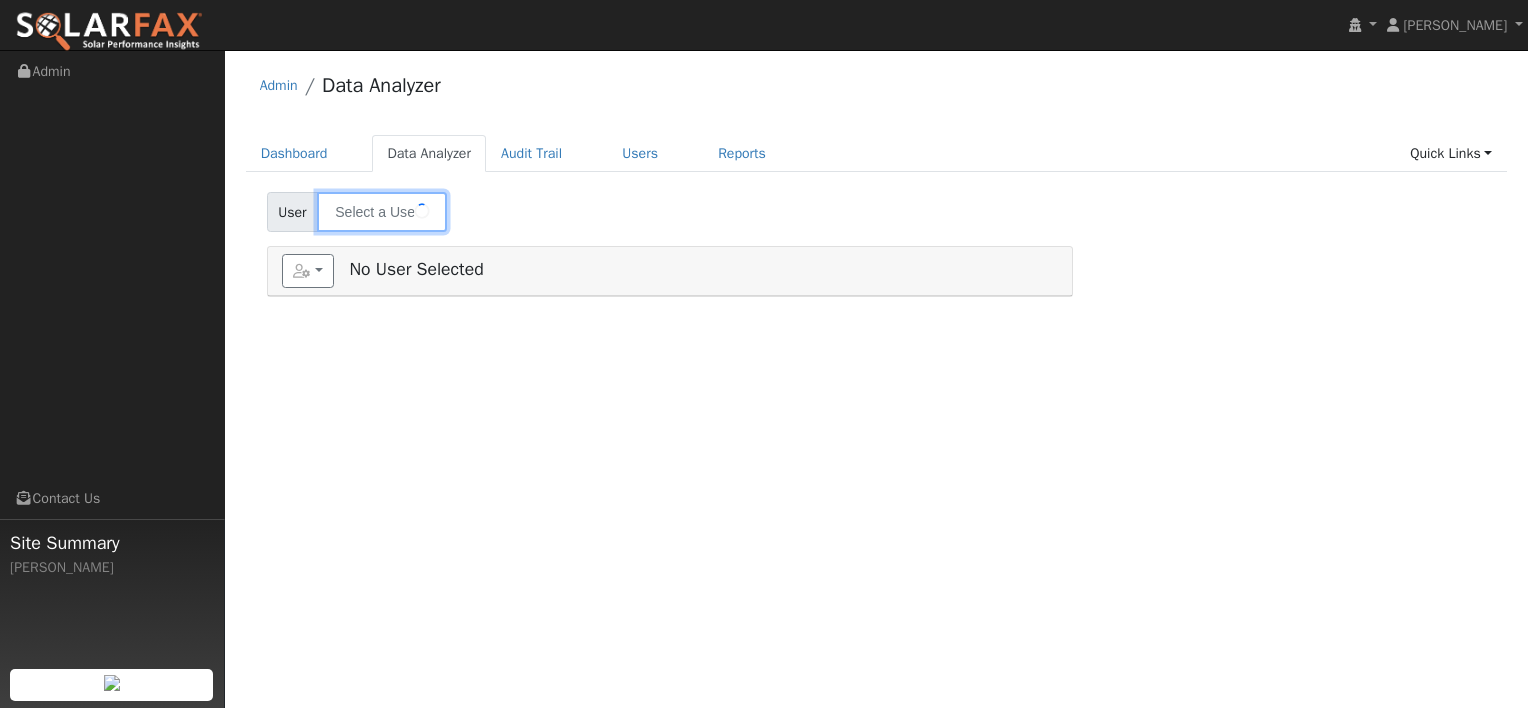type on "[PERSON_NAME]" 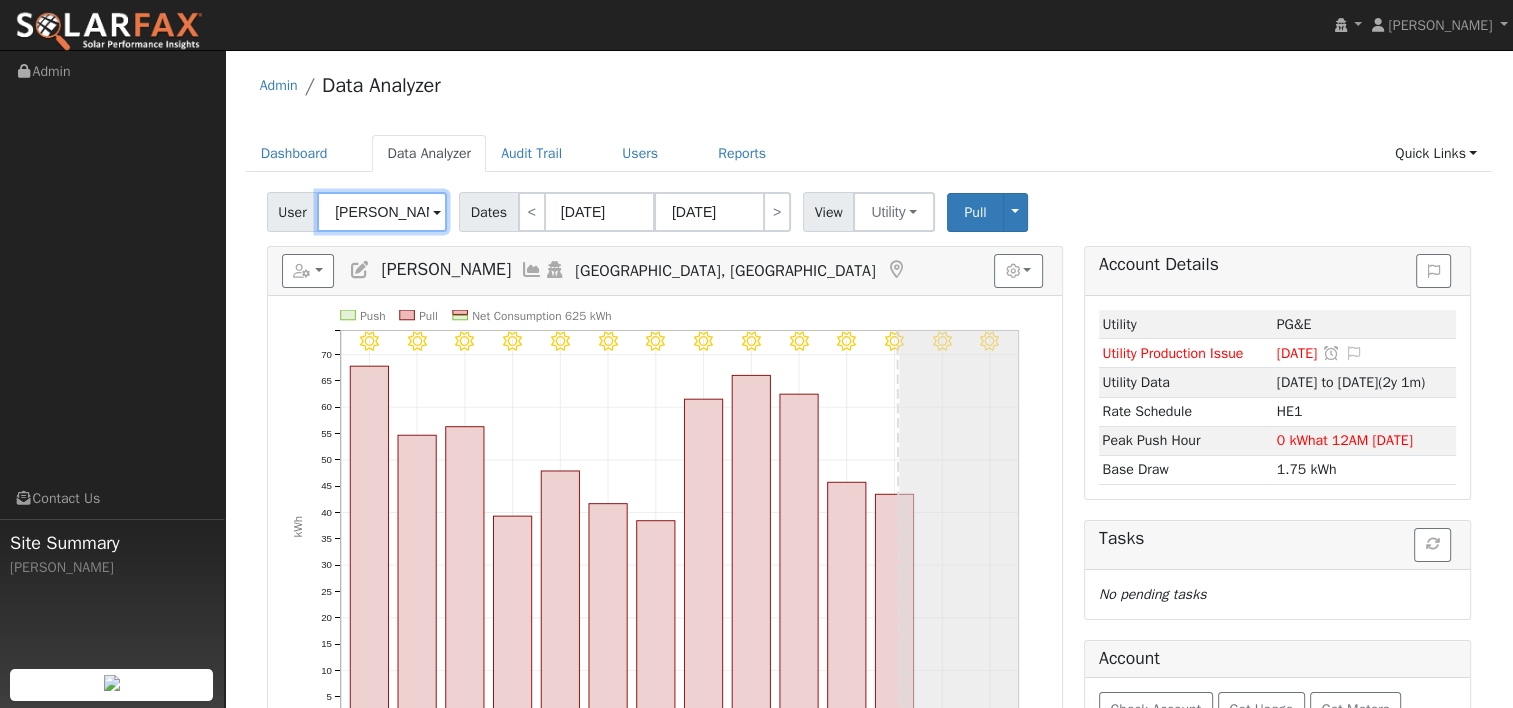 drag, startPoint x: 424, startPoint y: 214, endPoint x: 255, endPoint y: 214, distance: 169 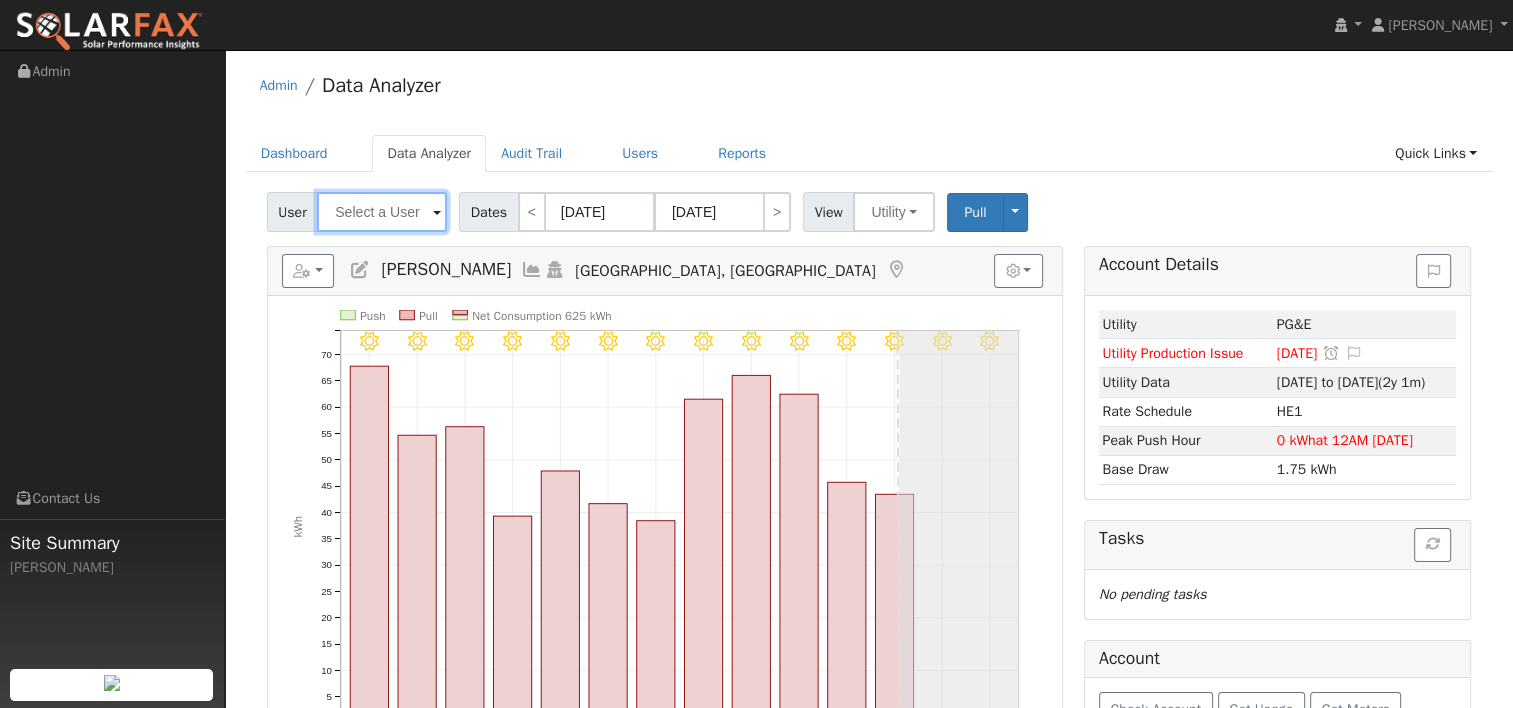 type 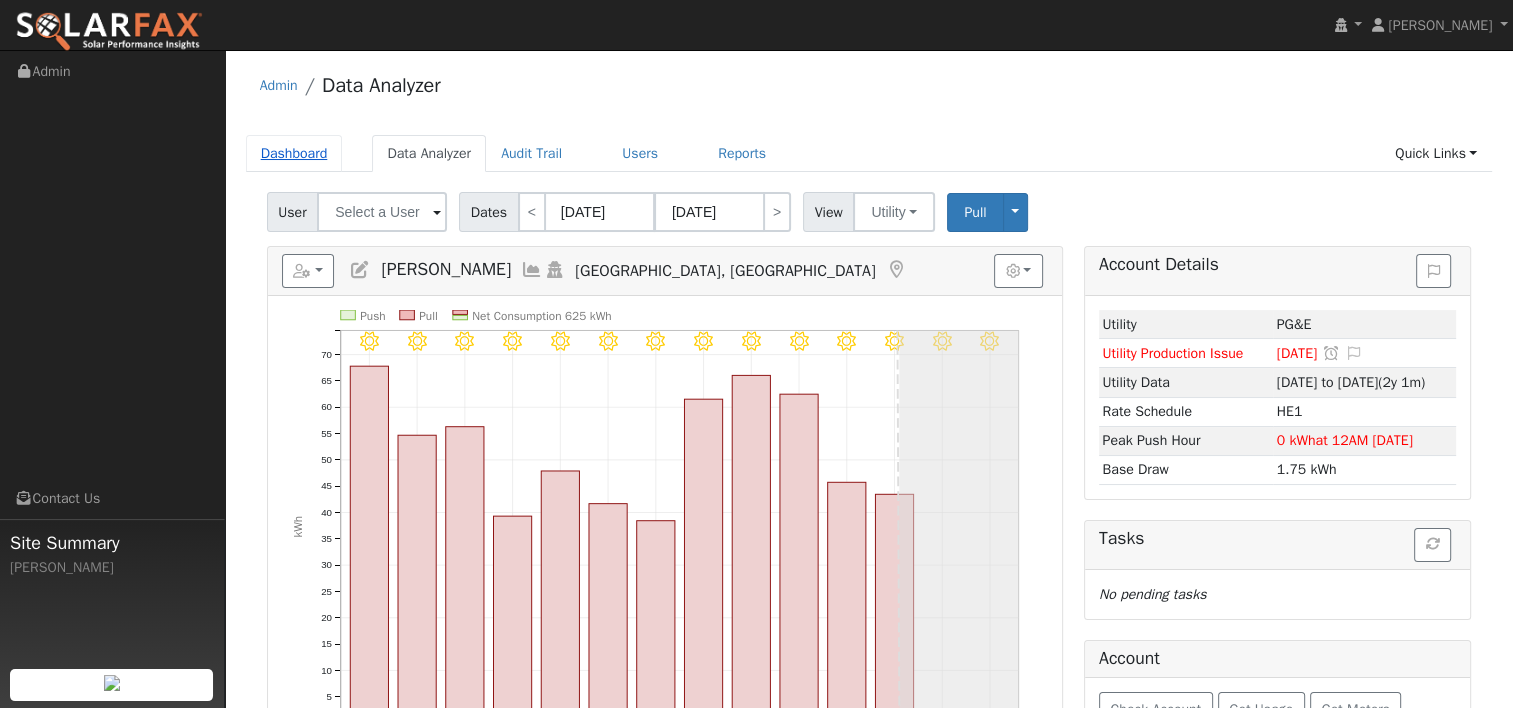 click on "Dashboard" at bounding box center (294, 153) 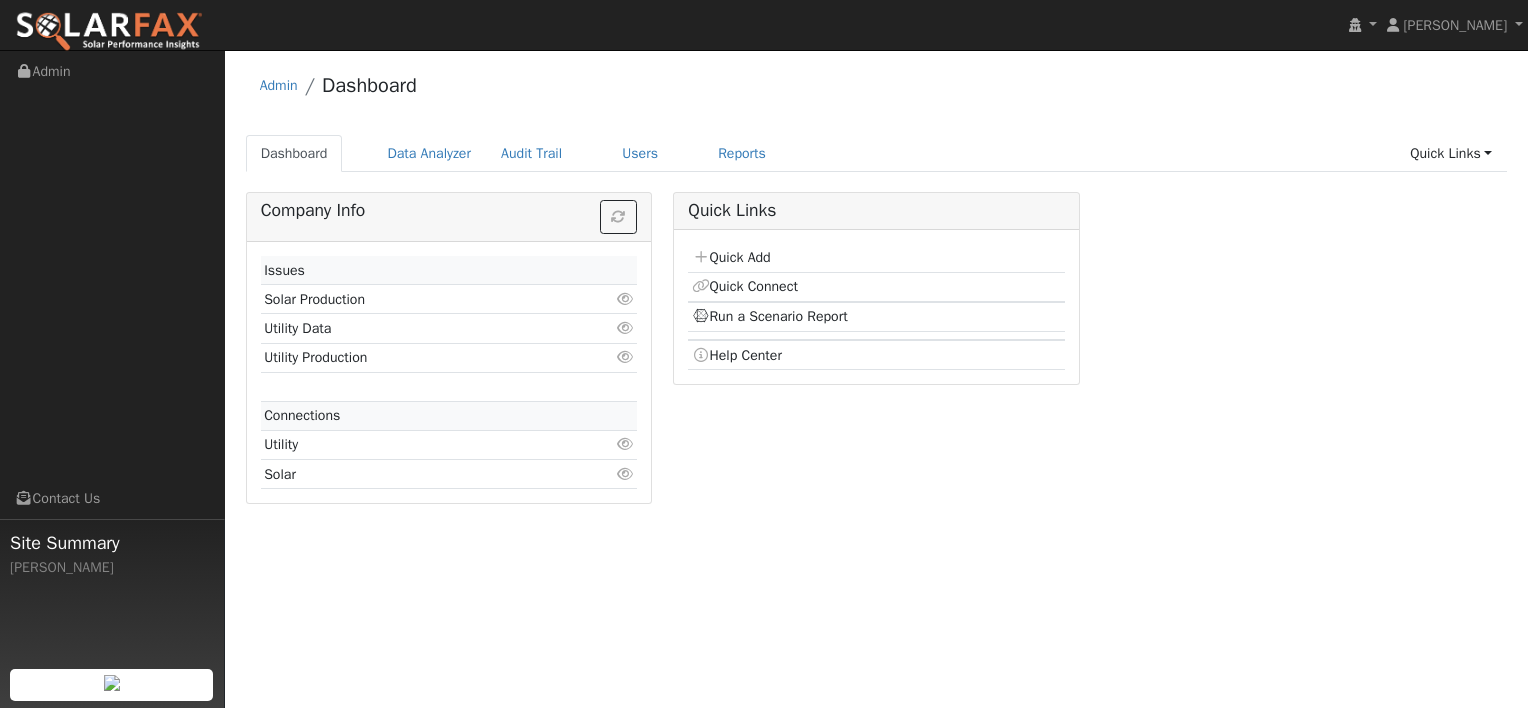 scroll, scrollTop: 0, scrollLeft: 0, axis: both 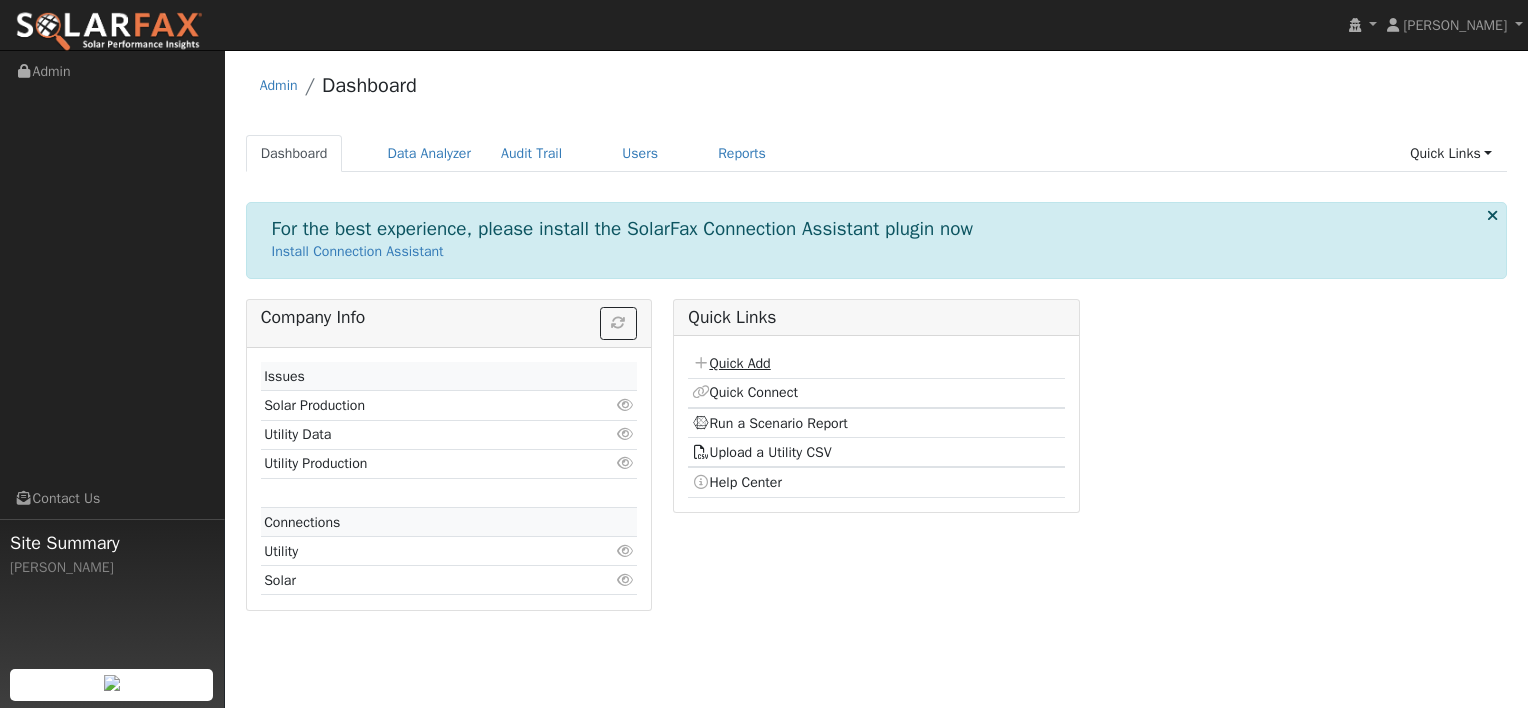 click on "Quick Add" at bounding box center [731, 363] 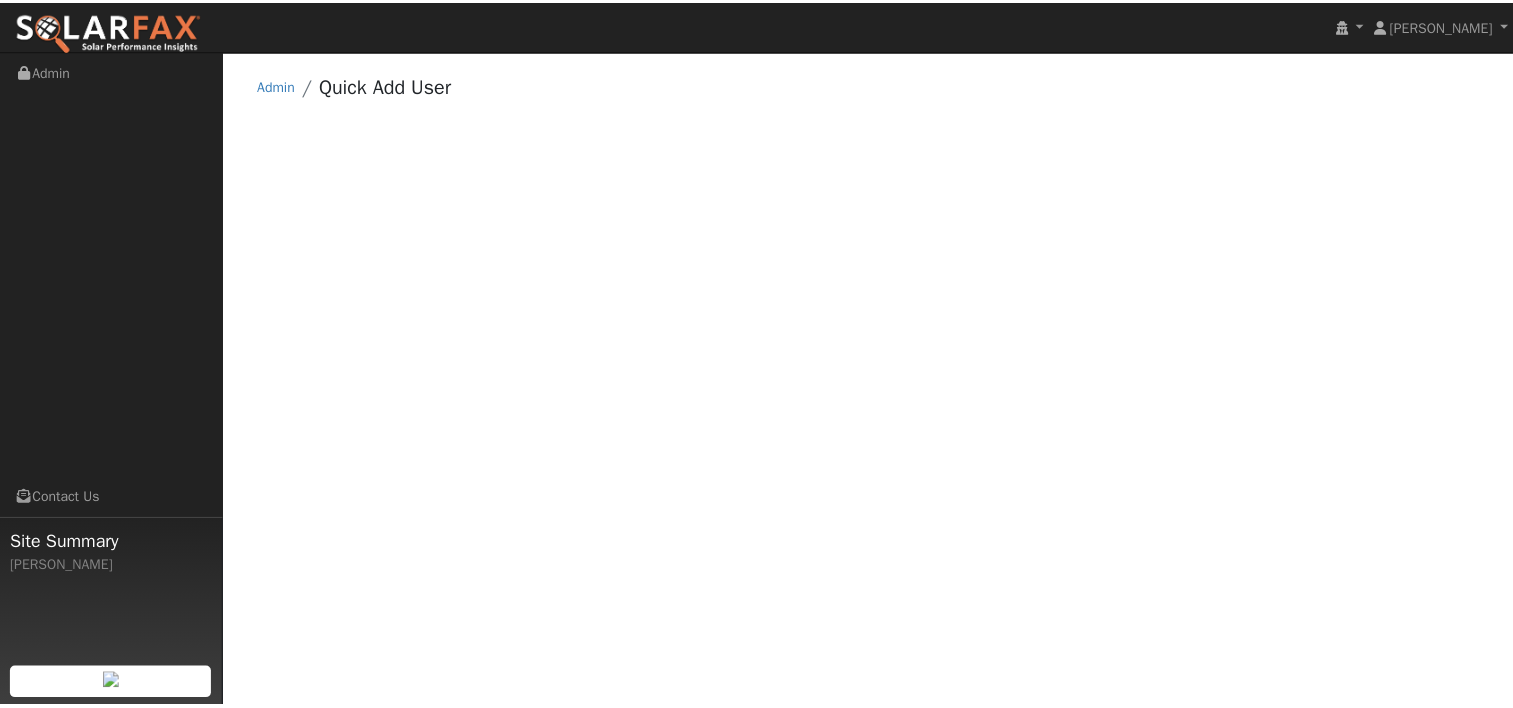 scroll, scrollTop: 0, scrollLeft: 0, axis: both 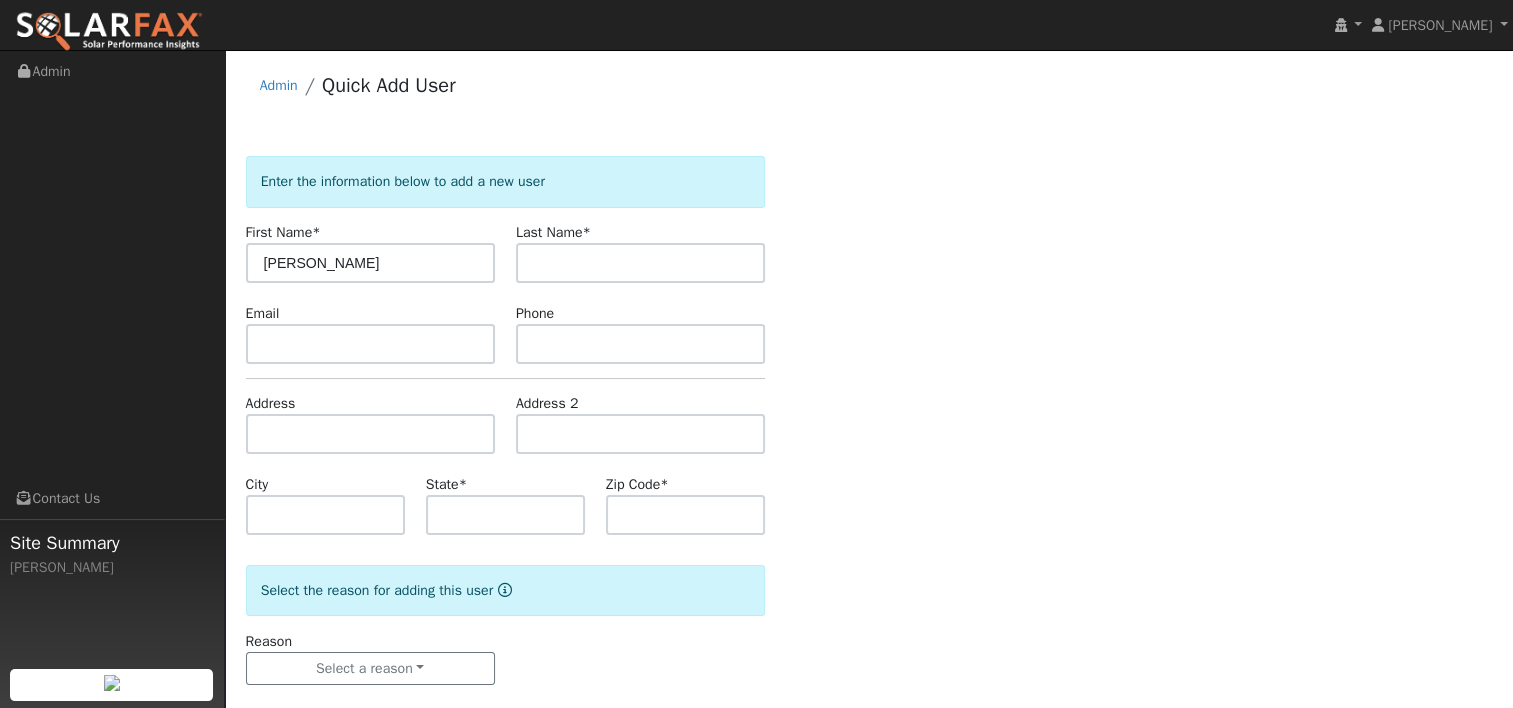 type on "[PERSON_NAME]" 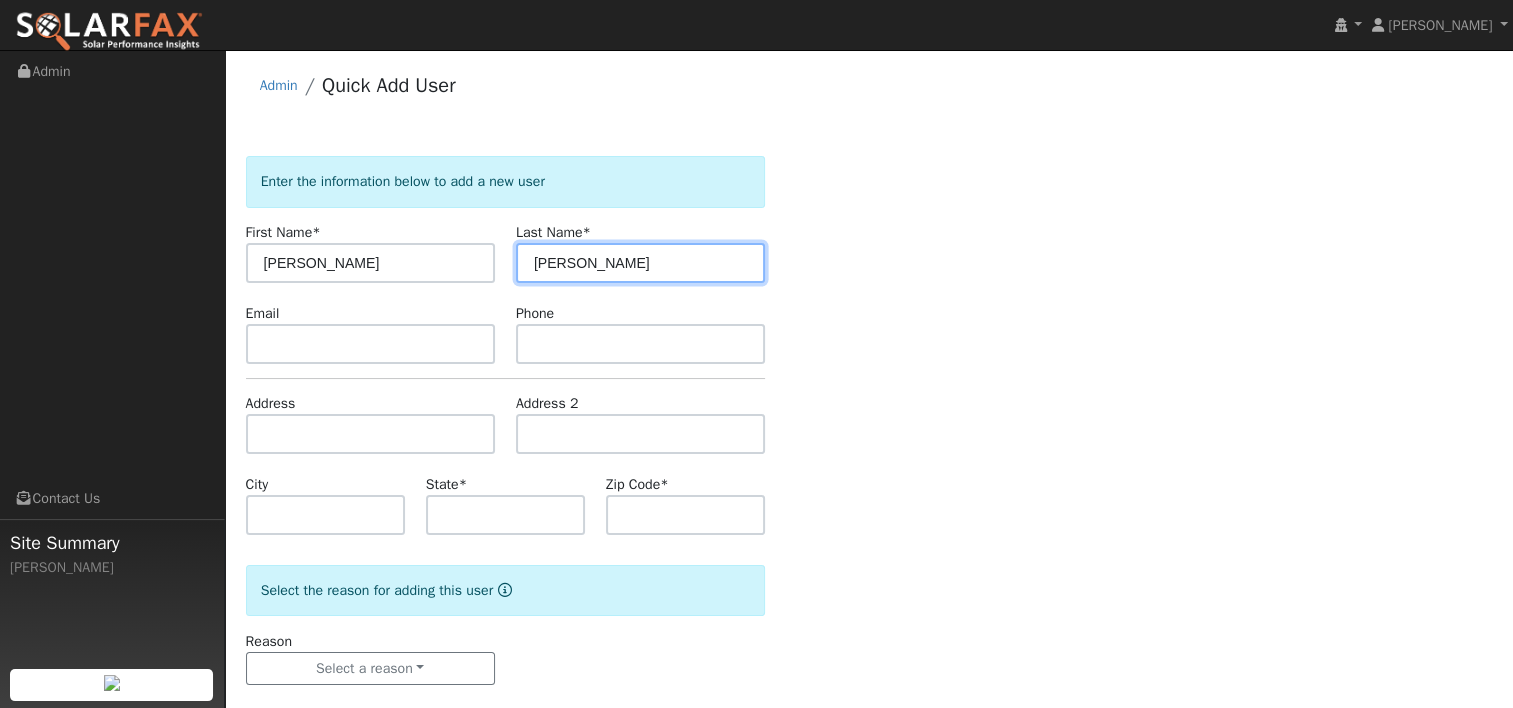 type on "[PERSON_NAME]" 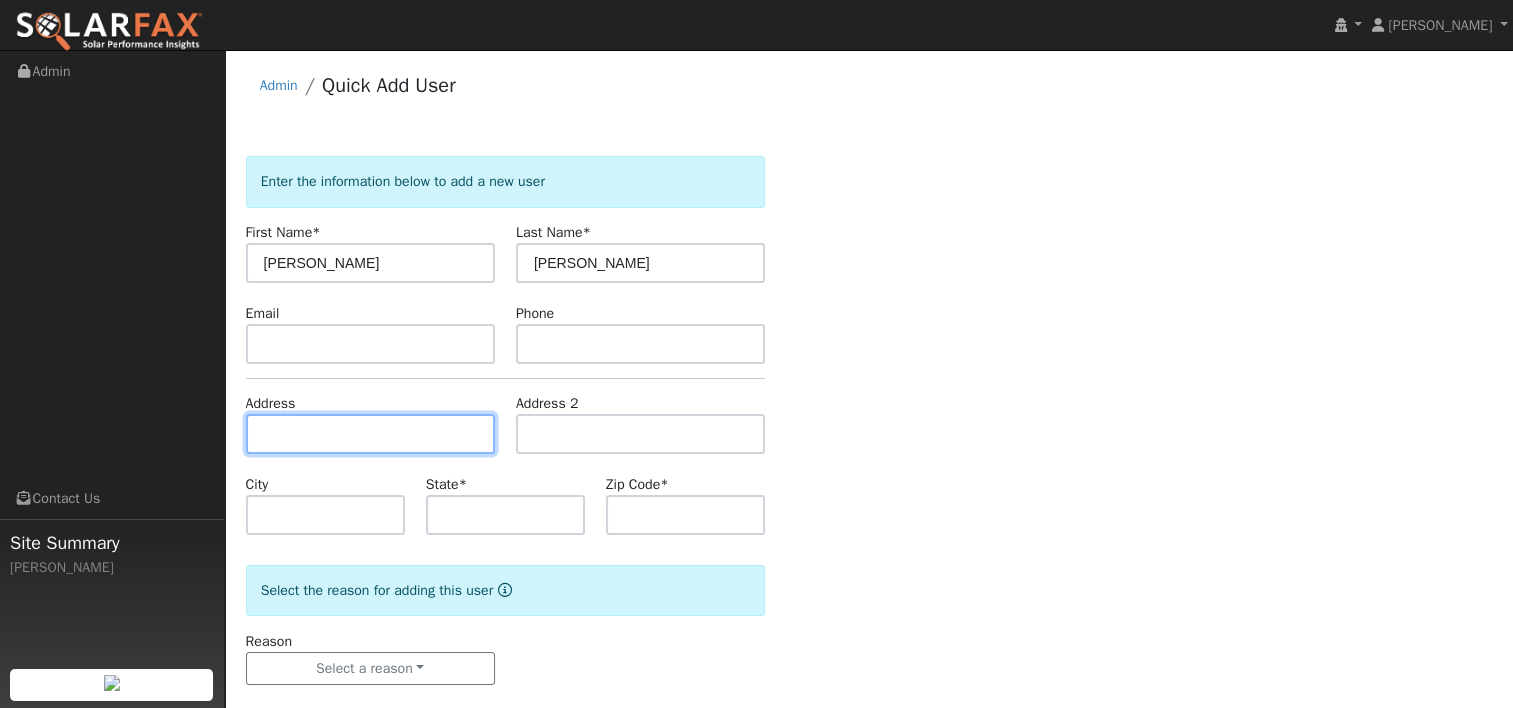 paste on "[STREET_ADDRESS]" 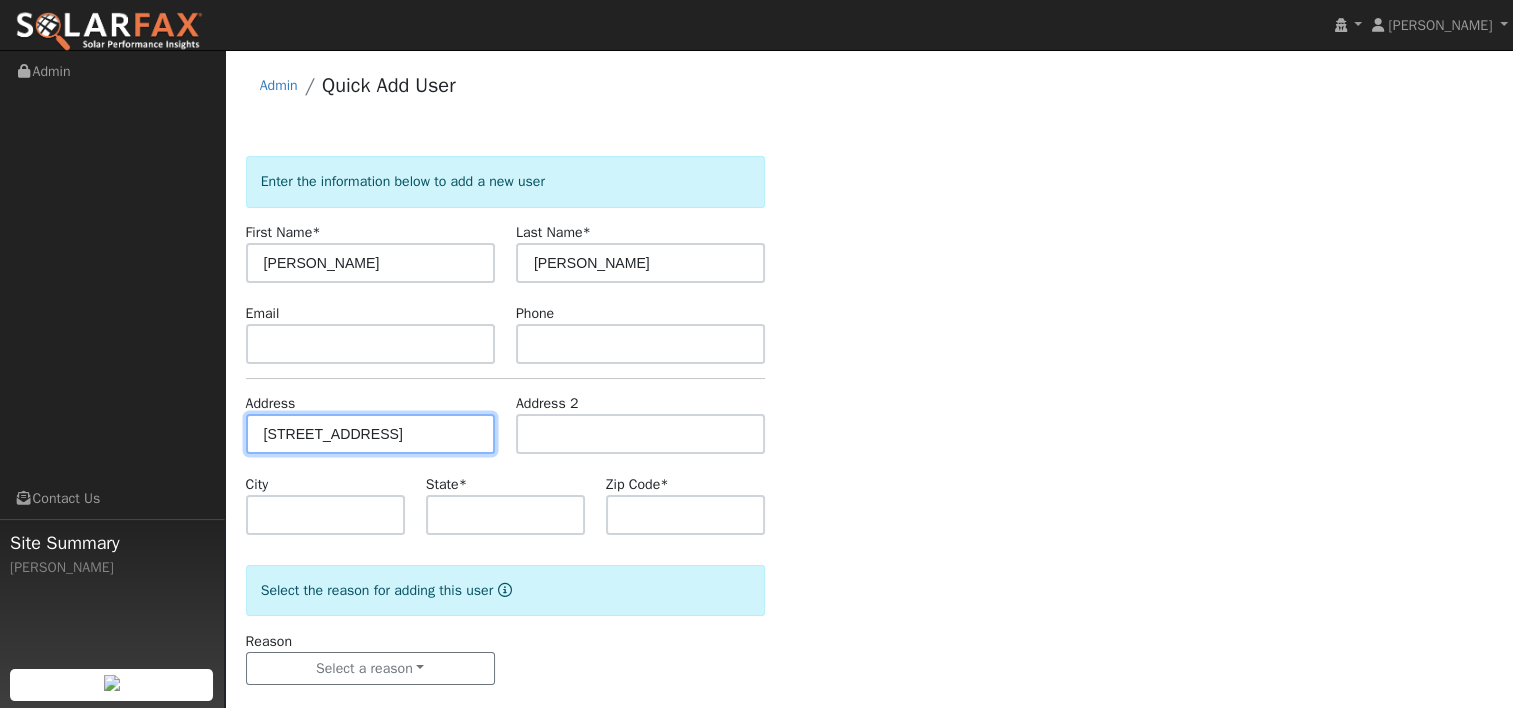 scroll, scrollTop: 0, scrollLeft: 64, axis: horizontal 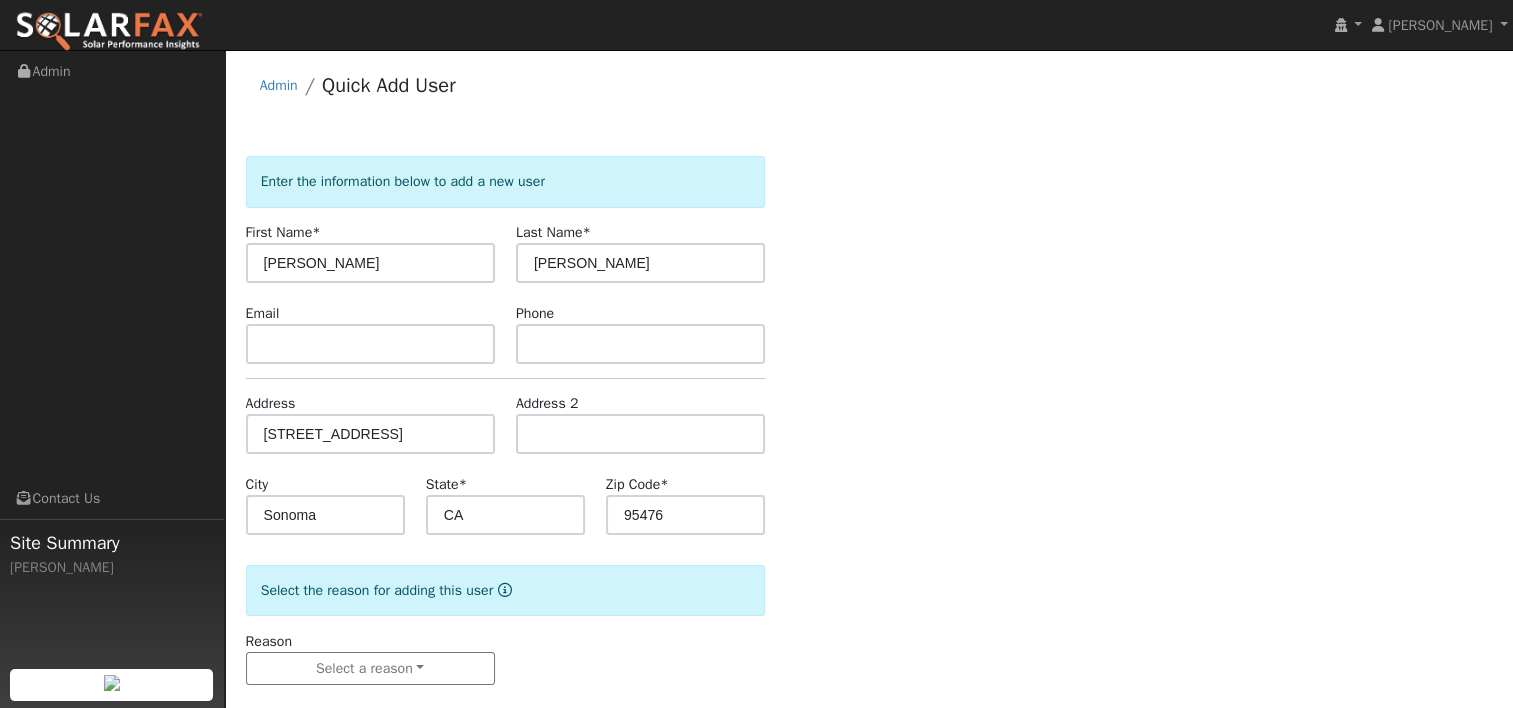 click on "Enter the information below to add a new user First Name  * Arnulfo Last Name  * Alvarez Email Phone Address 16603 Meadow Oaks Drive Address 2 City Sonoma State  * CA Zip Code  * 95476  Select the reason for adding this user  Reason Select a reason New lead New customer adding solar New customer has solar Settings Salesperson Requested Utility Requested Inverter Enable Access Email Notifications No Emails No Emails Weekly Emails Monthly Emails No Yes" at bounding box center [869, 440] 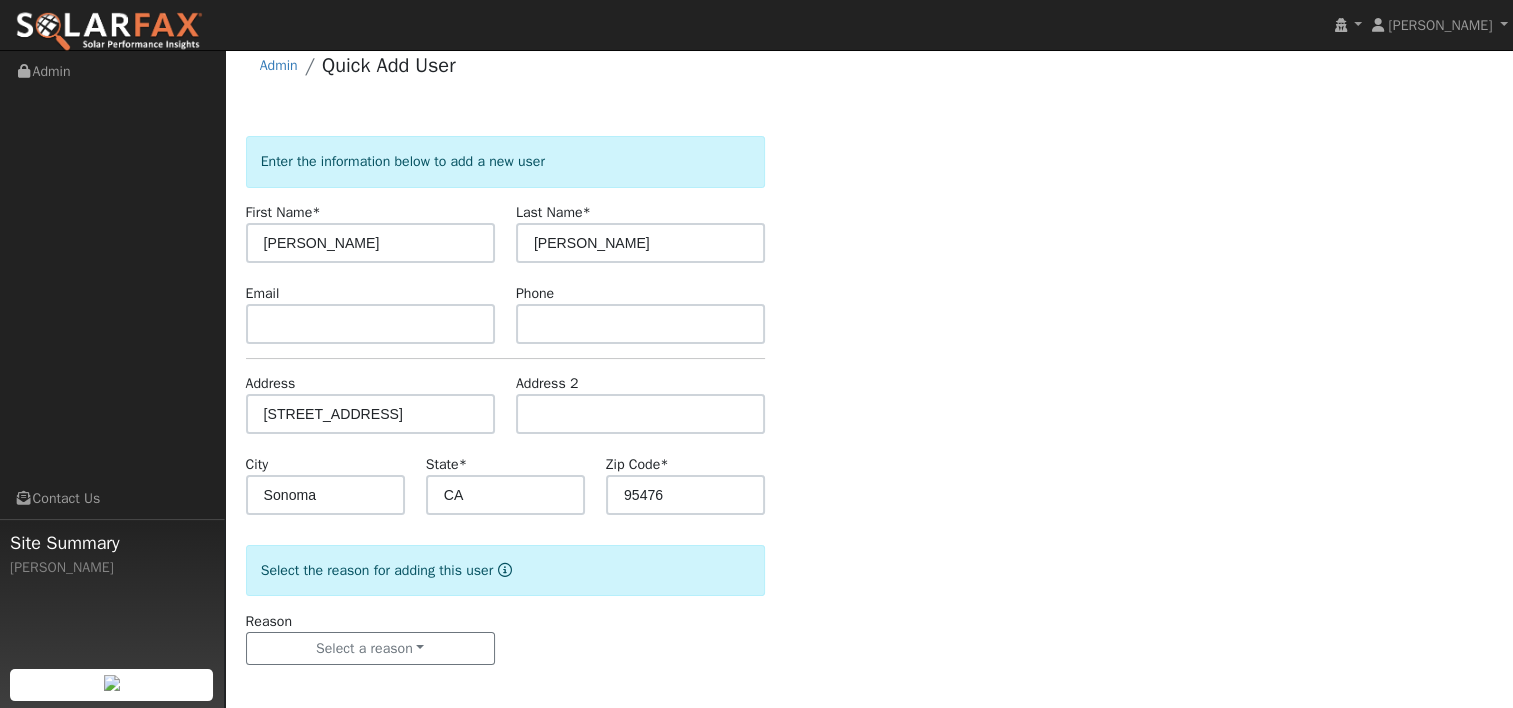 scroll, scrollTop: 26, scrollLeft: 0, axis: vertical 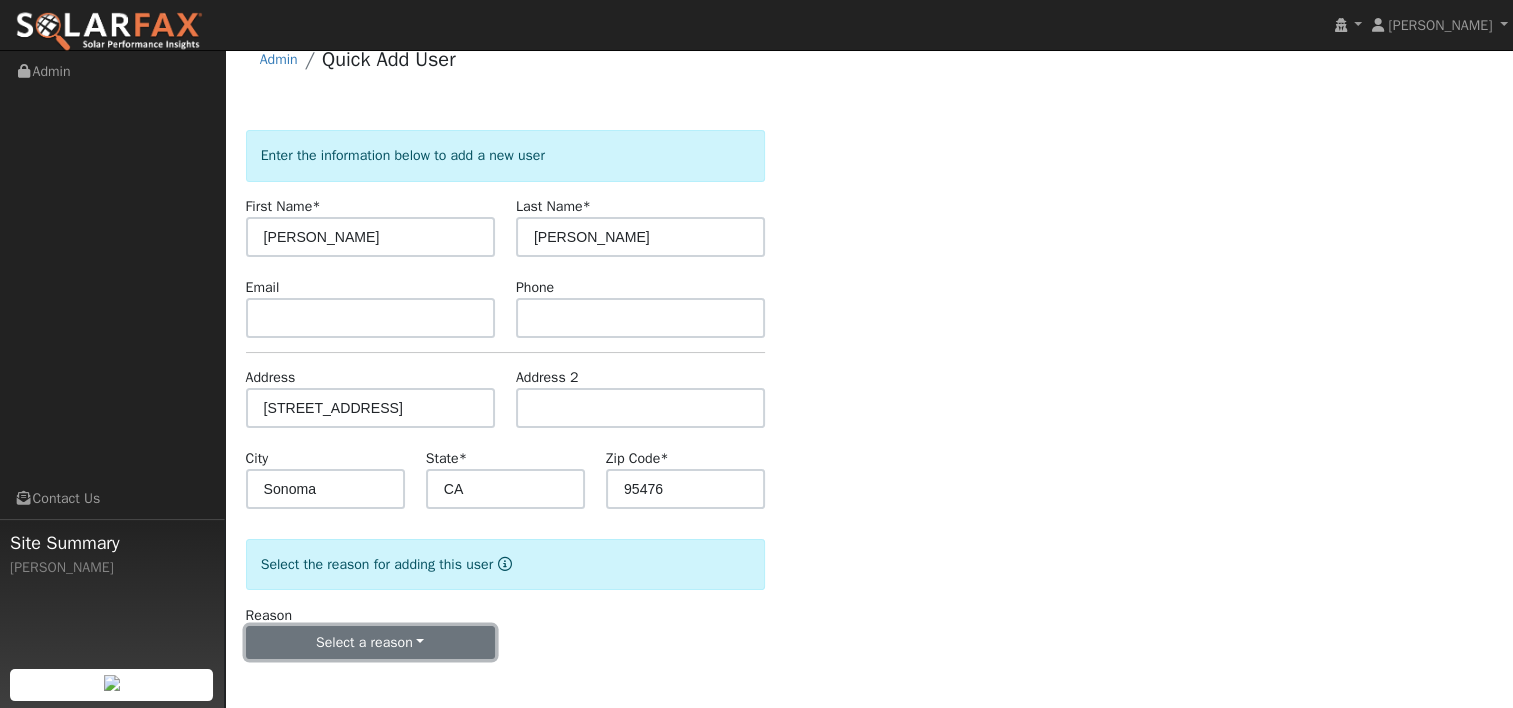 click on "Select a reason" at bounding box center (370, 643) 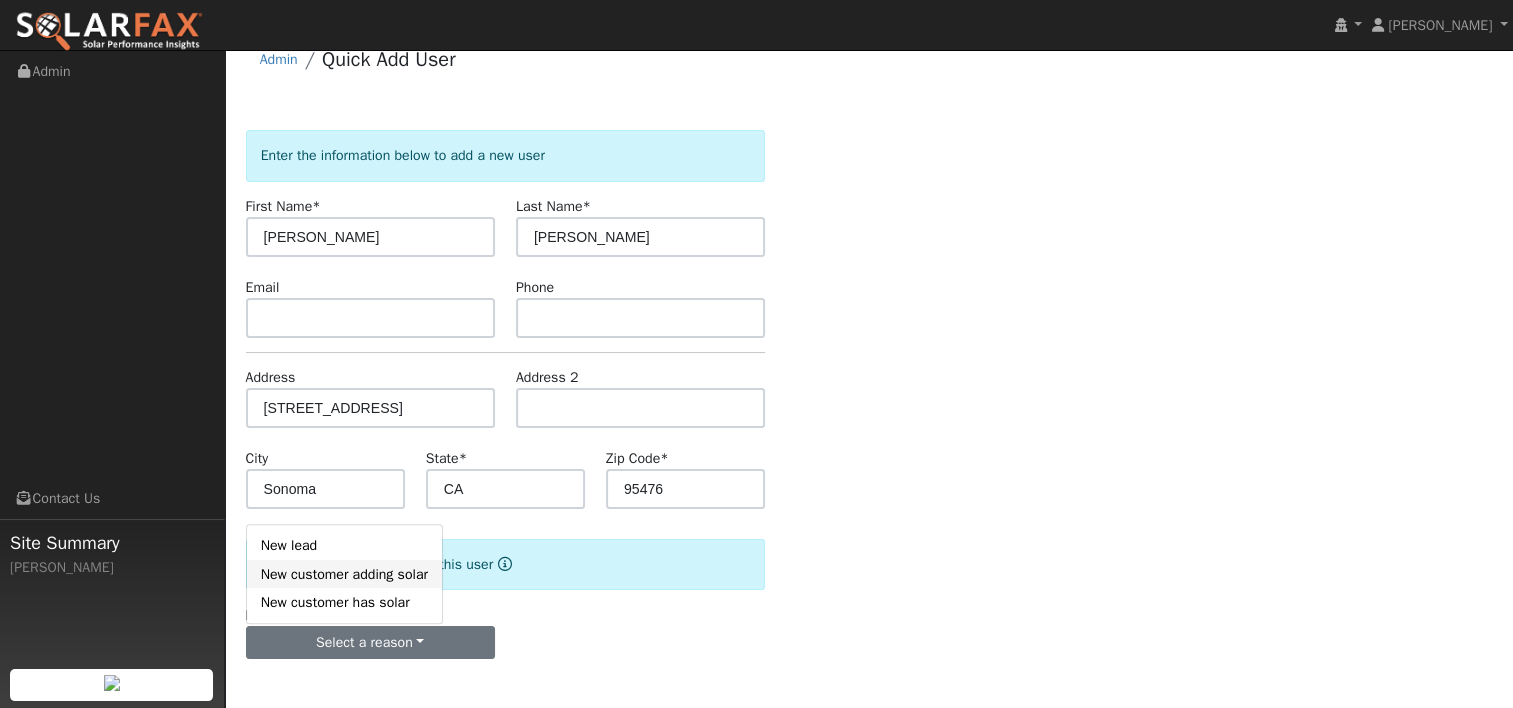 click on "New customer adding solar" at bounding box center [344, 574] 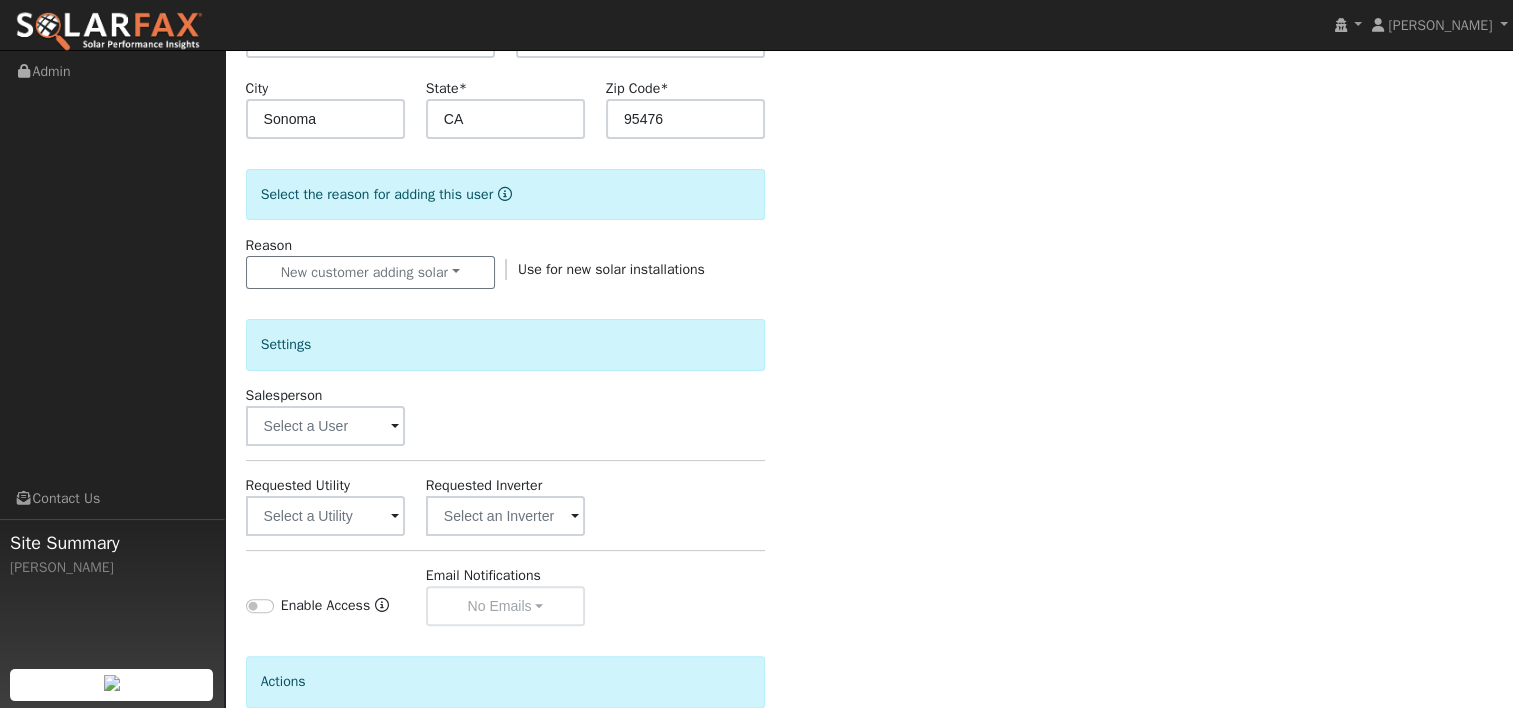 scroll, scrollTop: 426, scrollLeft: 0, axis: vertical 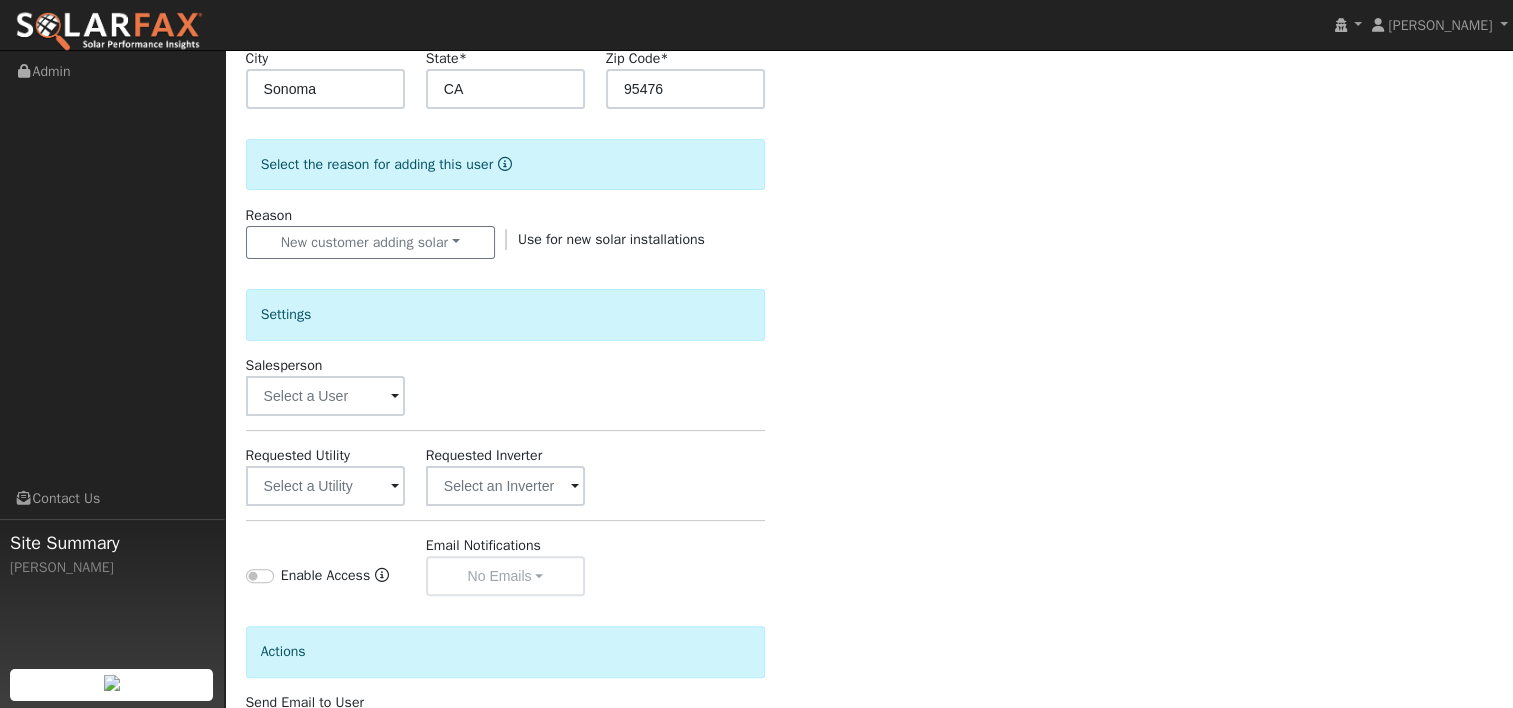 click at bounding box center [395, 397] 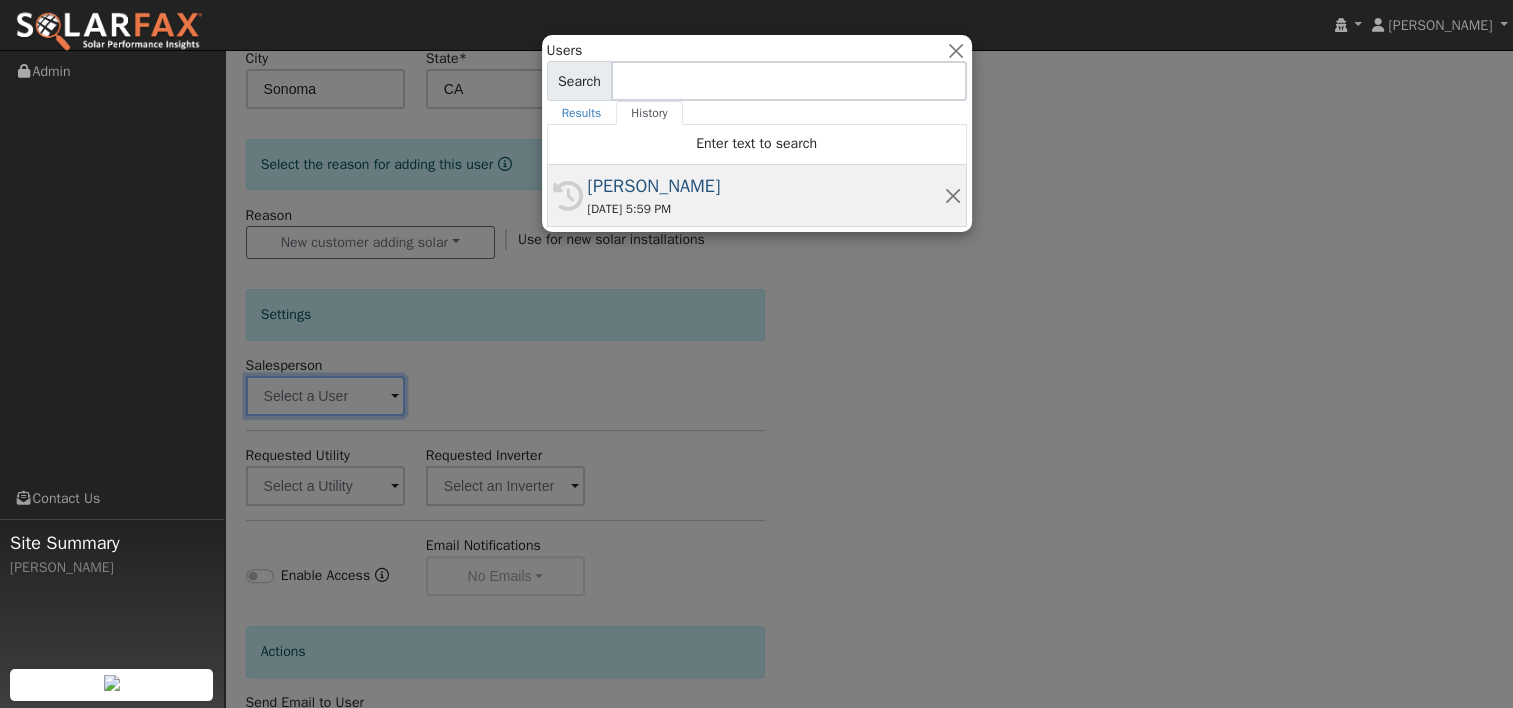 click on "[PERSON_NAME]" at bounding box center [766, 186] 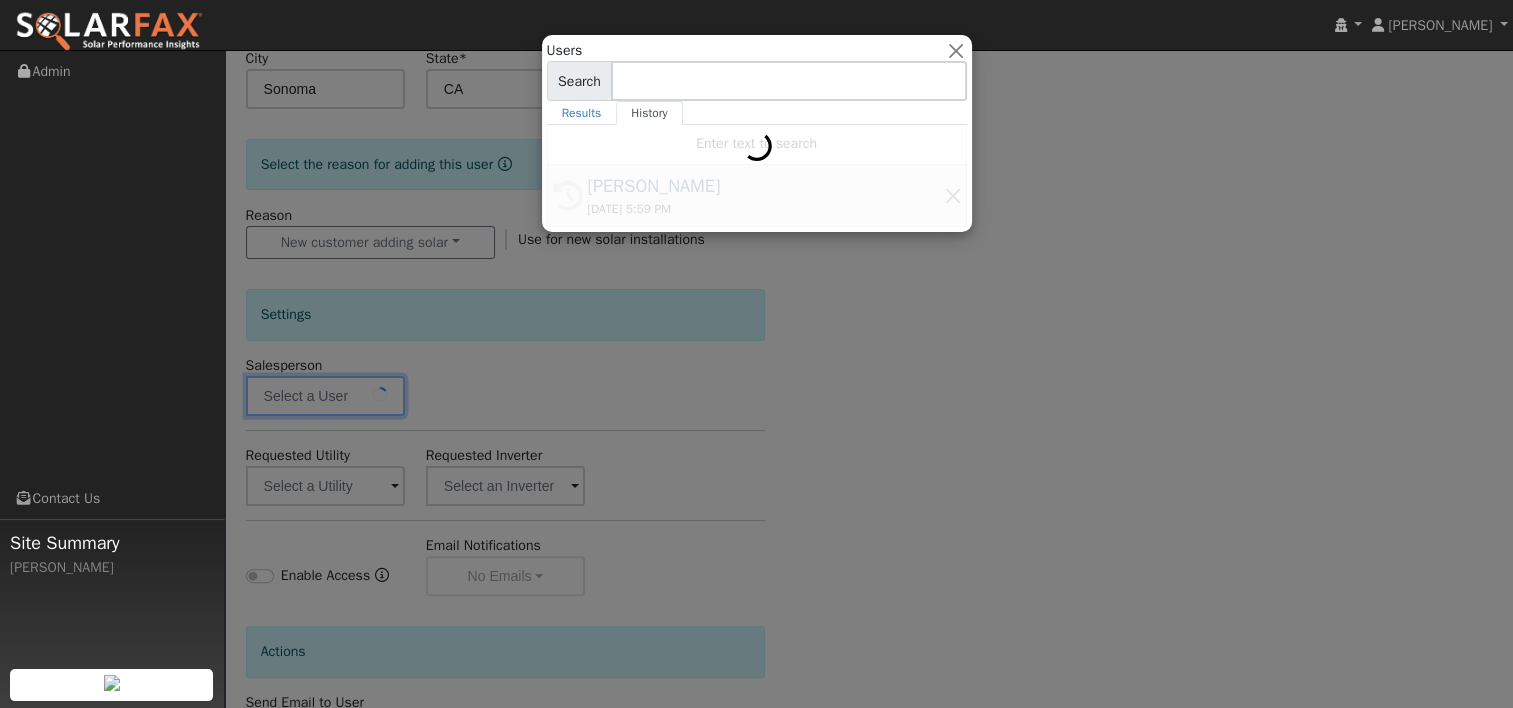 type on "[PERSON_NAME]" 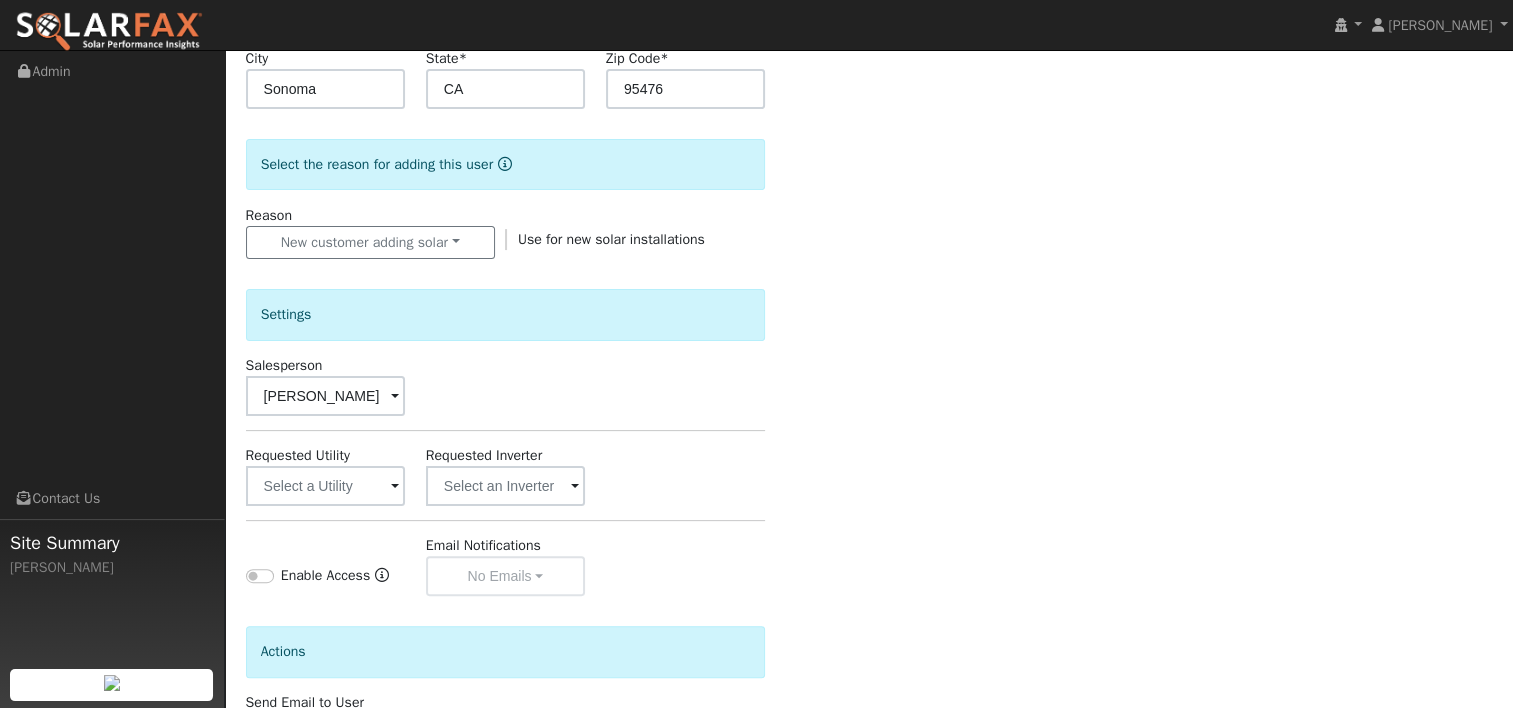 click at bounding box center [395, 487] 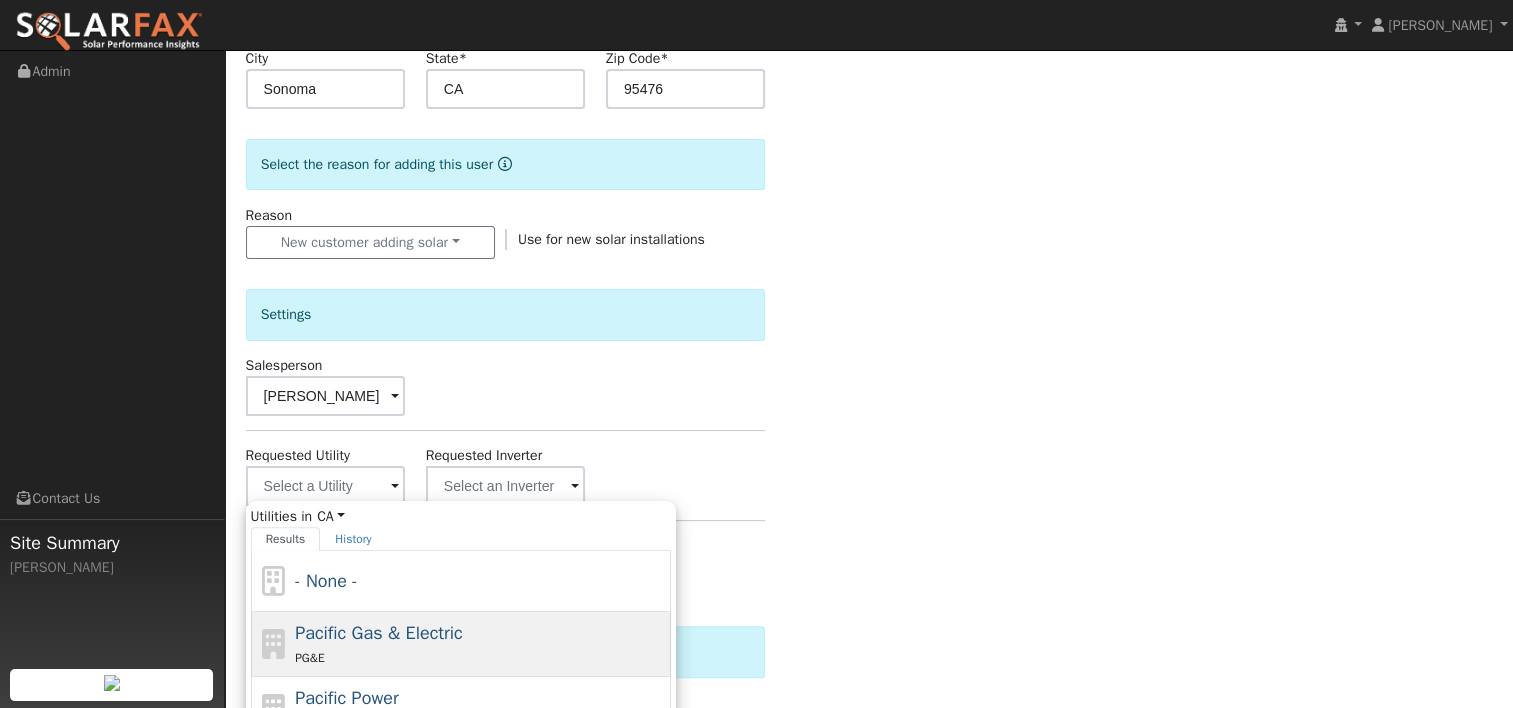 click on "Pacific Gas & Electric" at bounding box center (379, 633) 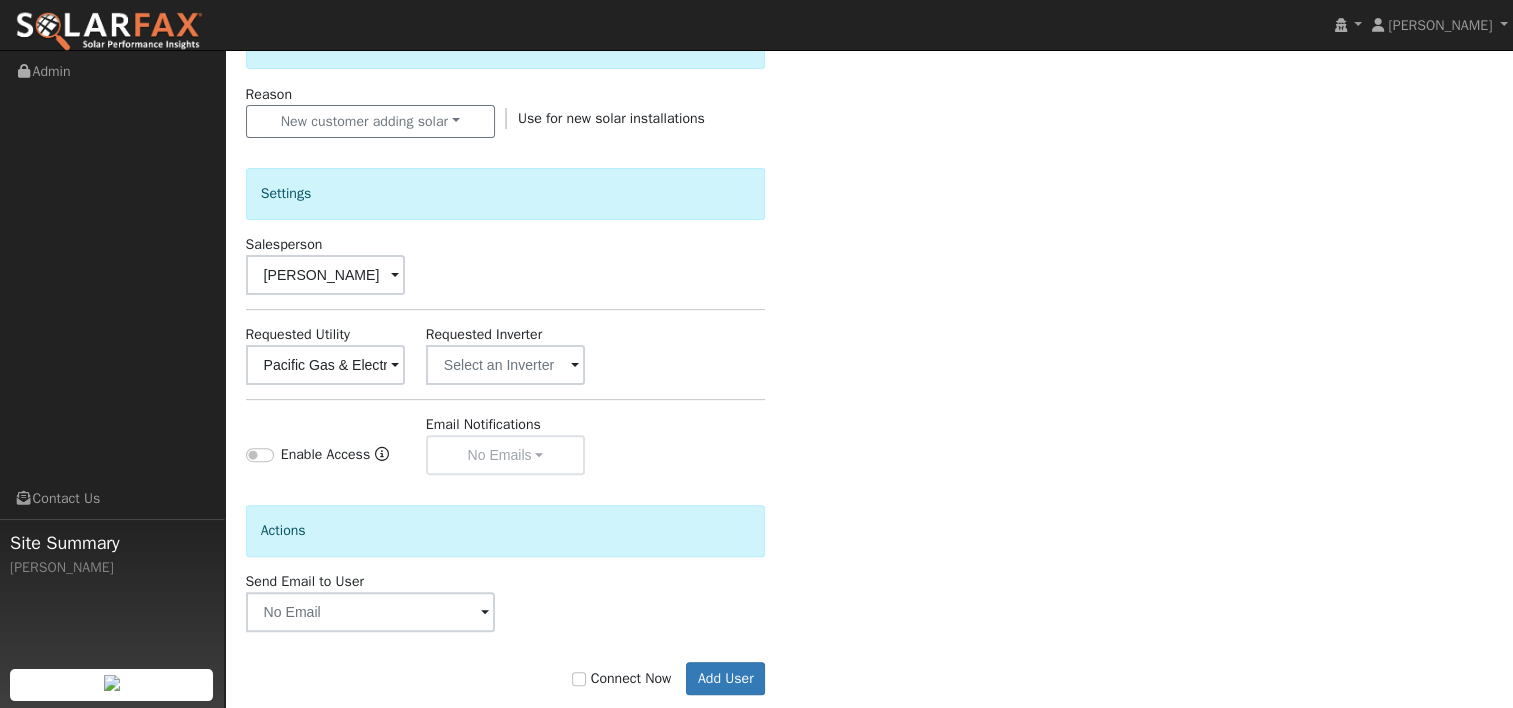 scroll, scrollTop: 582, scrollLeft: 0, axis: vertical 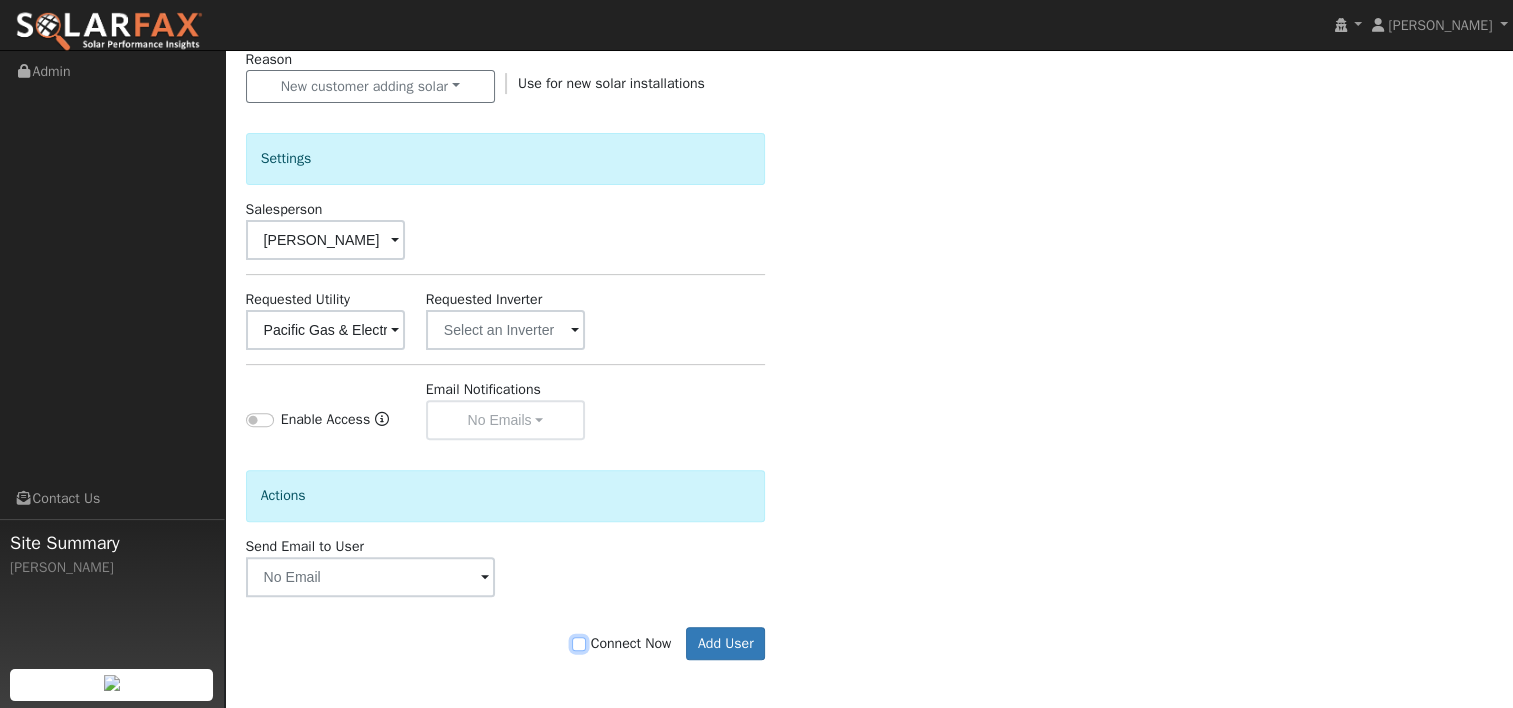 click on "Connect Now" at bounding box center [579, 644] 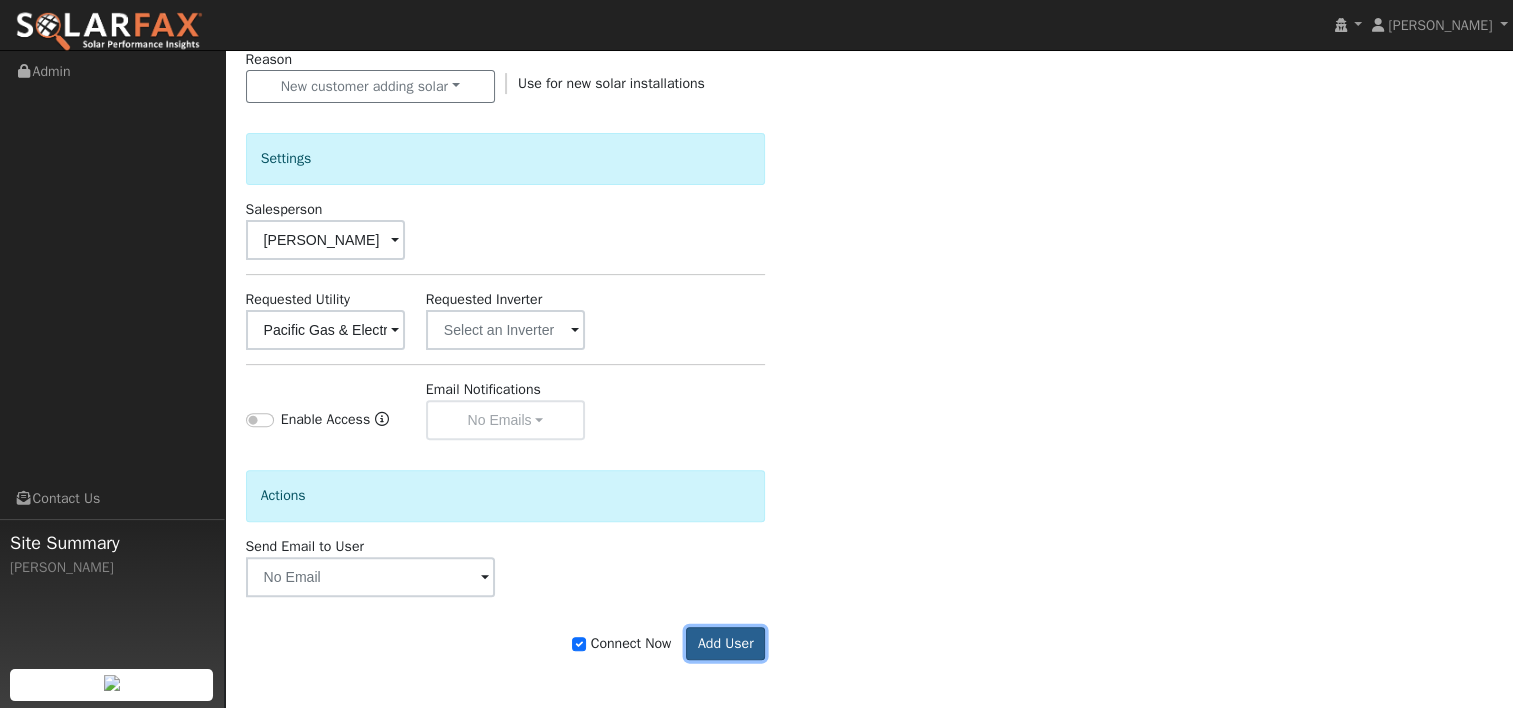 click on "Add User" at bounding box center (725, 644) 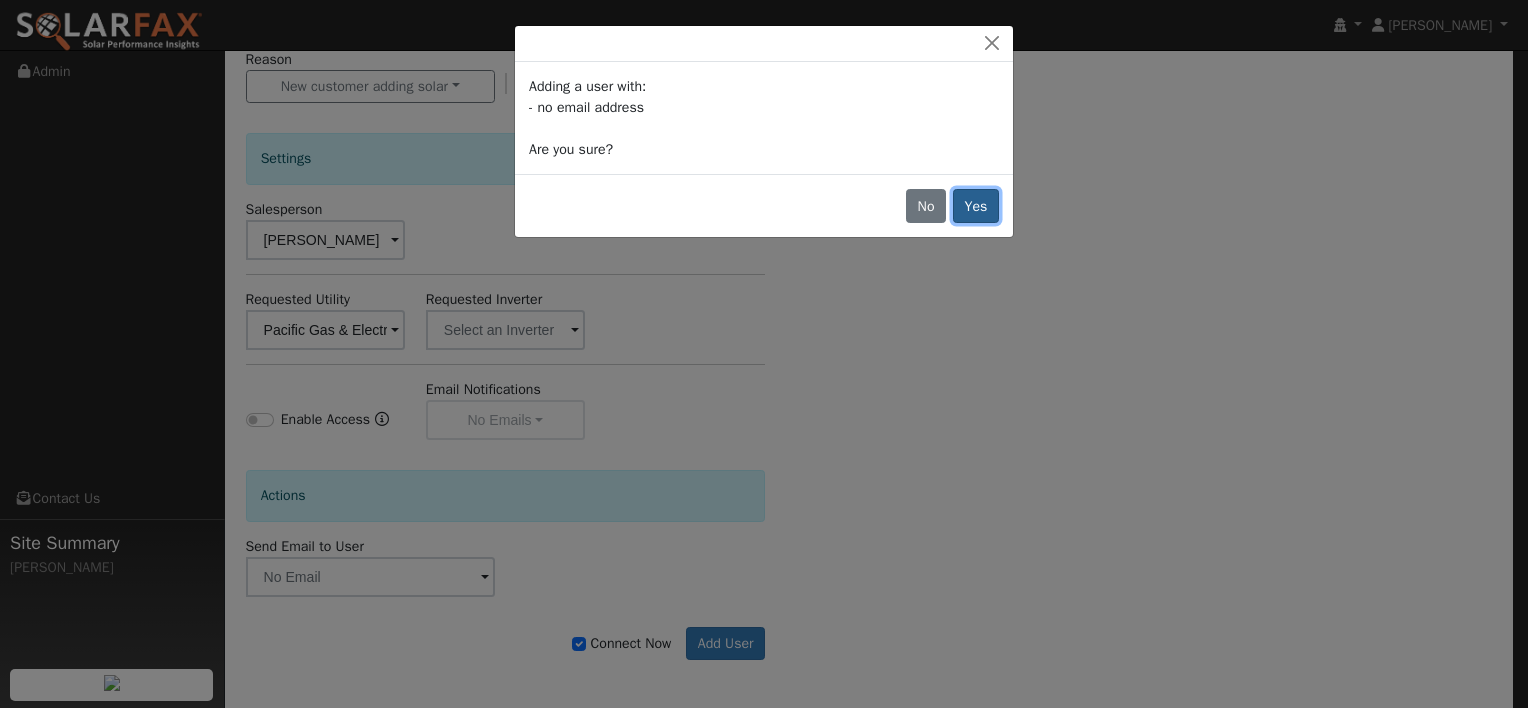 click on "Yes" at bounding box center (976, 206) 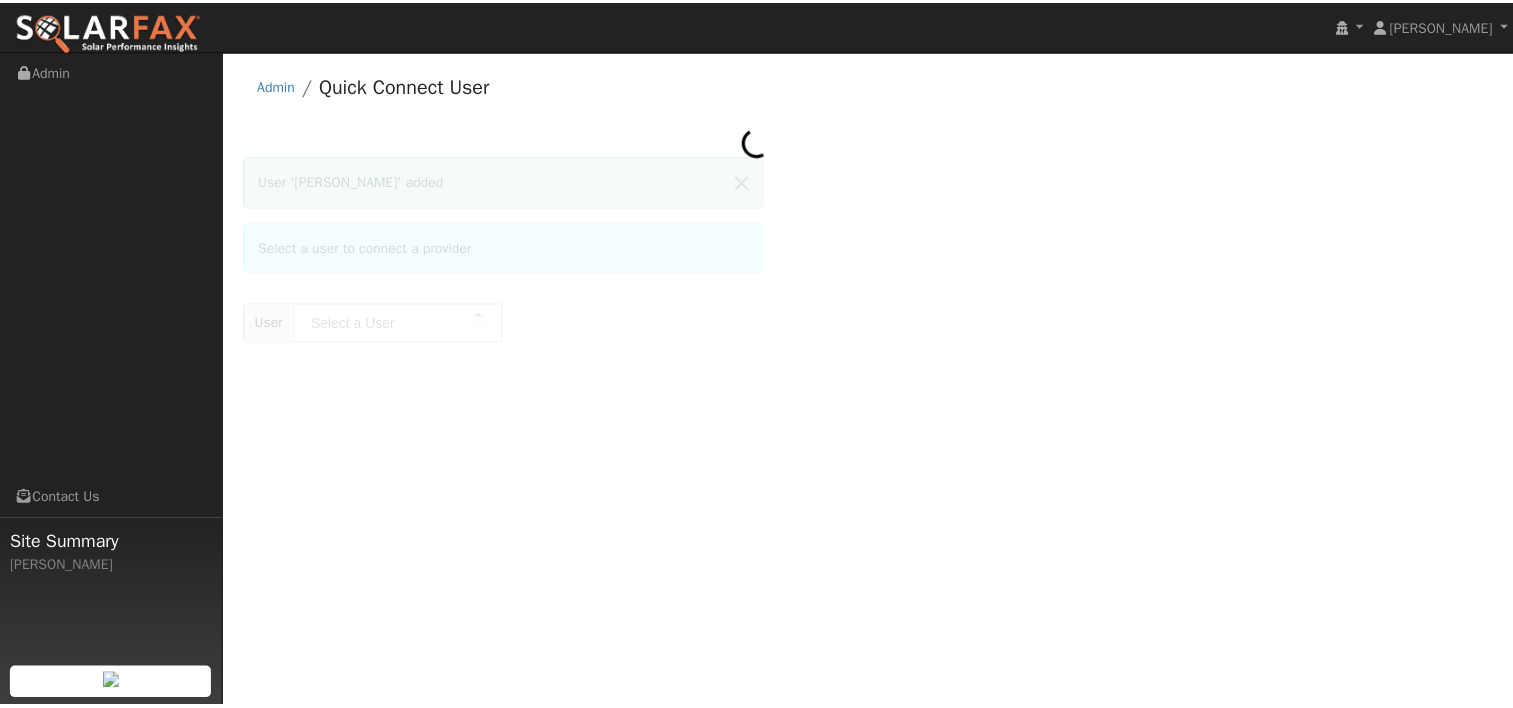 scroll, scrollTop: 0, scrollLeft: 0, axis: both 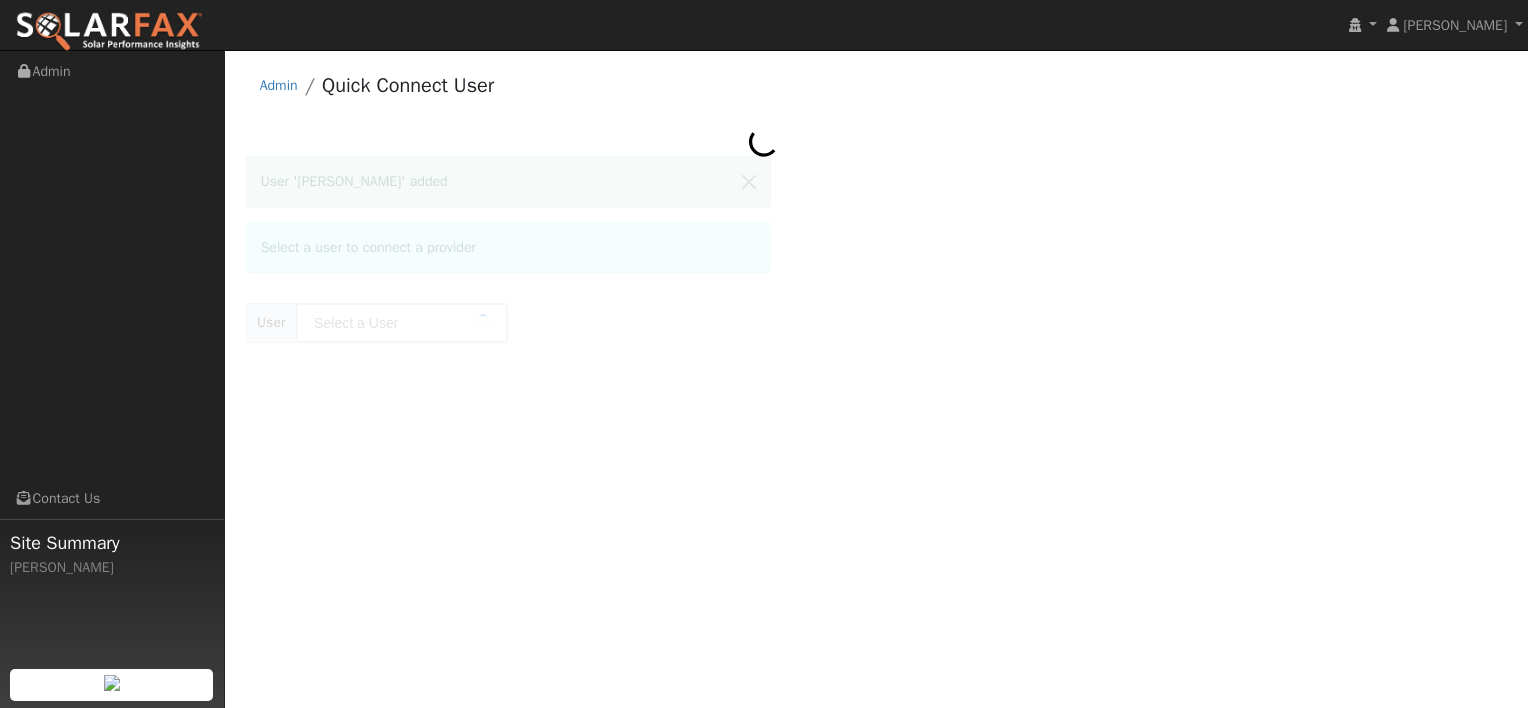 type on "[PERSON_NAME]" 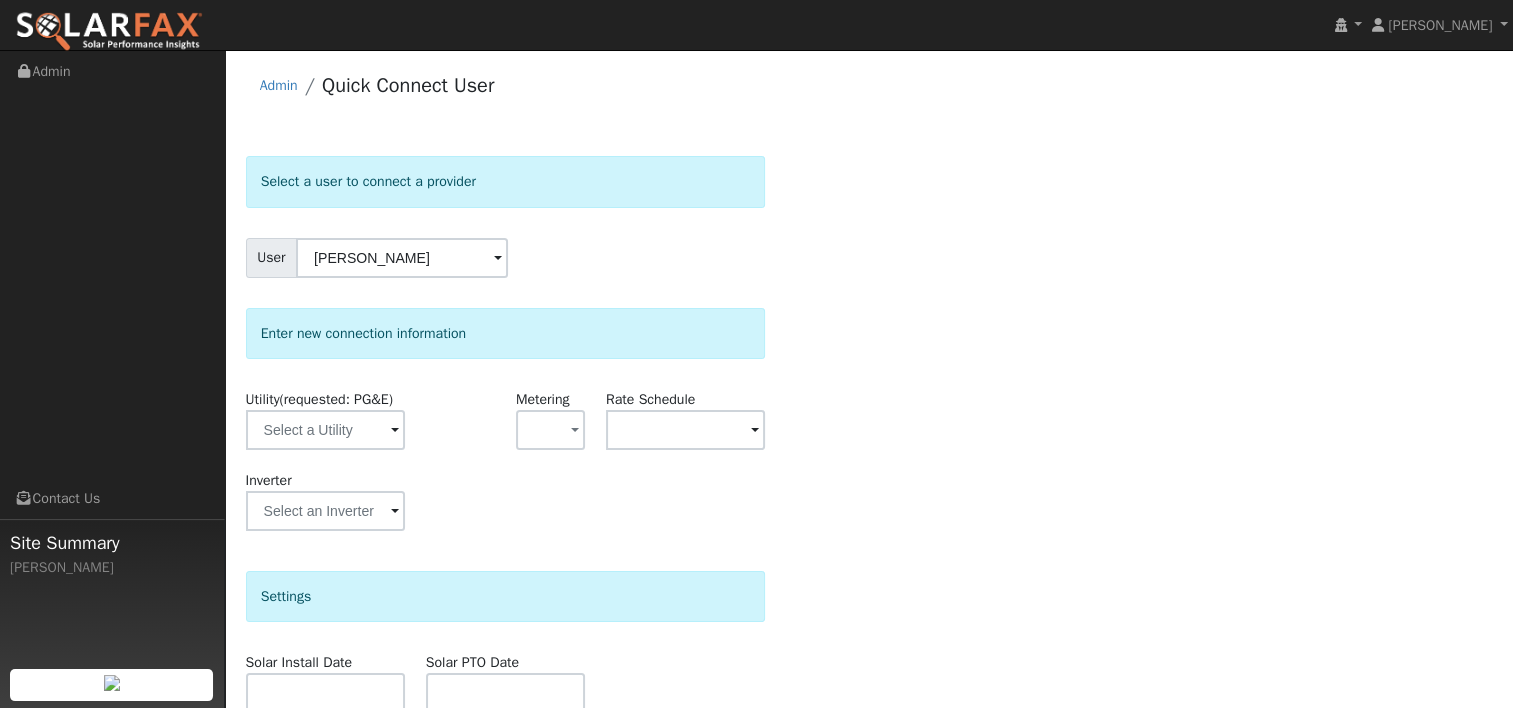 click at bounding box center [395, 431] 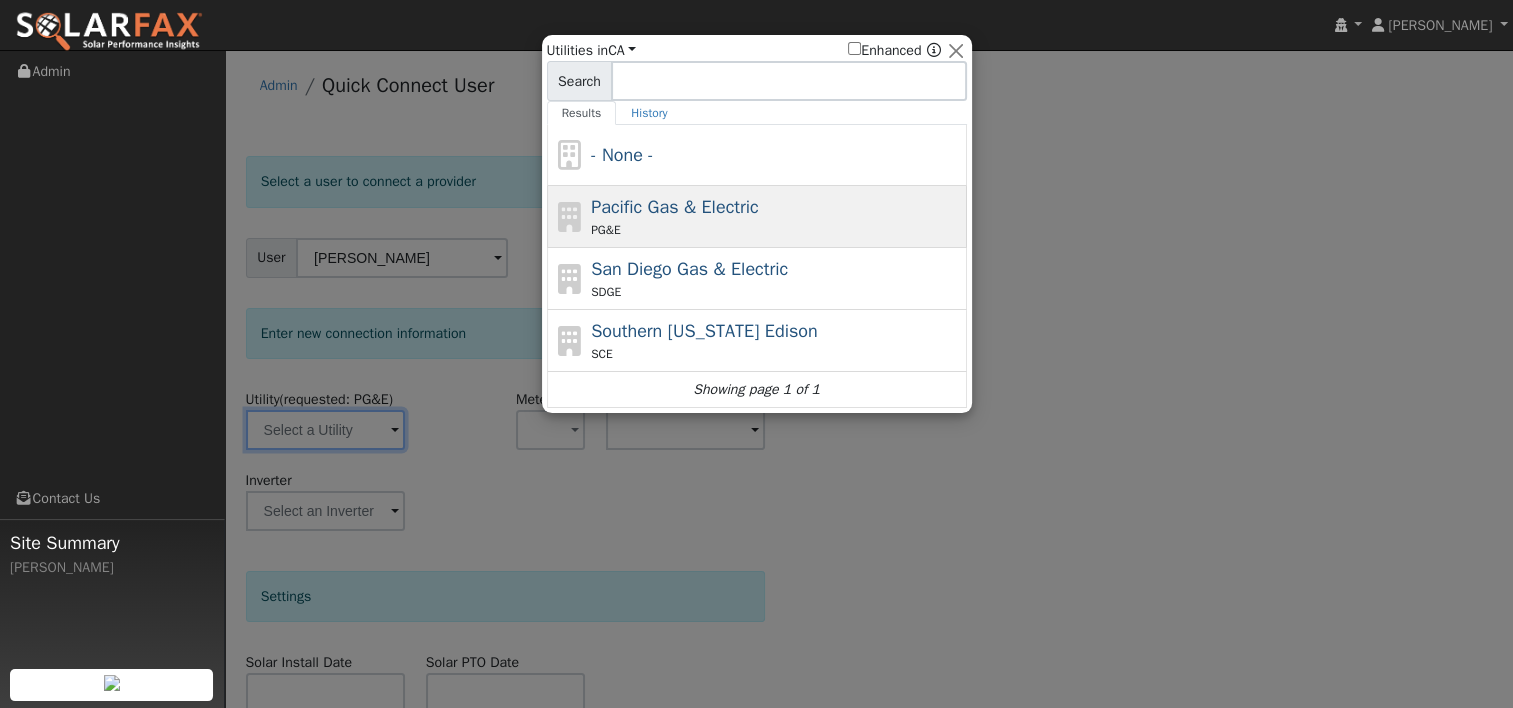 click on "PG&E" at bounding box center [776, 230] 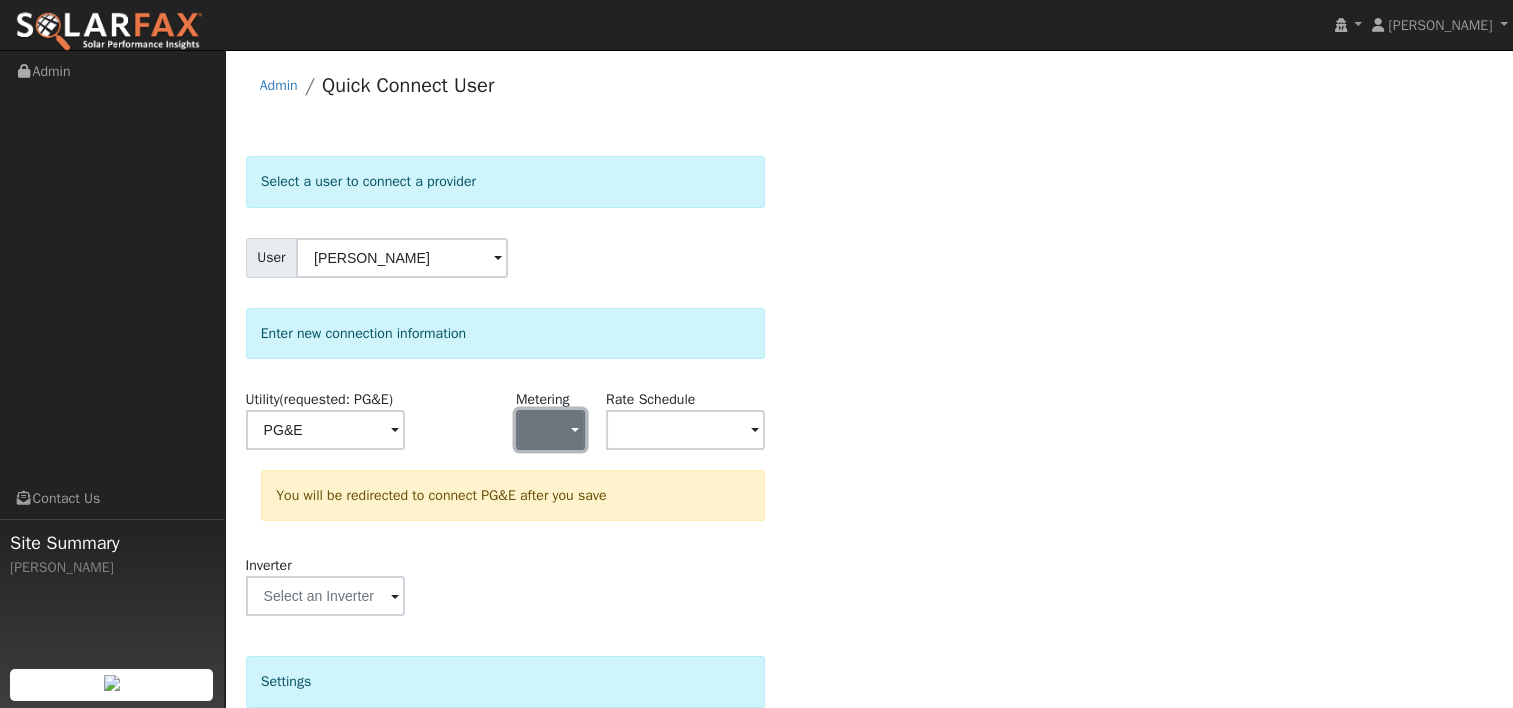 click at bounding box center [550, 430] 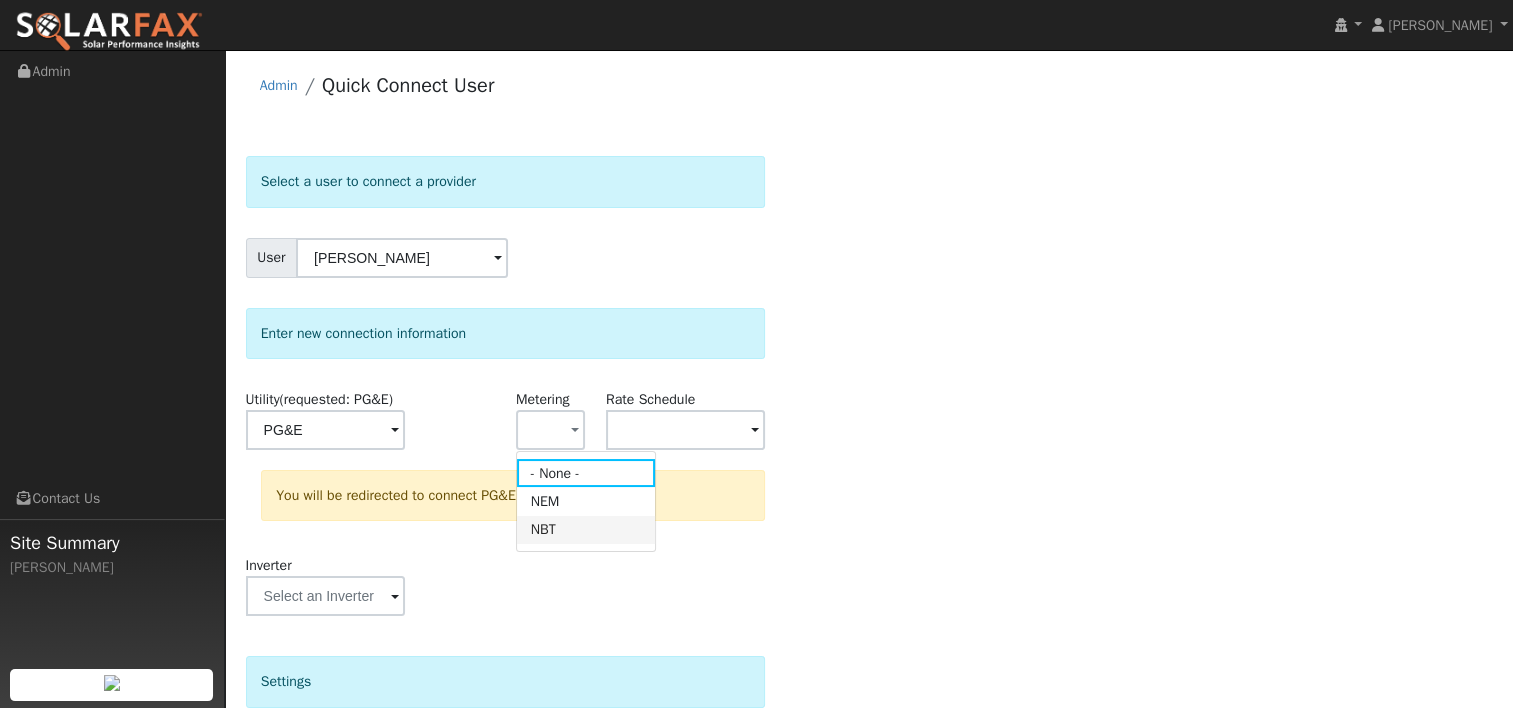 click on "NBT" at bounding box center (586, 530) 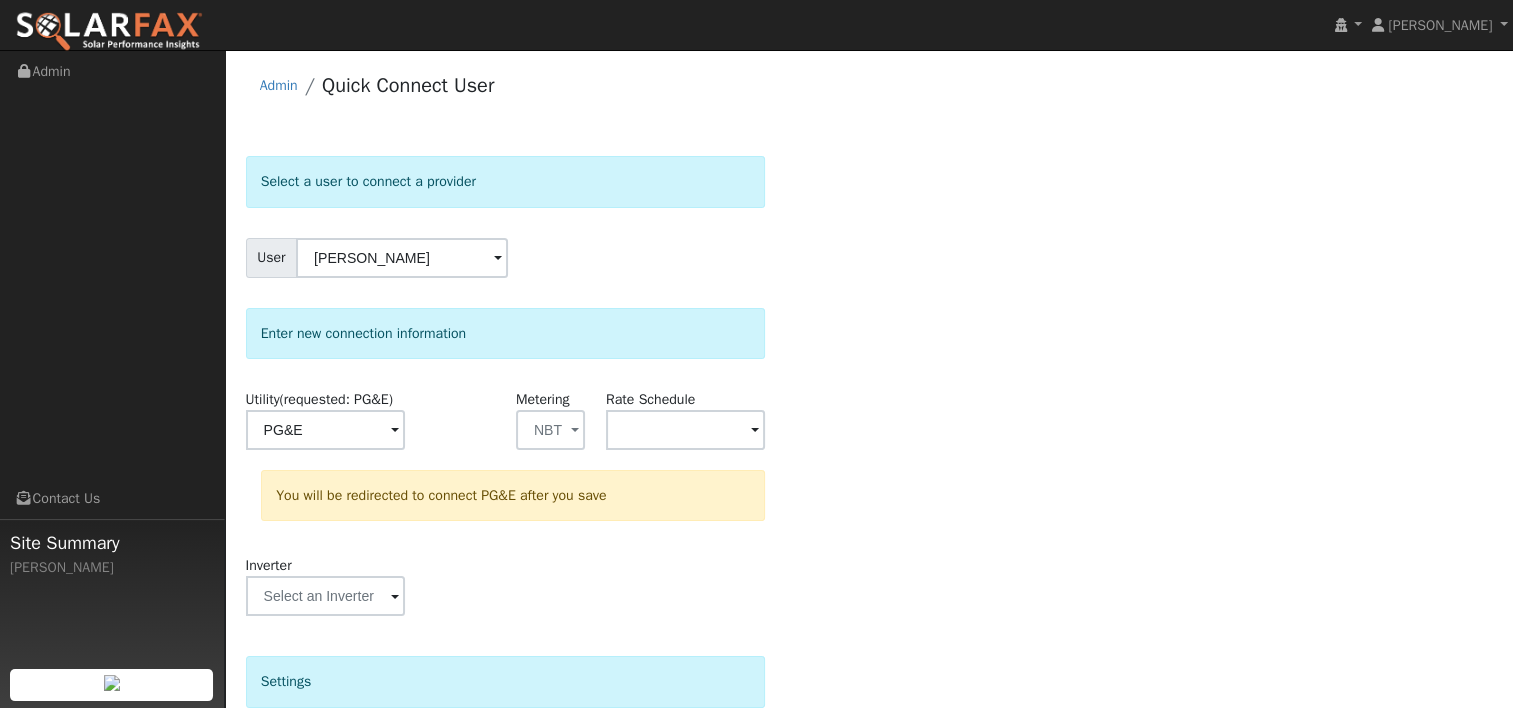 click at bounding box center [395, 431] 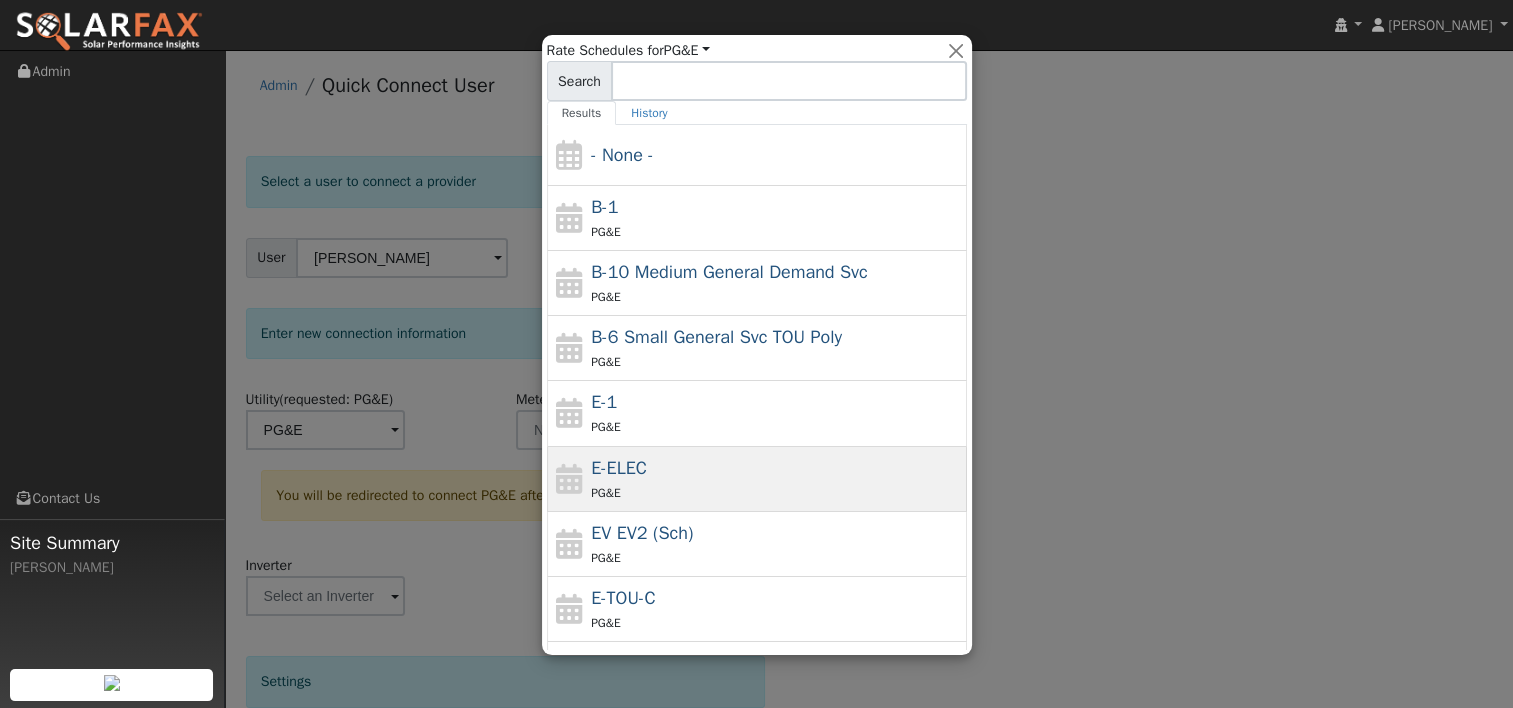 click on "E-ELEC PG&E" at bounding box center [776, 479] 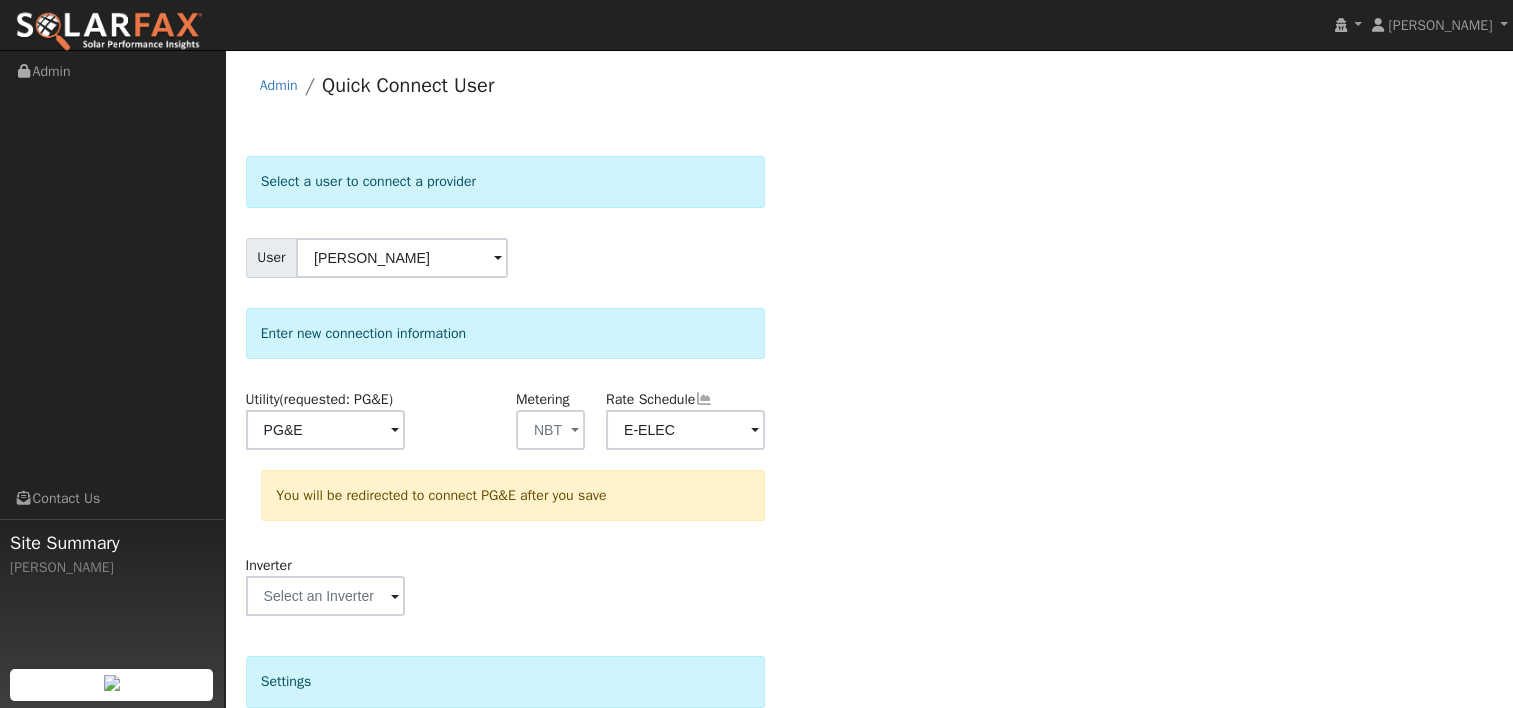 click on "Select a user to connect a provider User Arnulfo Alvarez Account   Default Account Default Account 16603 Meadow Oaks Drive, Sonoma, CA 95476 Primary Account Enter new connection information Utility  (requested: PG&E) PG&E Metering NBT - None - NEM NBT  Rate Schedule  E-ELEC You will be redirected to connect PG&E after you save Inverter Disconnecting . Do you also want to delete all of the  data?  - Delete data if disconnecting or connecting to different data.  - Keep data if reconnecting to same data.  Be careful: this cannot be undone.  Cancel  No  Yes Settings Solar Install Date Solar PTO Date Actions Send Email to User Delete Email Template Are you sure you want to delete ? Cancel Delete Connect User No Yes" at bounding box center (869, 600) 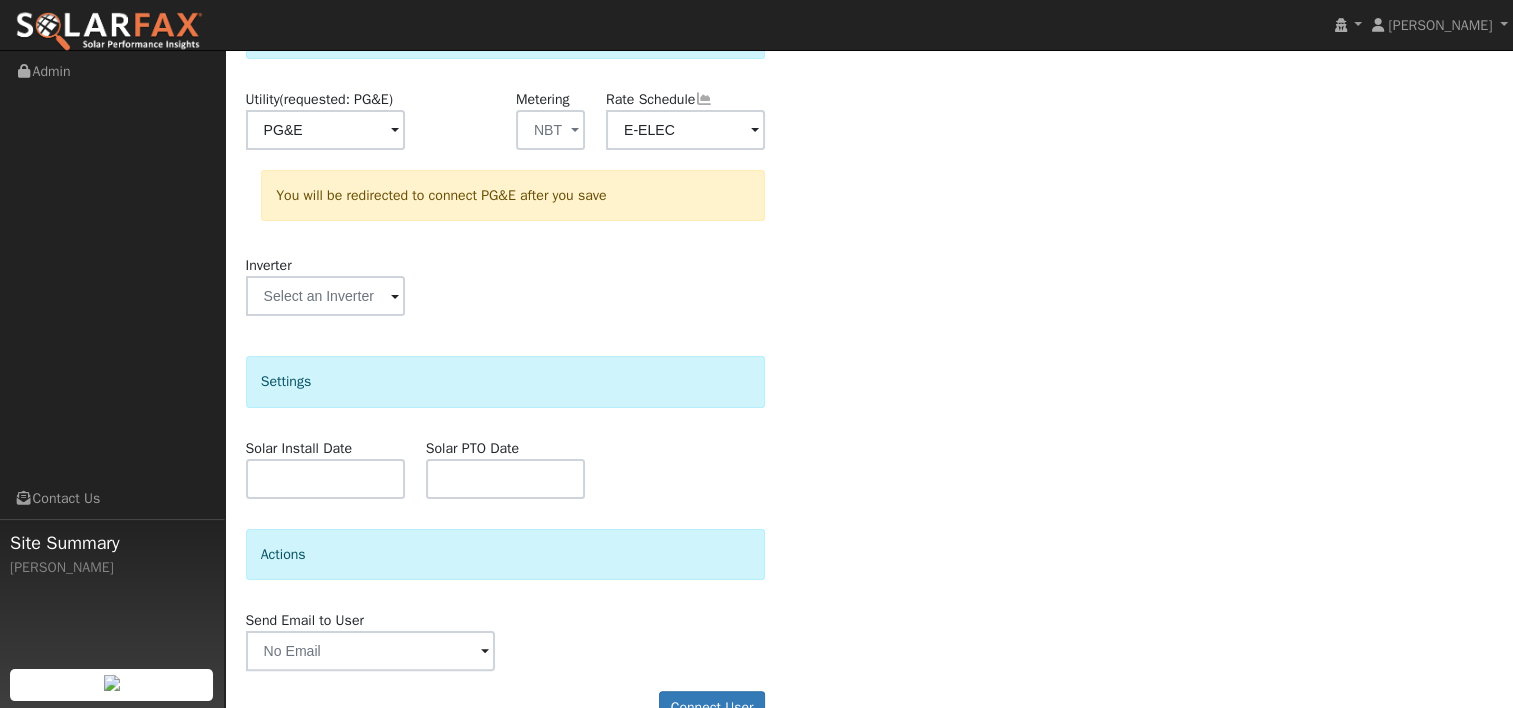 scroll, scrollTop: 344, scrollLeft: 0, axis: vertical 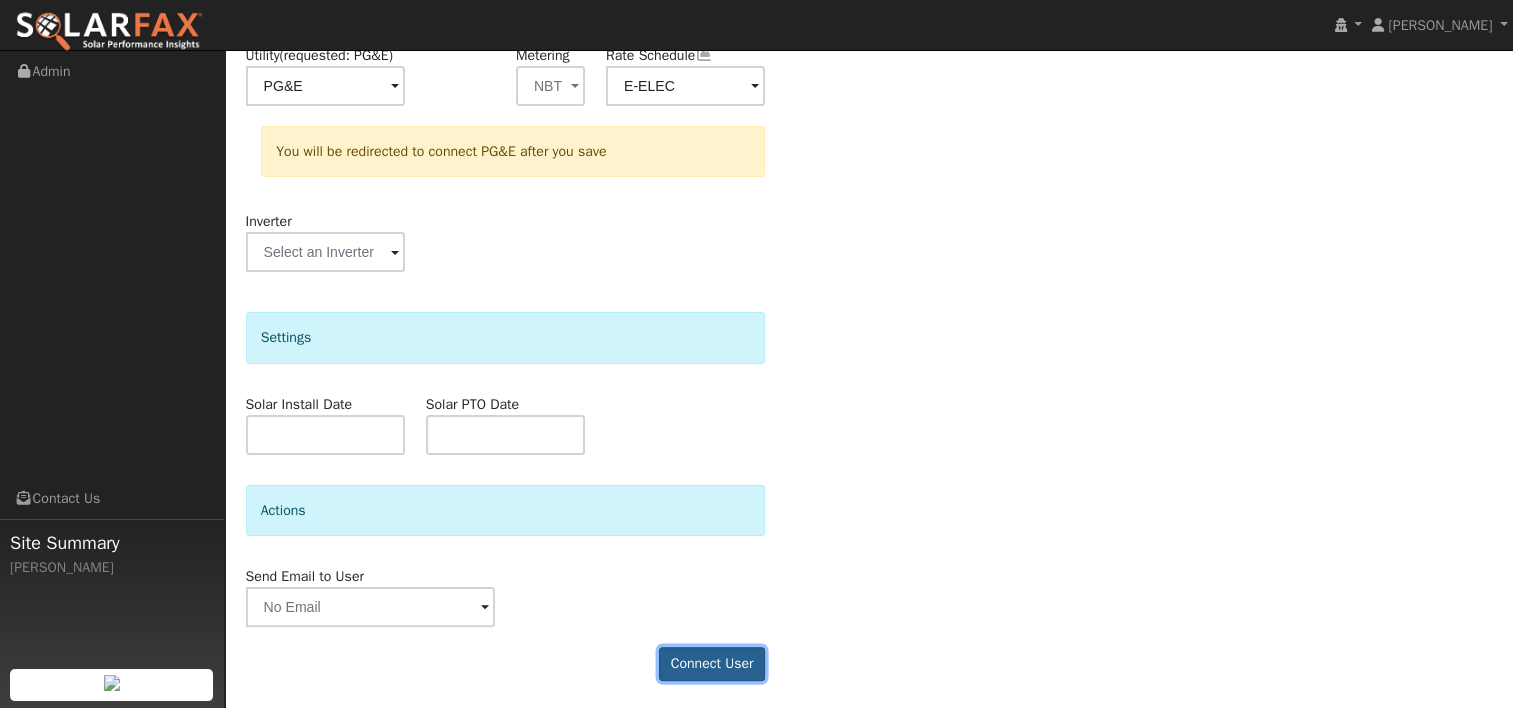 click on "Connect User" at bounding box center (712, 664) 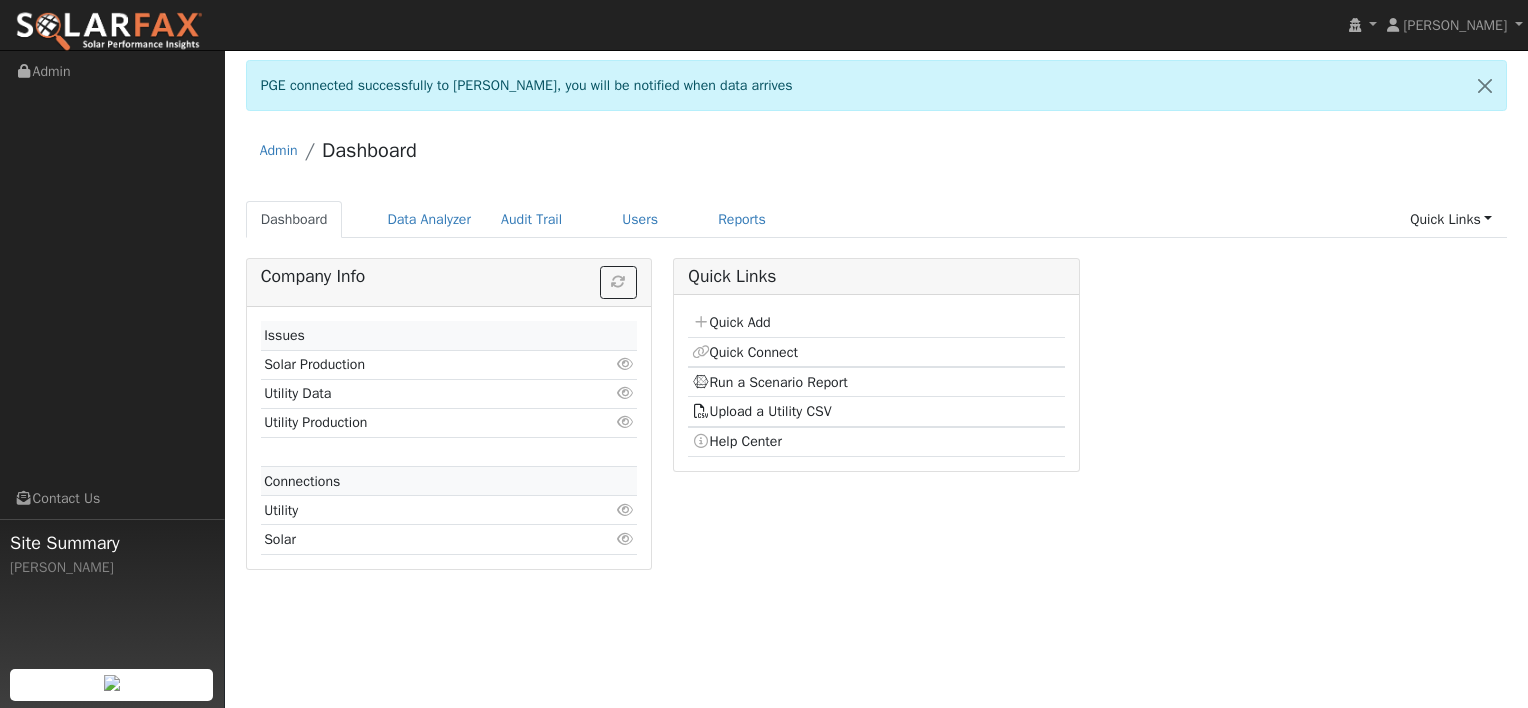 scroll, scrollTop: 0, scrollLeft: 0, axis: both 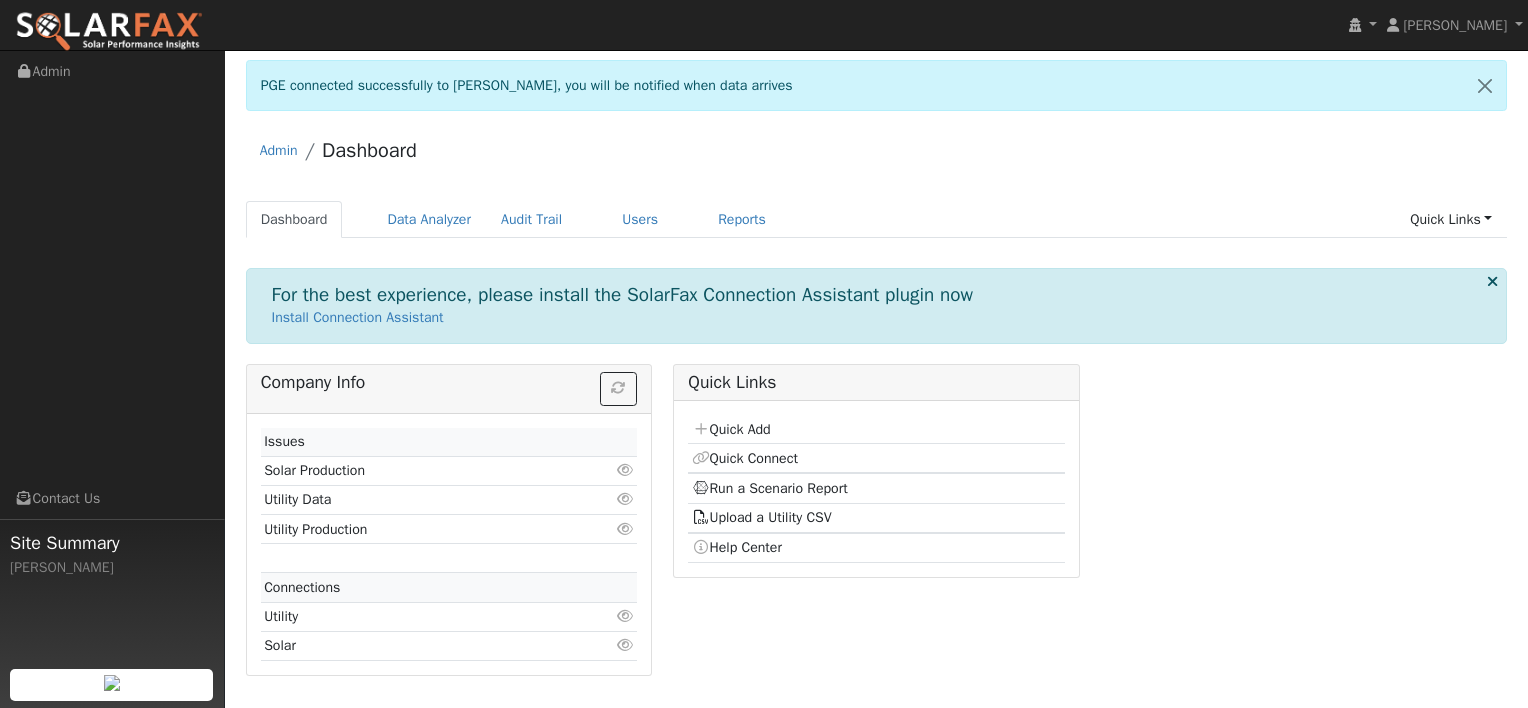 click on "Admin
Dashboard" at bounding box center [877, 155] 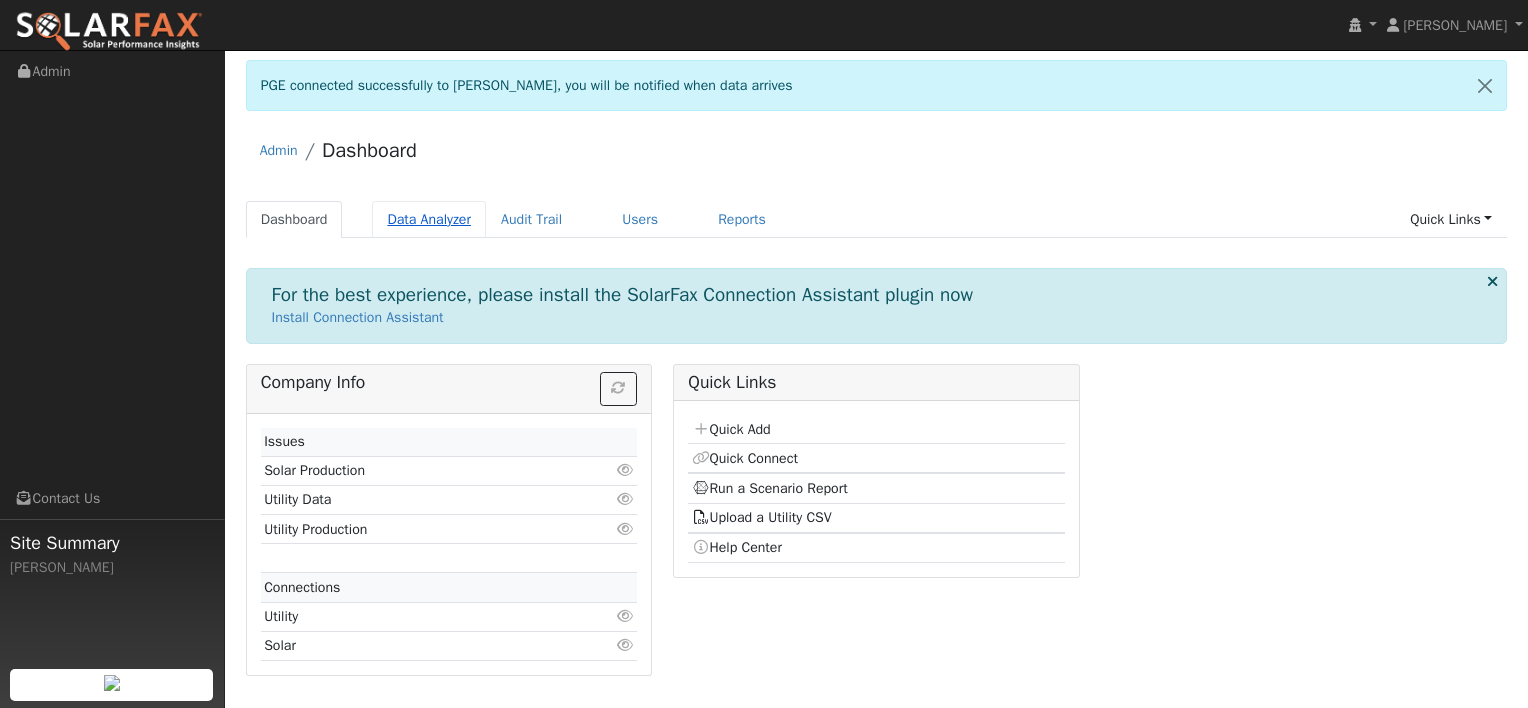 click on "Data Analyzer" at bounding box center (429, 219) 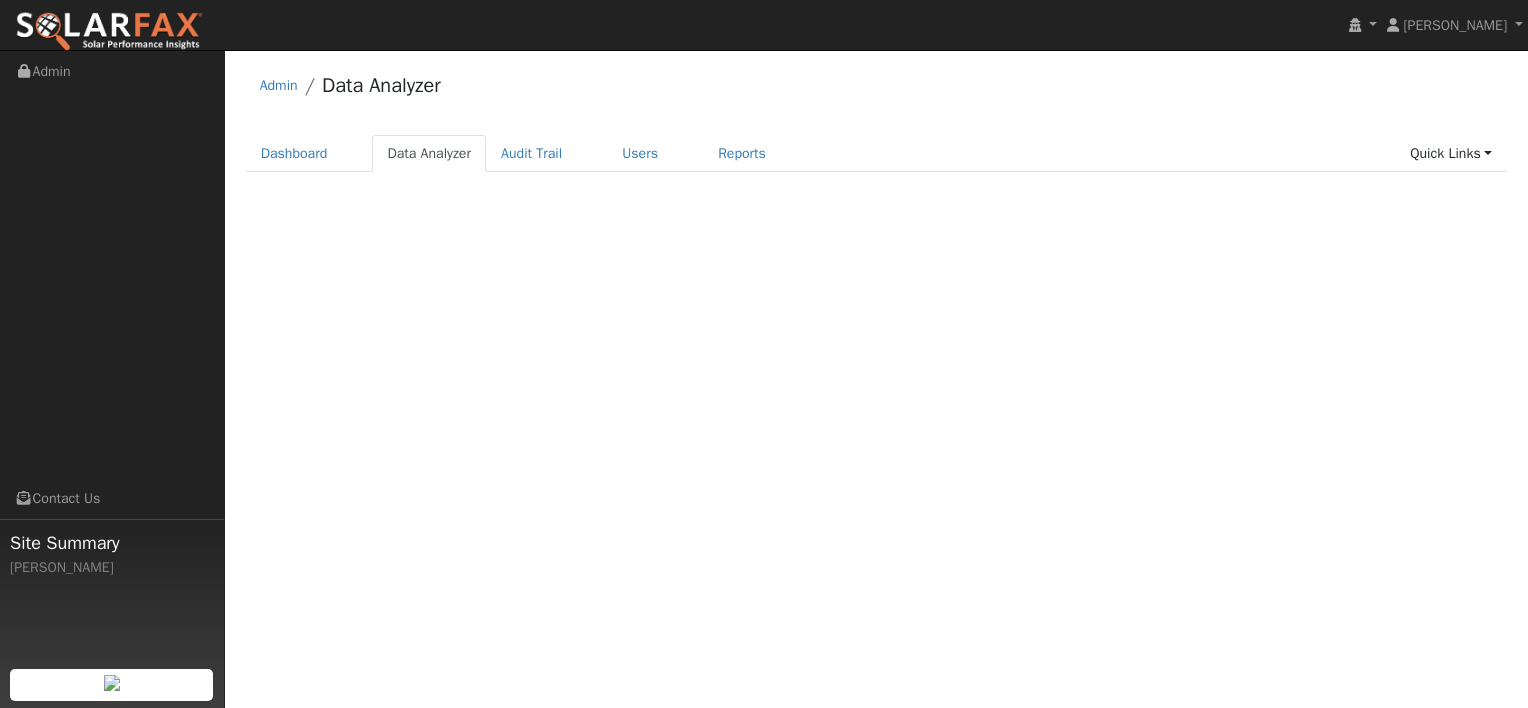 scroll, scrollTop: 0, scrollLeft: 0, axis: both 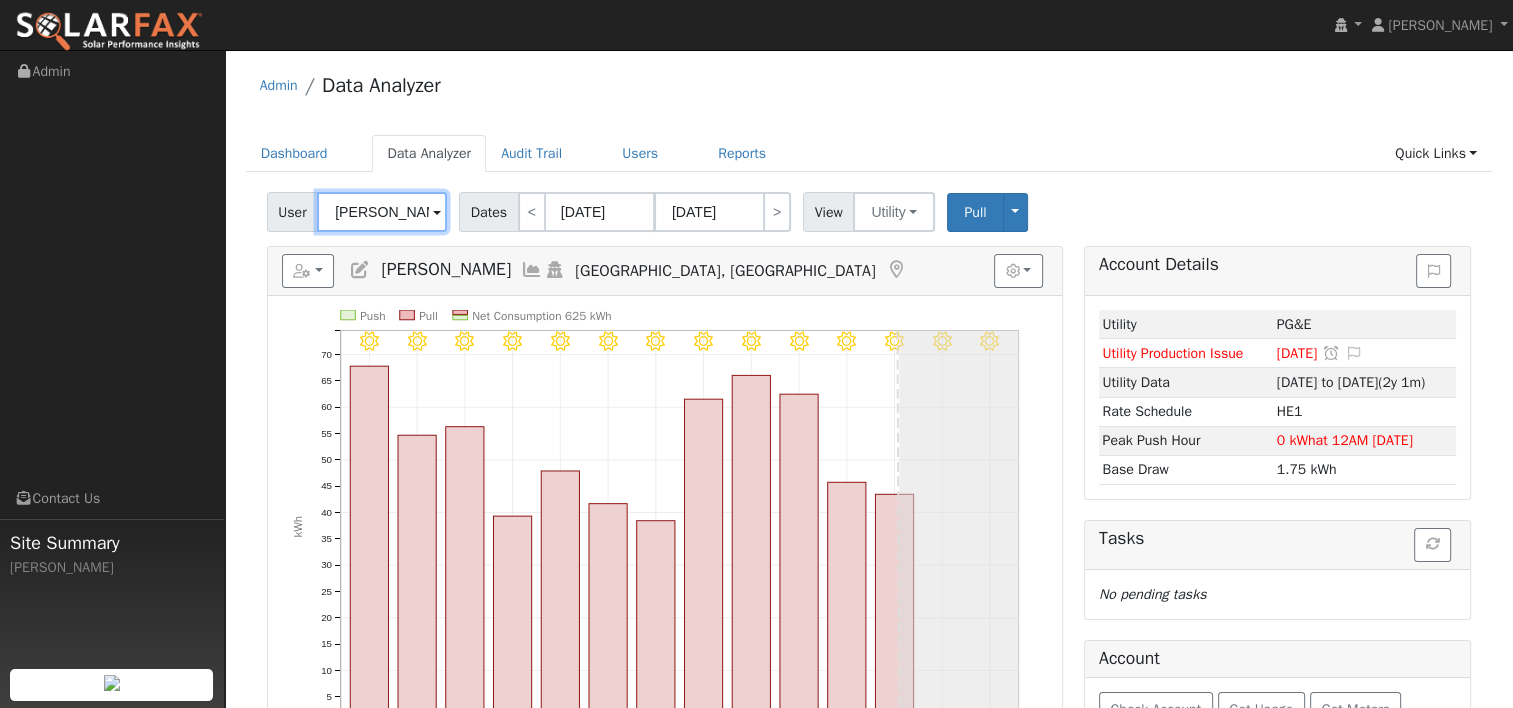 drag, startPoint x: 427, startPoint y: 210, endPoint x: 273, endPoint y: 226, distance: 154.82893 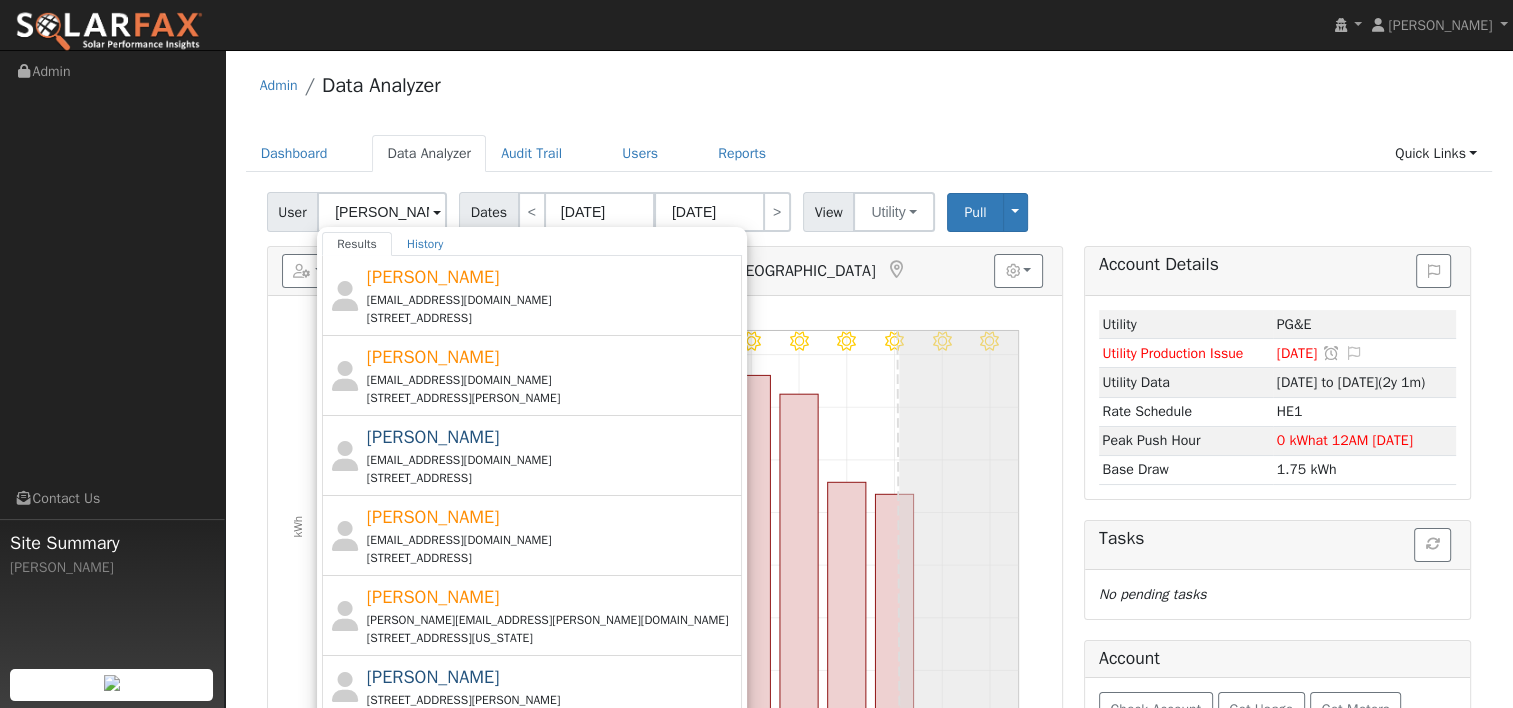 click on "[PERSON_NAME][EMAIL_ADDRESS][PERSON_NAME][DOMAIN_NAME]" at bounding box center (552, 620) 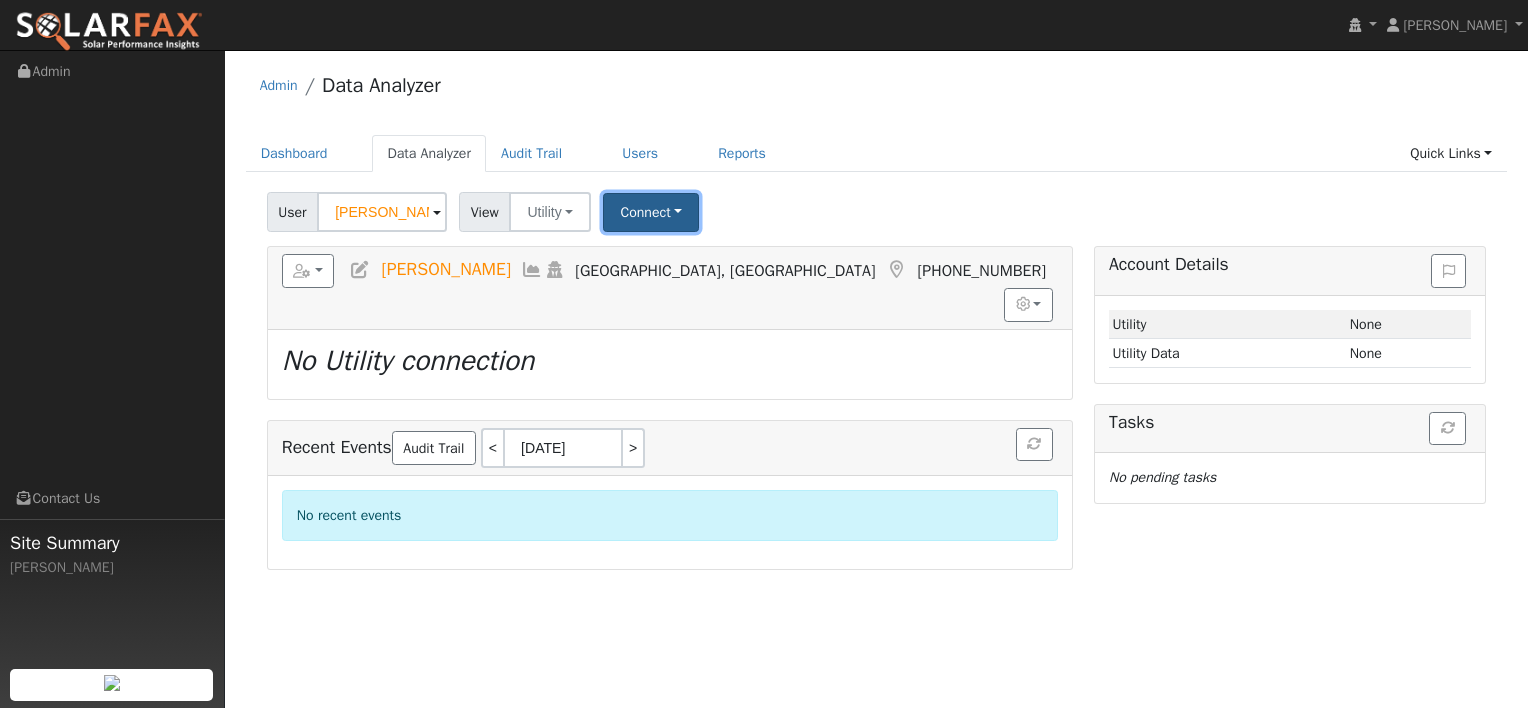 click on "Connect" at bounding box center (651, 212) 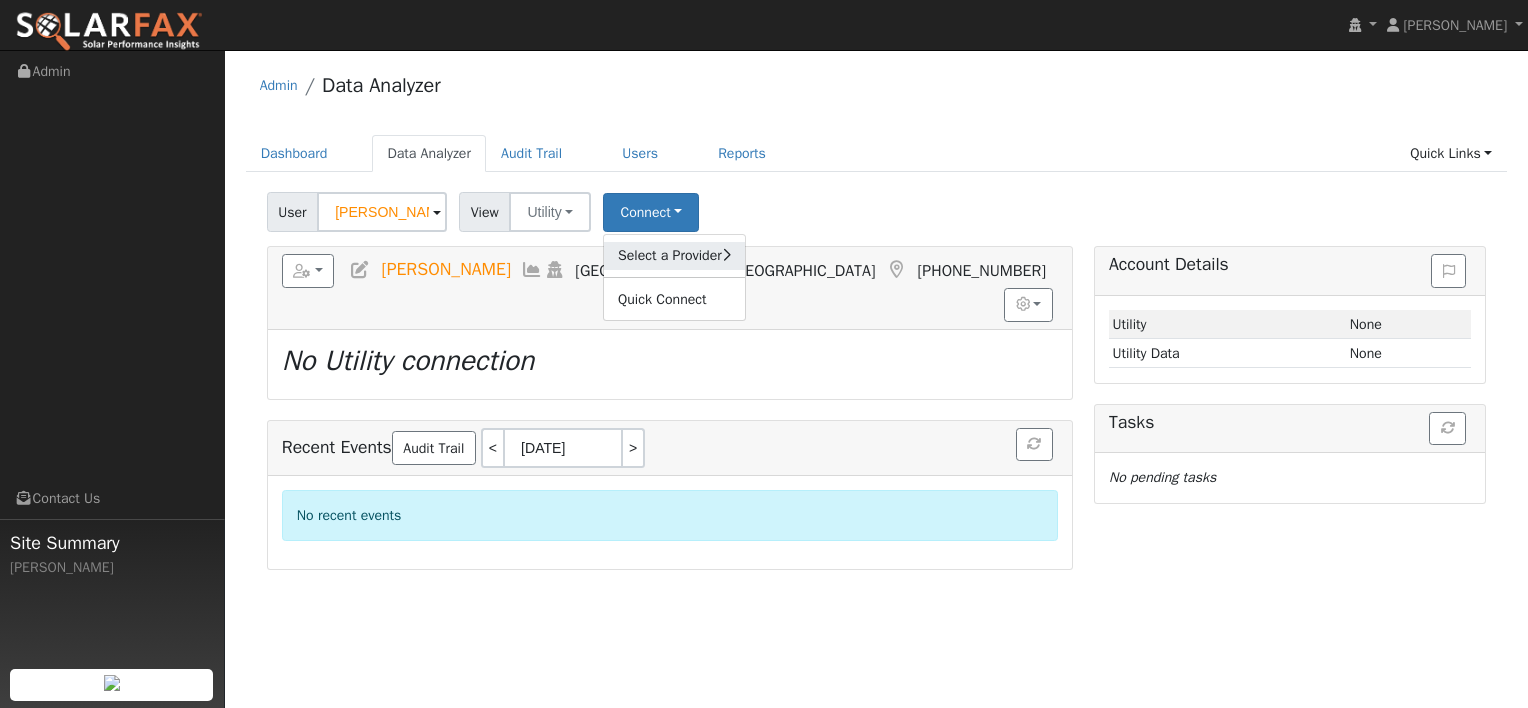 click on "Select a Provider" 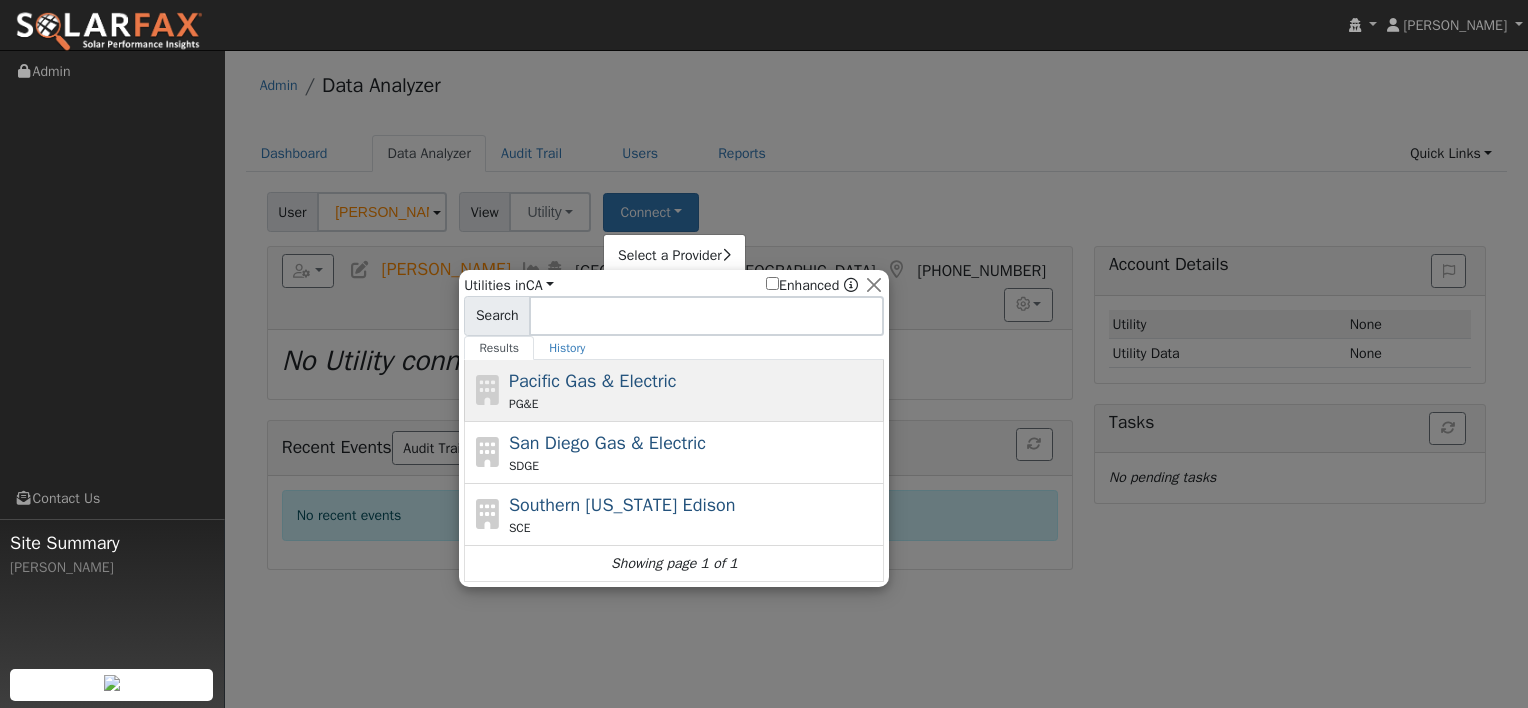 click on "Pacific Gas & Electric" at bounding box center [593, 381] 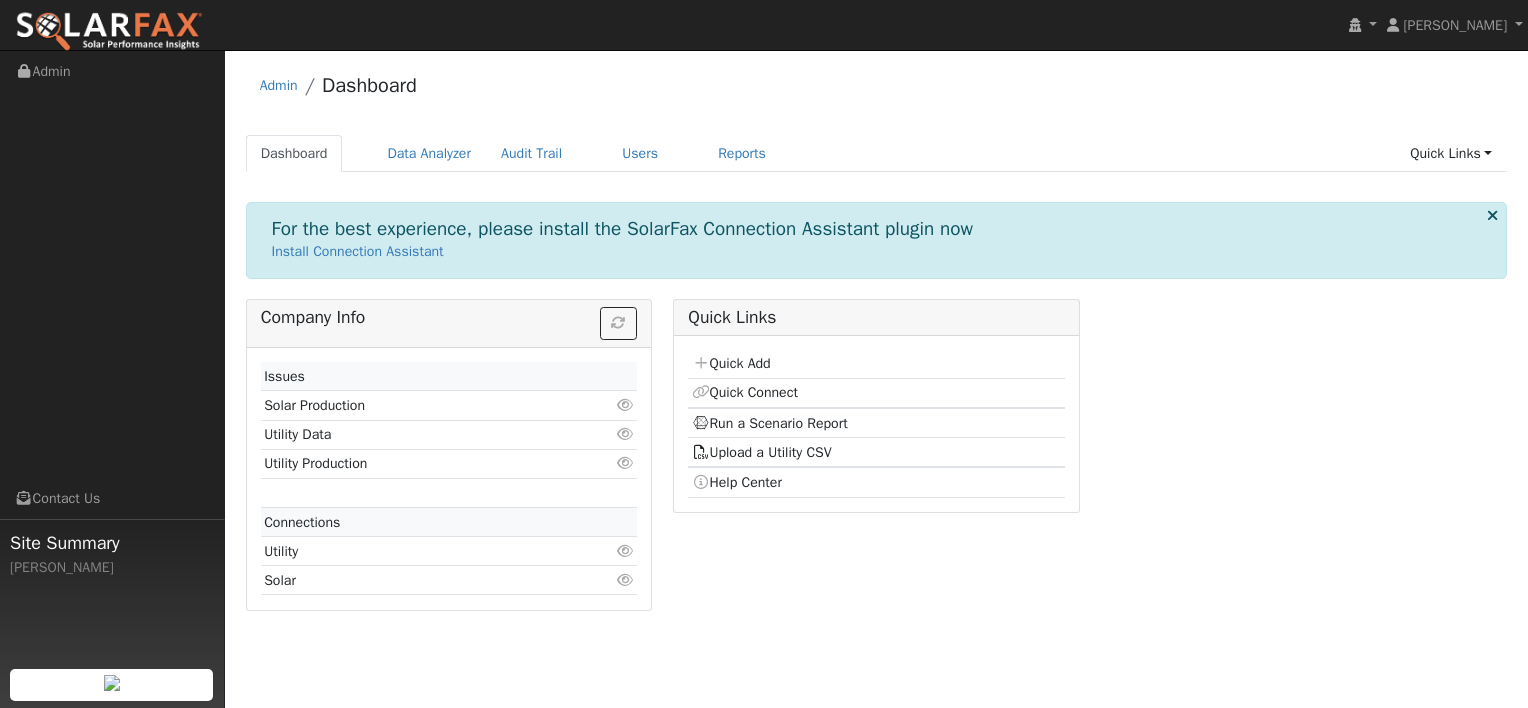 scroll, scrollTop: 0, scrollLeft: 0, axis: both 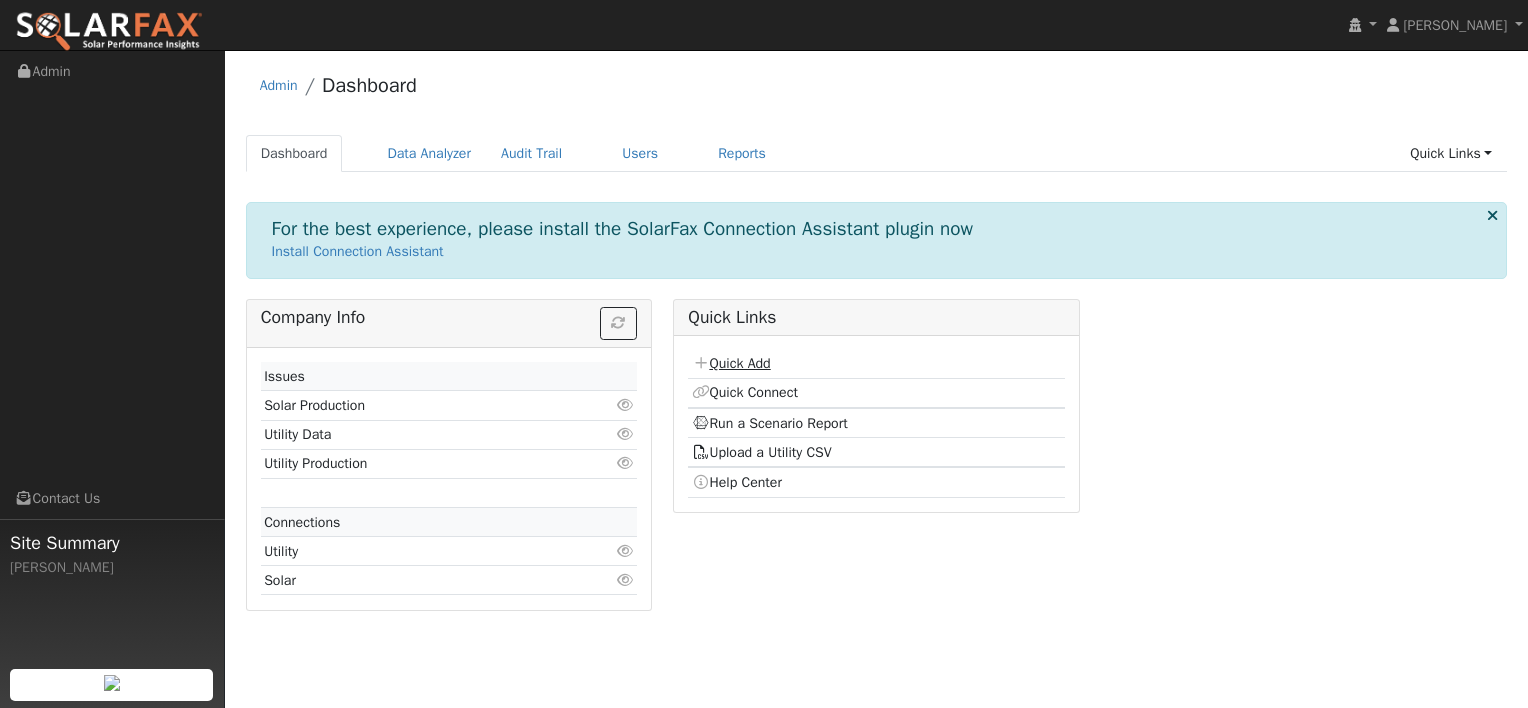 click on "Quick Add" at bounding box center [731, 363] 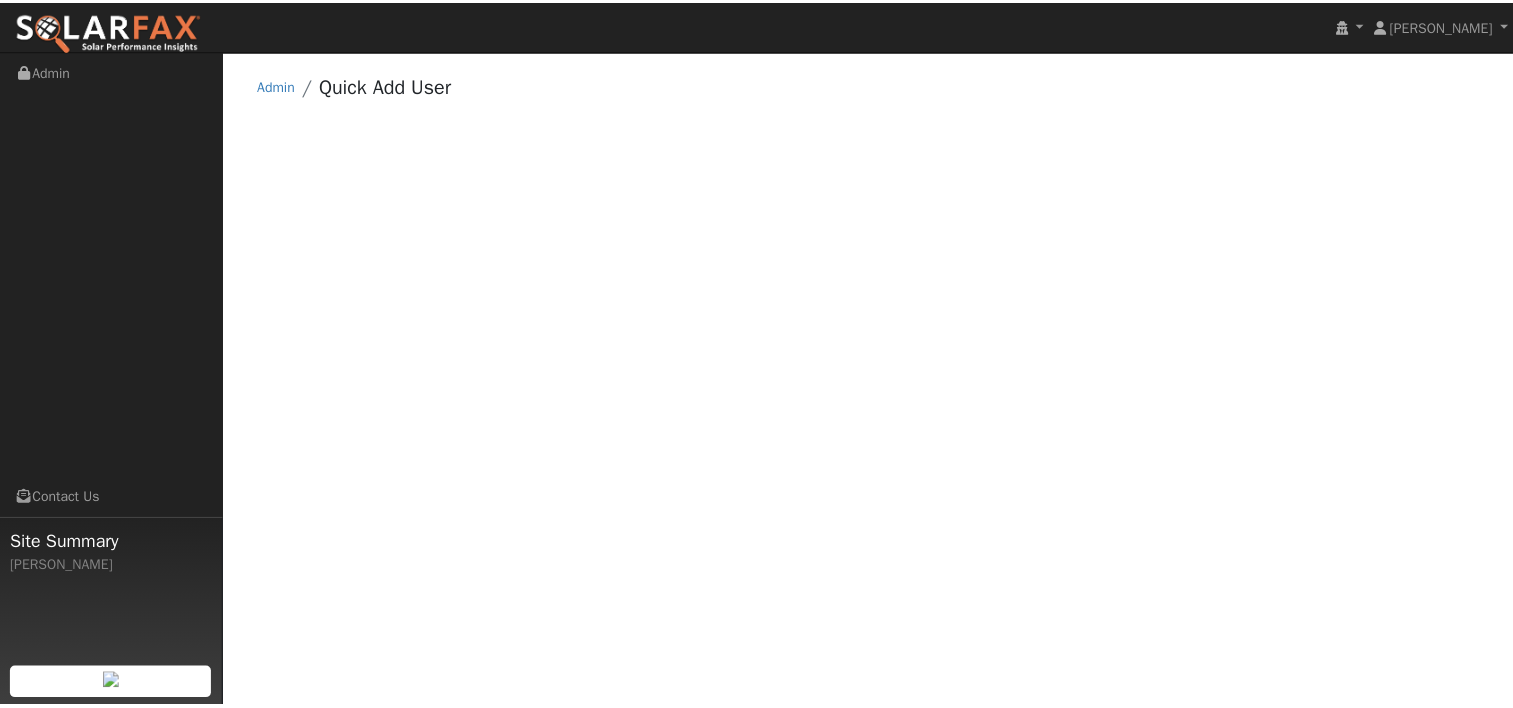 scroll, scrollTop: 0, scrollLeft: 0, axis: both 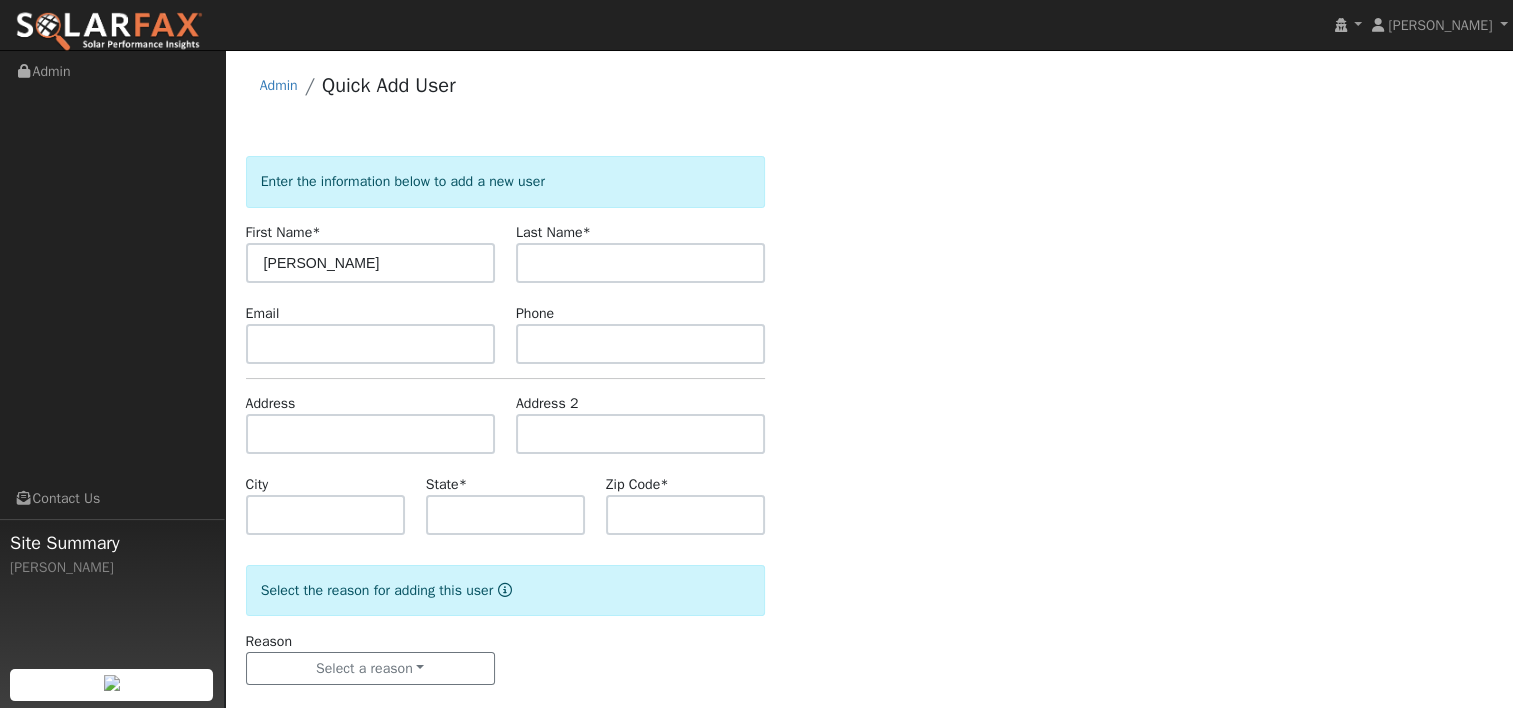 type on "[PERSON_NAME]" 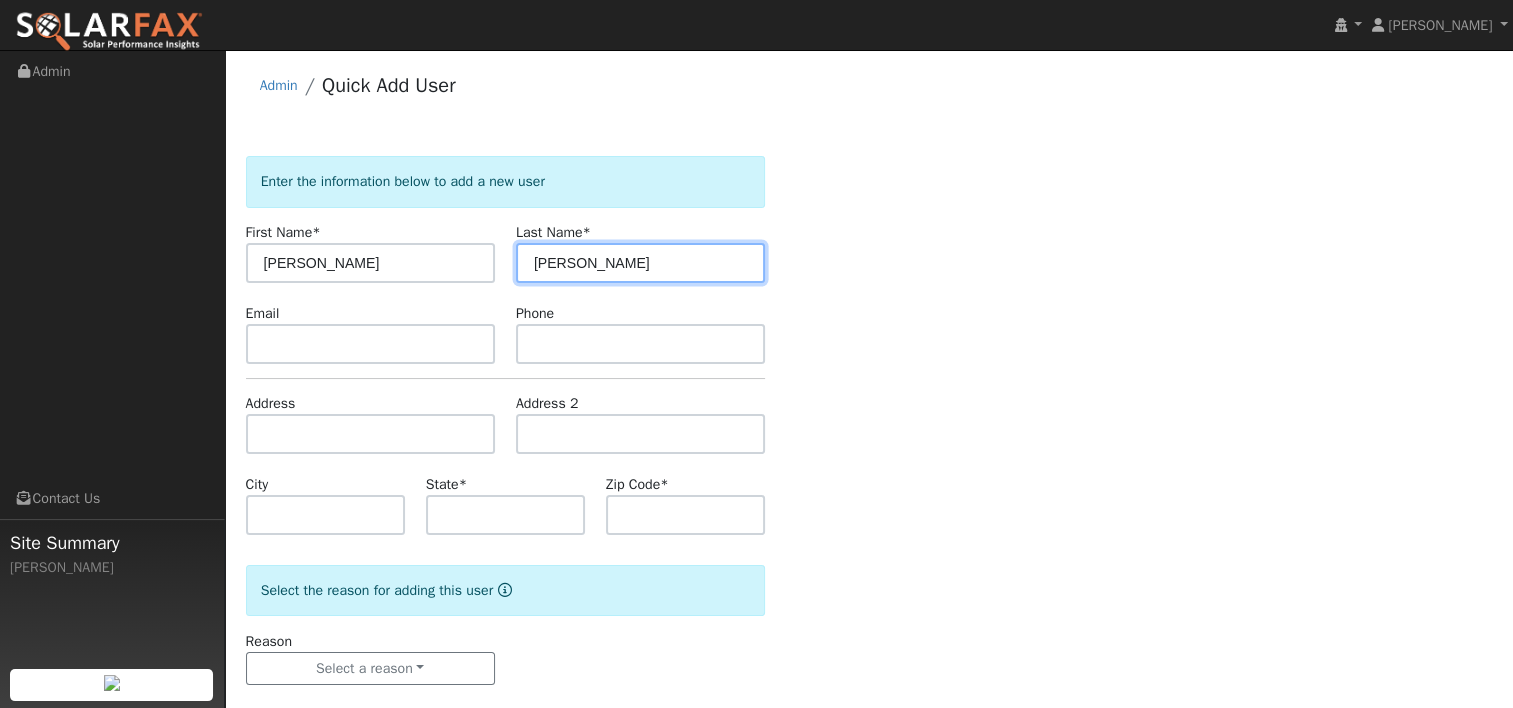 type on "[PERSON_NAME]" 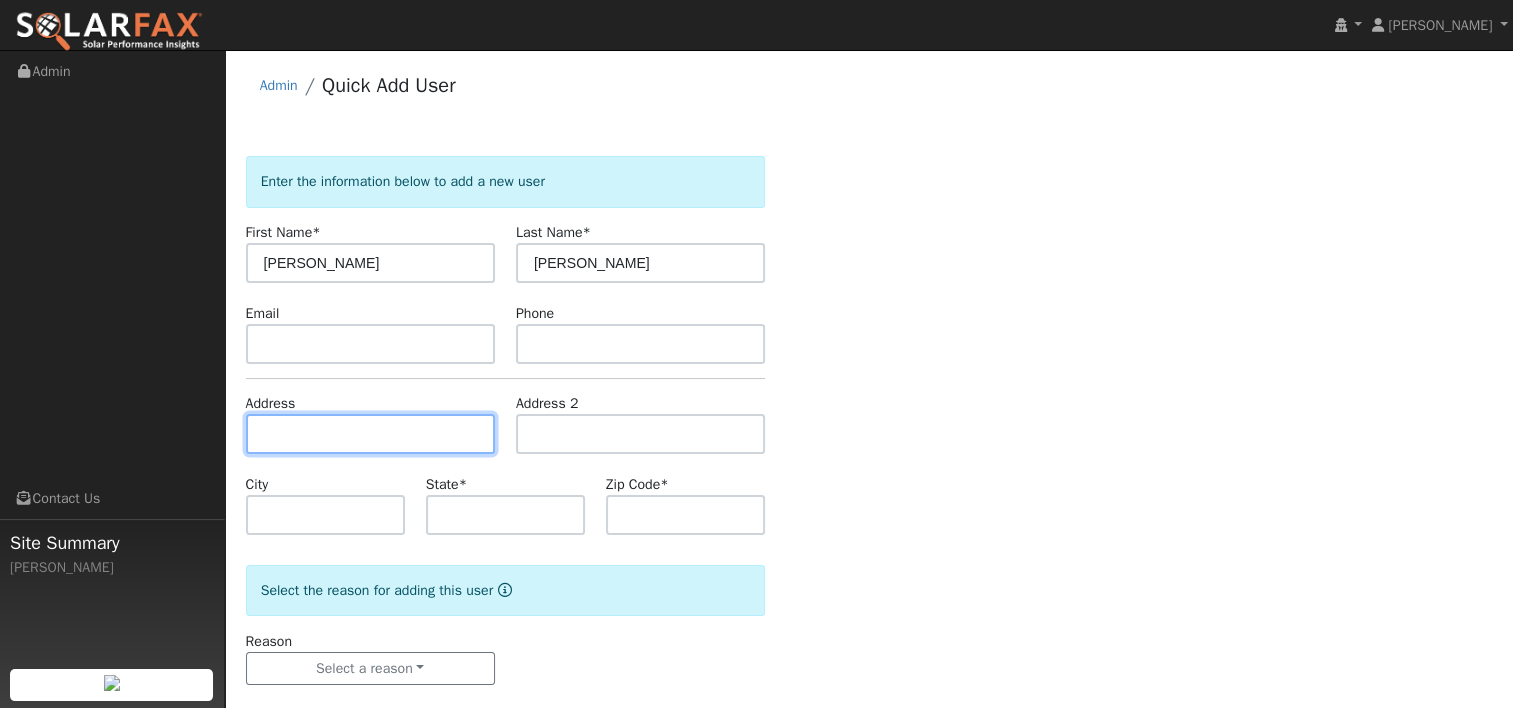 paste on "Emaildavid.freese@kp.org" 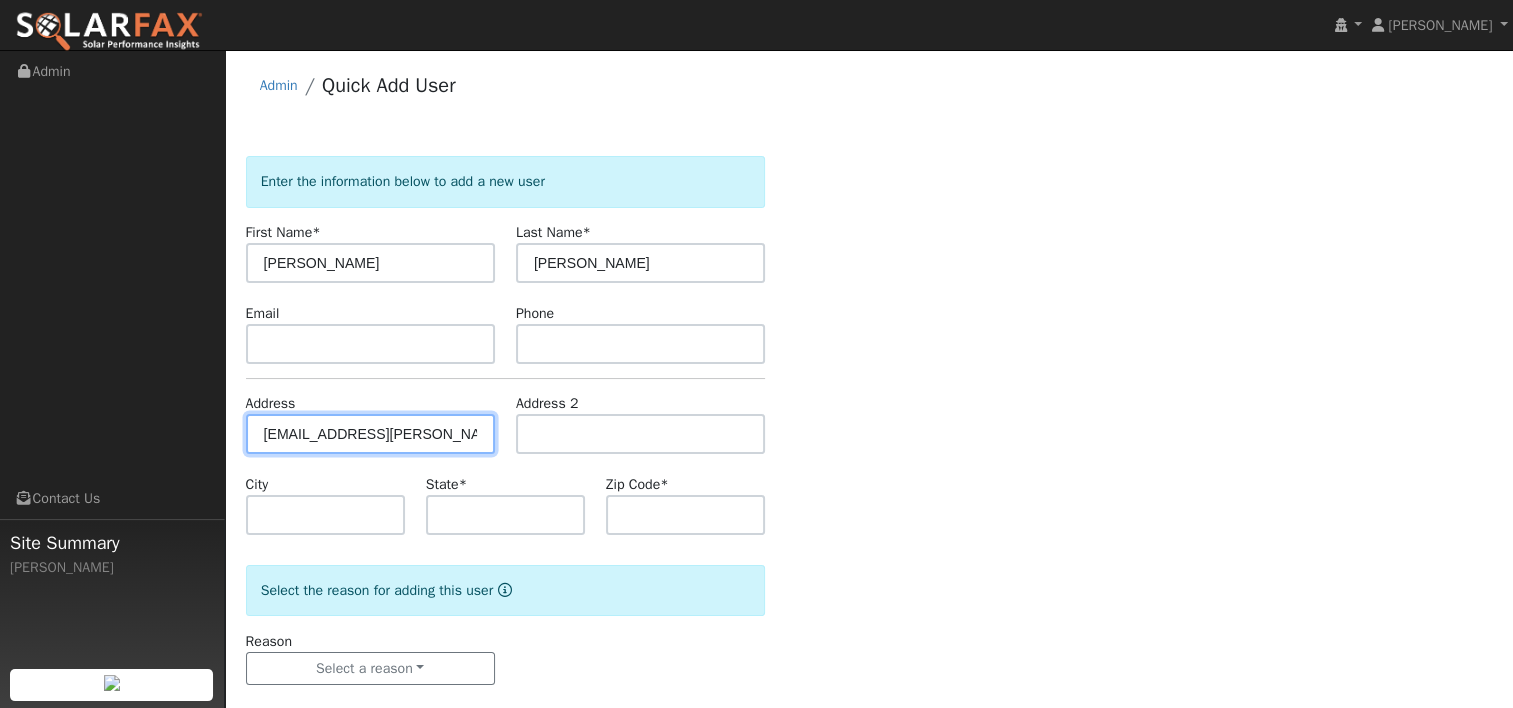 drag, startPoint x: 442, startPoint y: 440, endPoint x: 207, endPoint y: 447, distance: 235.10423 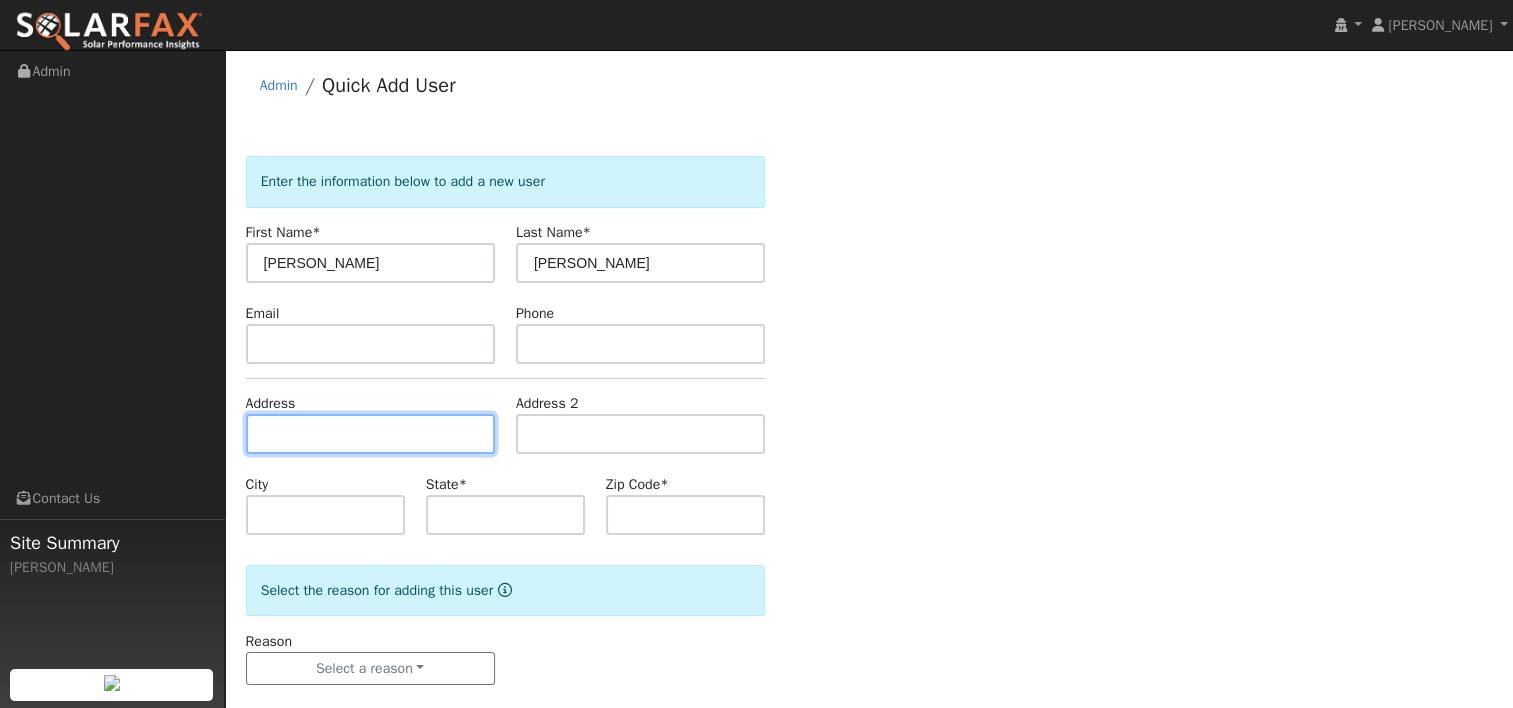 paste on "530 Kentucky St #A, Vacaville, 95688" 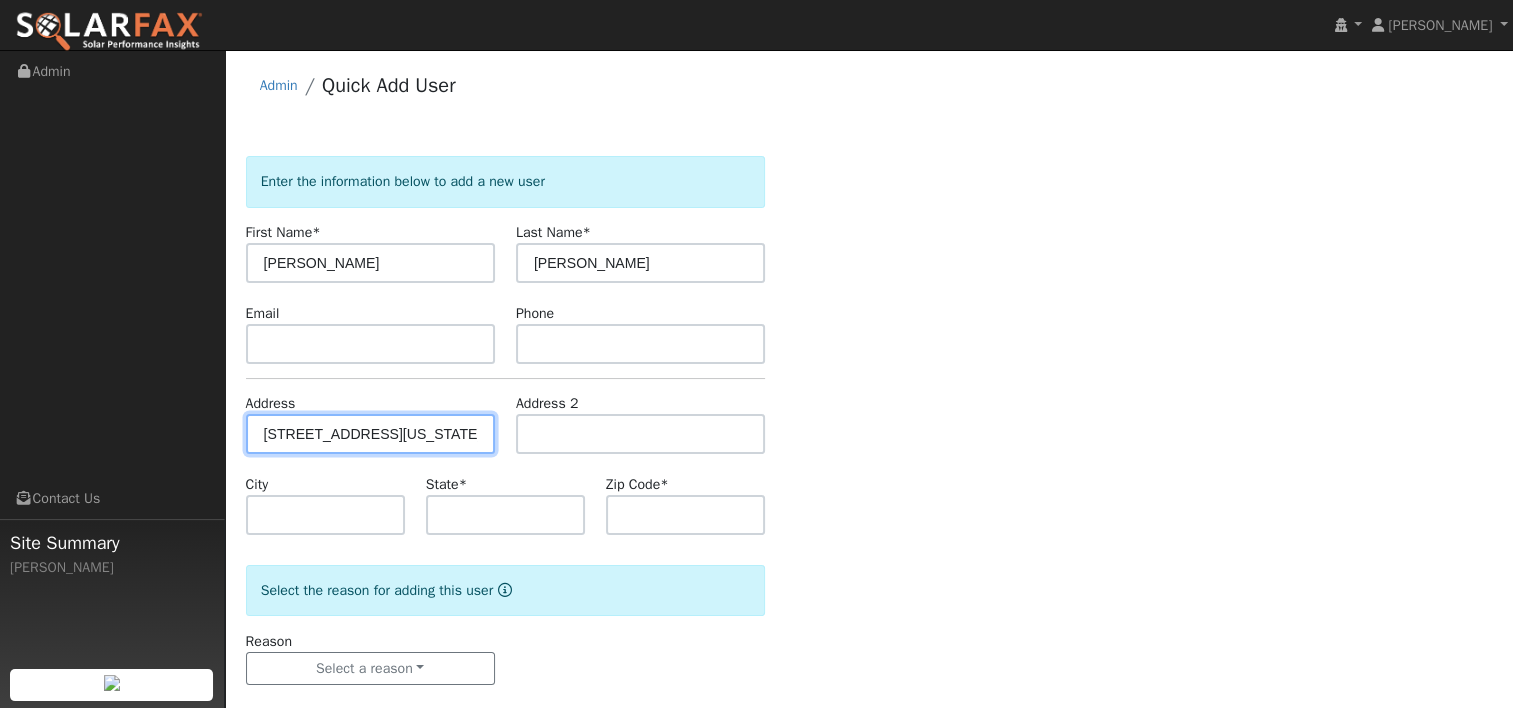 scroll, scrollTop: 0, scrollLeft: 16, axis: horizontal 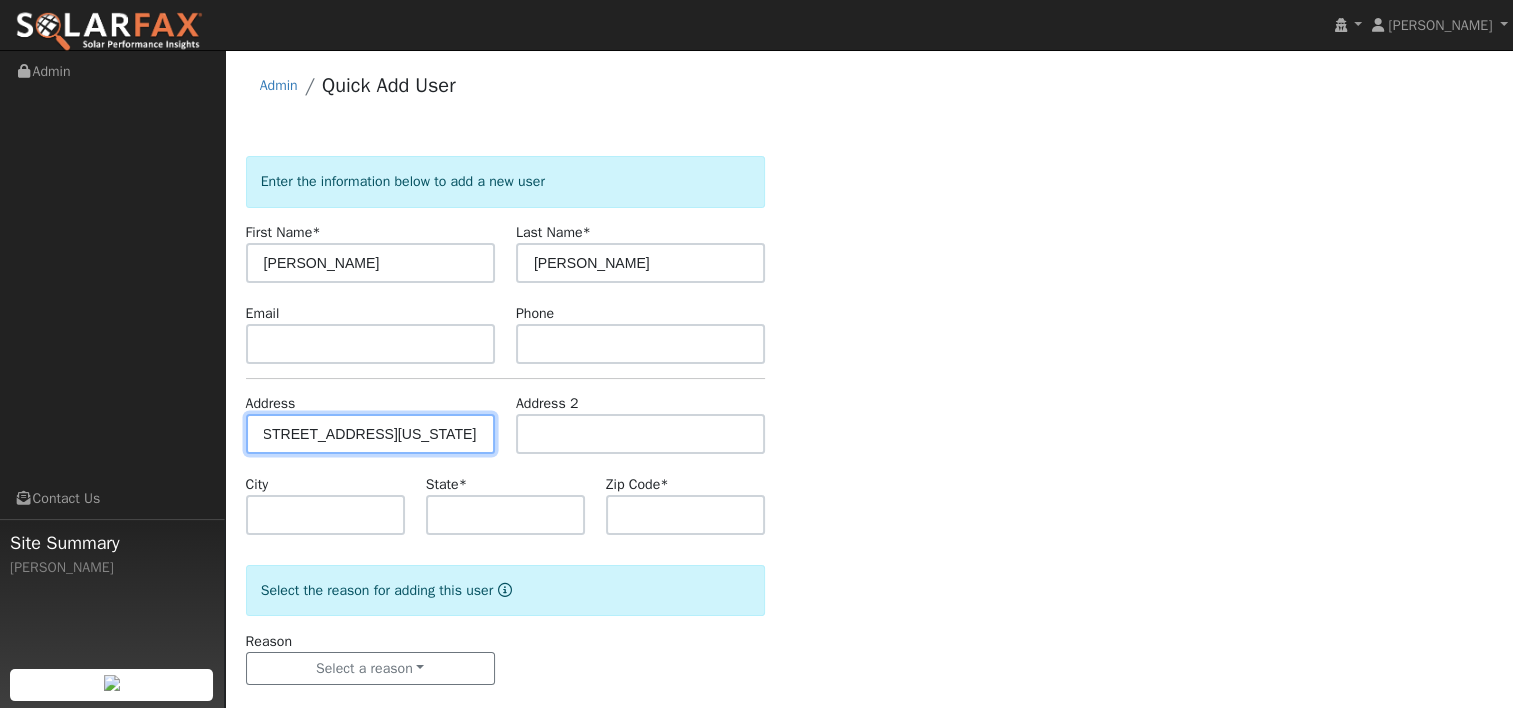 type on "[STREET_ADDRESS][US_STATE]" 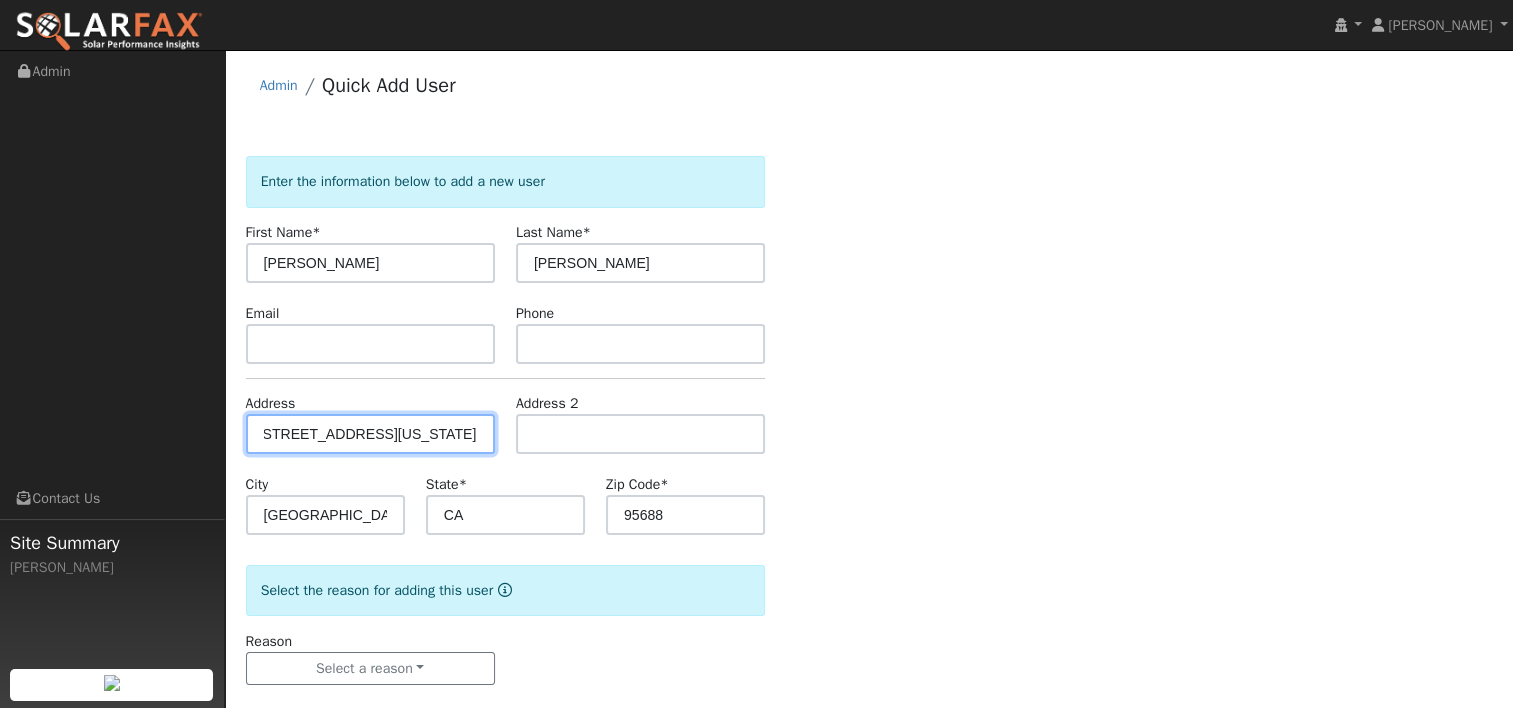 scroll, scrollTop: 0, scrollLeft: 0, axis: both 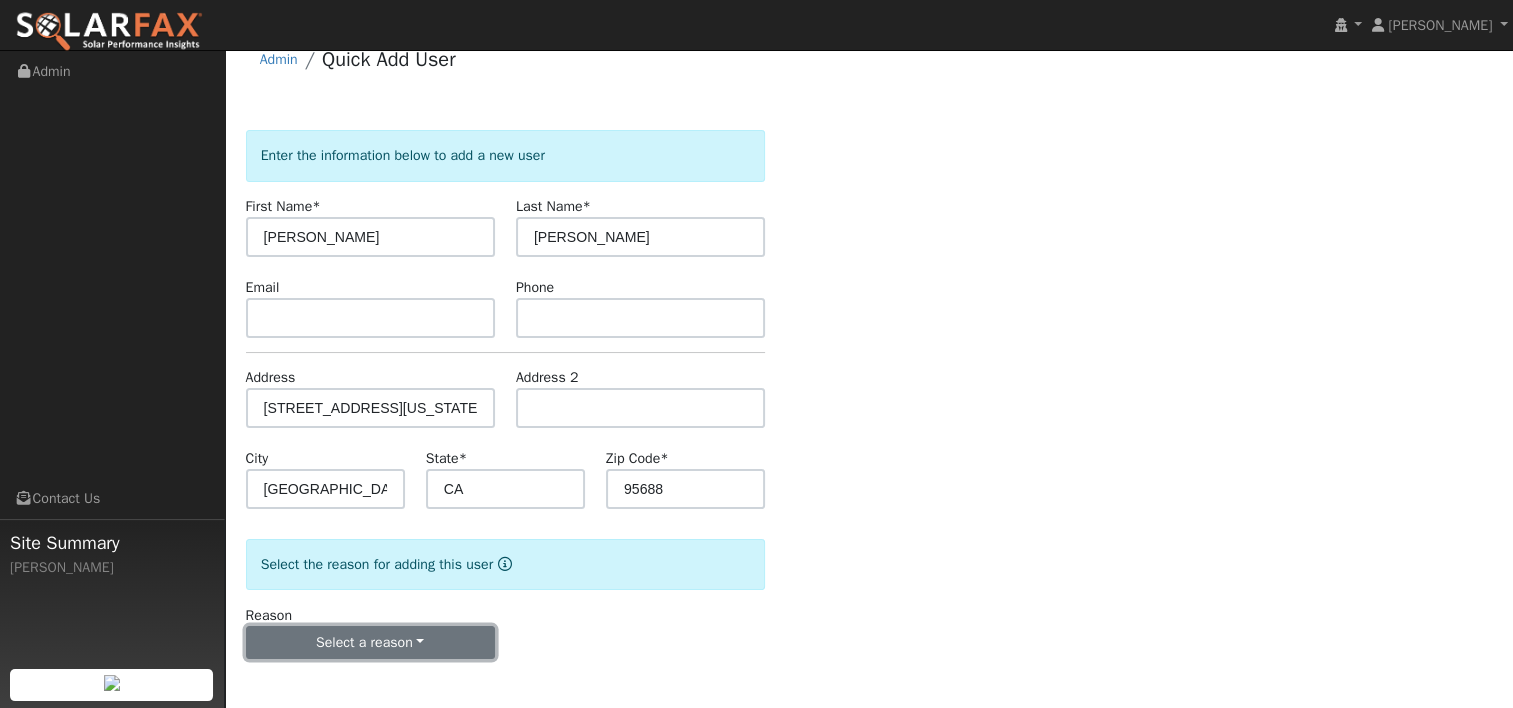 click on "Select a reason" at bounding box center (370, 643) 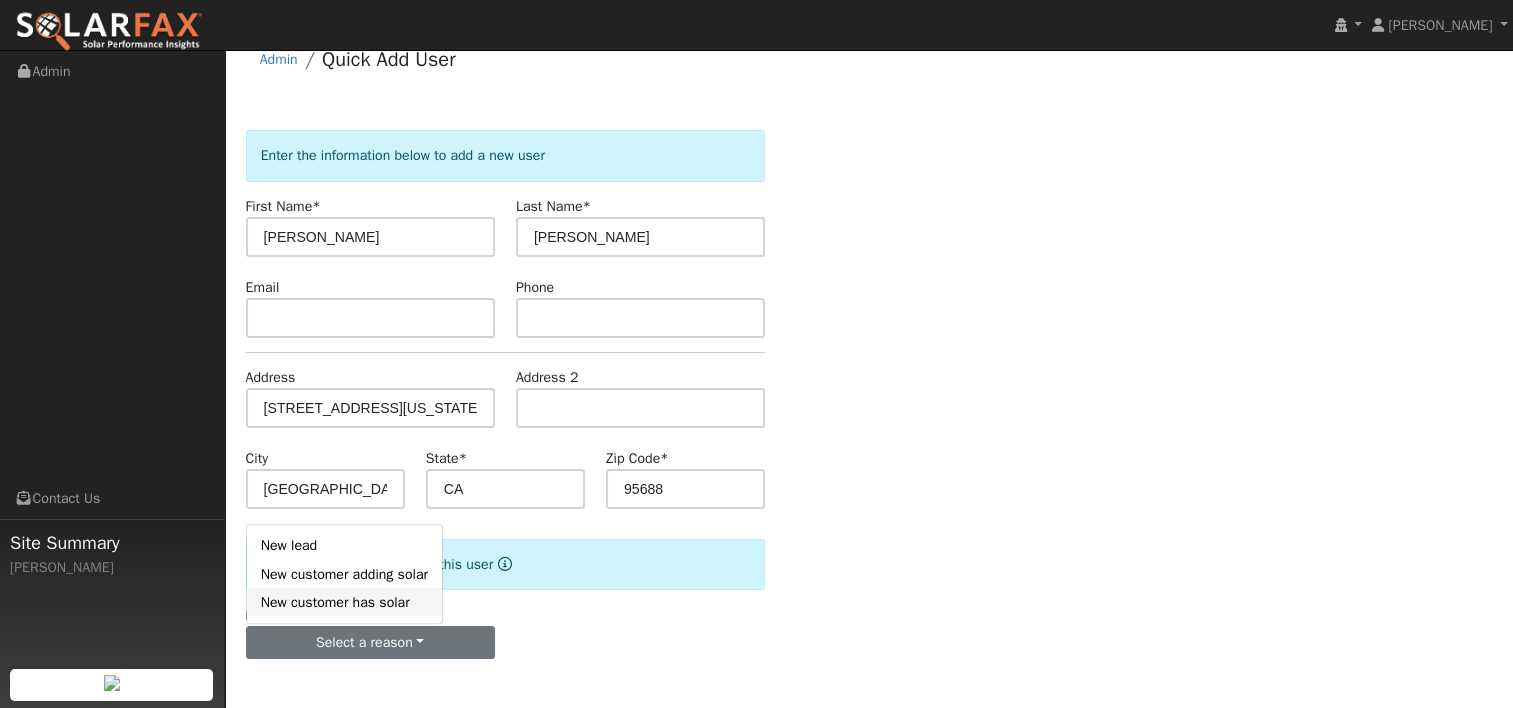click on "New customer has solar" at bounding box center (344, 602) 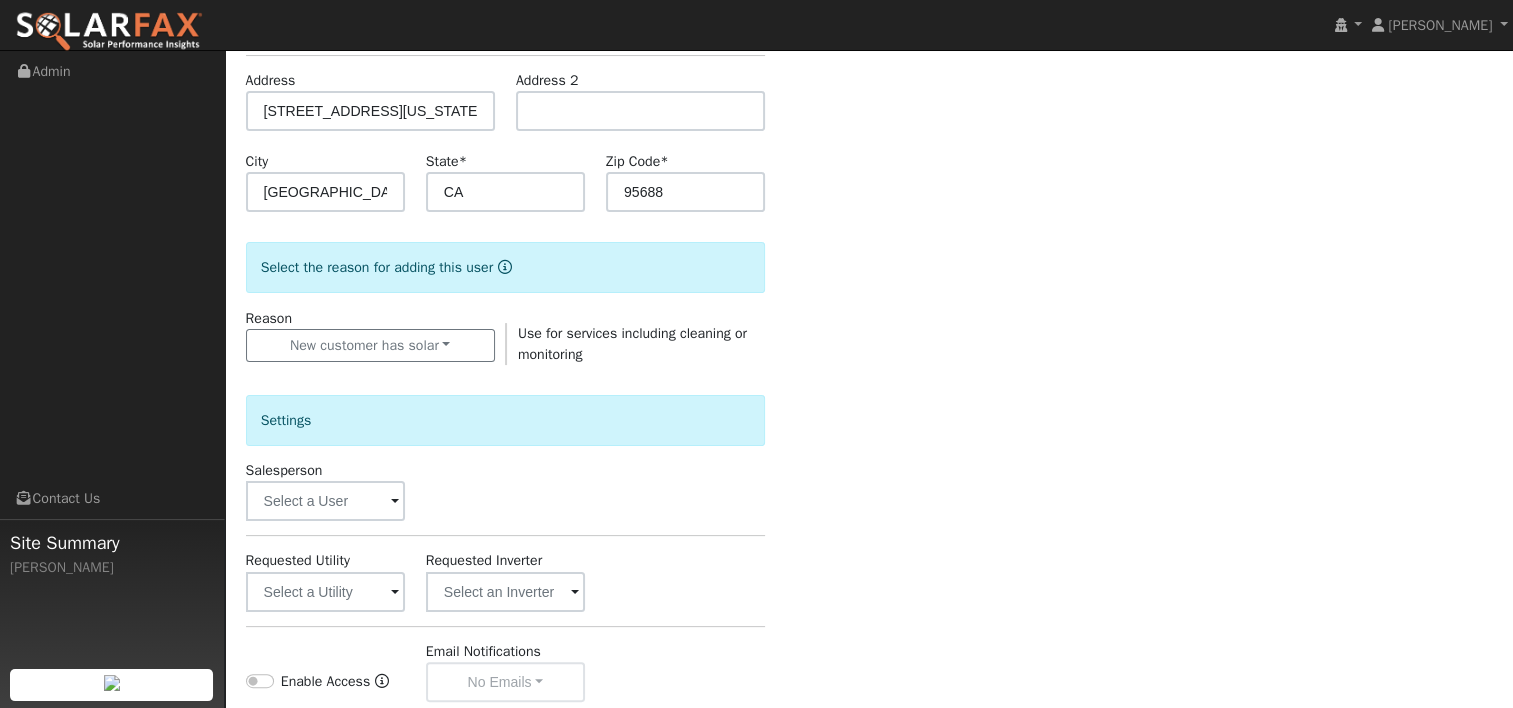 scroll, scrollTop: 326, scrollLeft: 0, axis: vertical 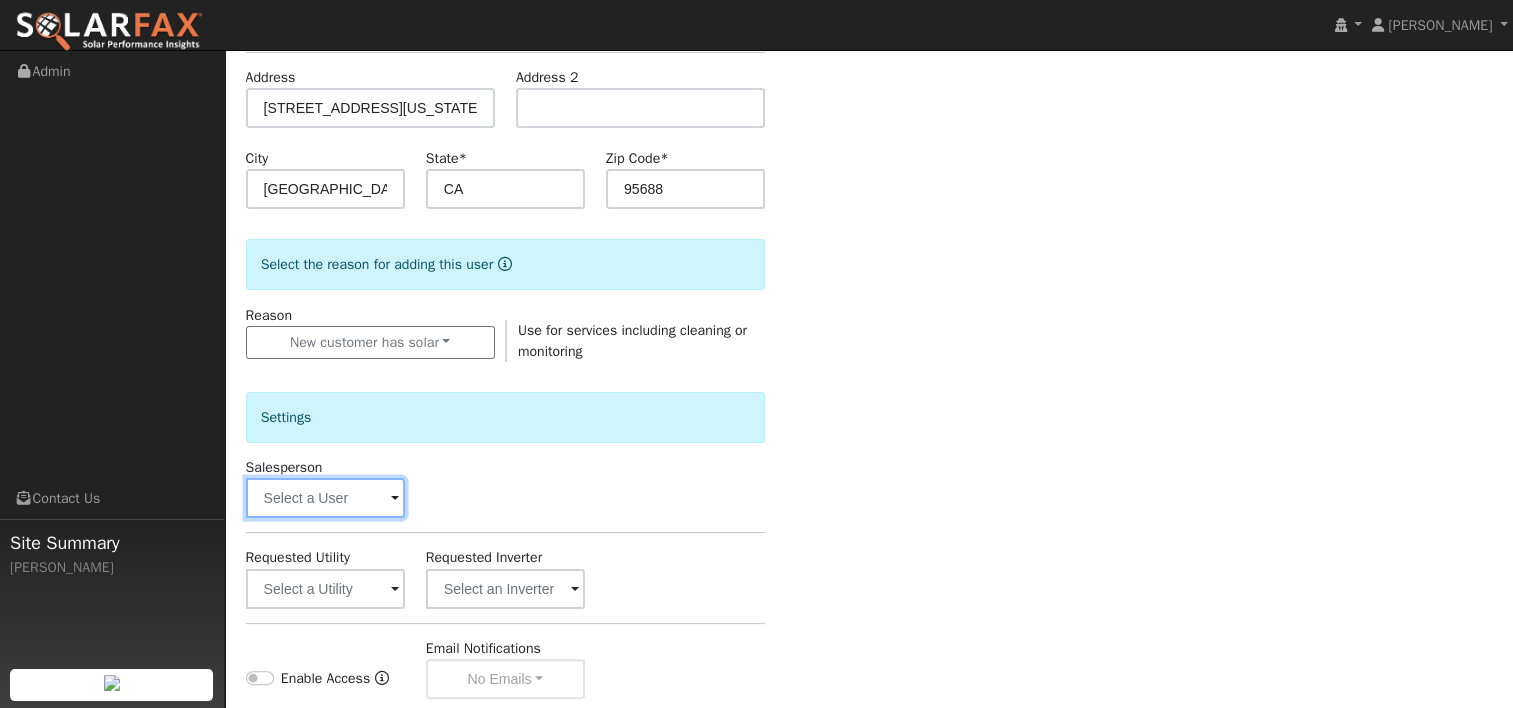click at bounding box center [325, 498] 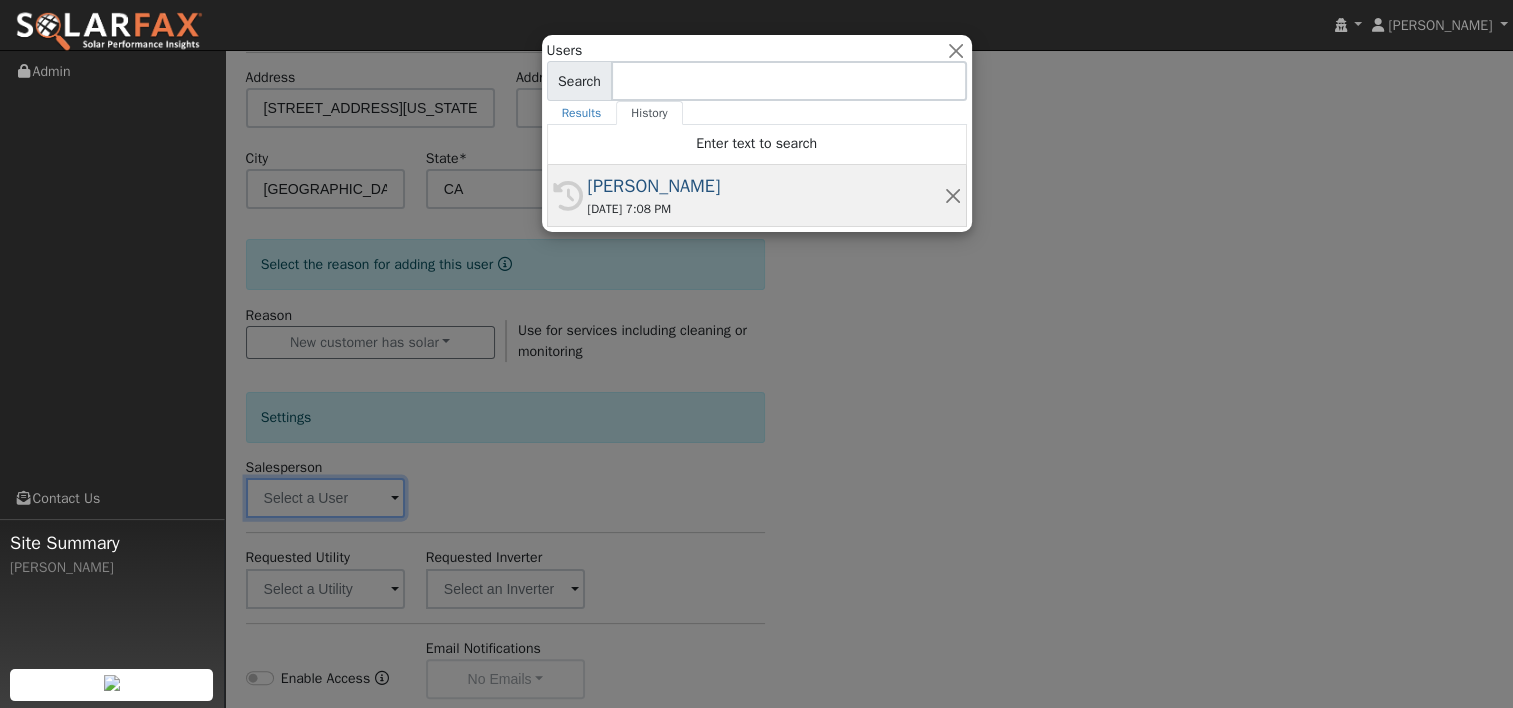 click on "07/16/2025 7:08 PM" at bounding box center [766, 209] 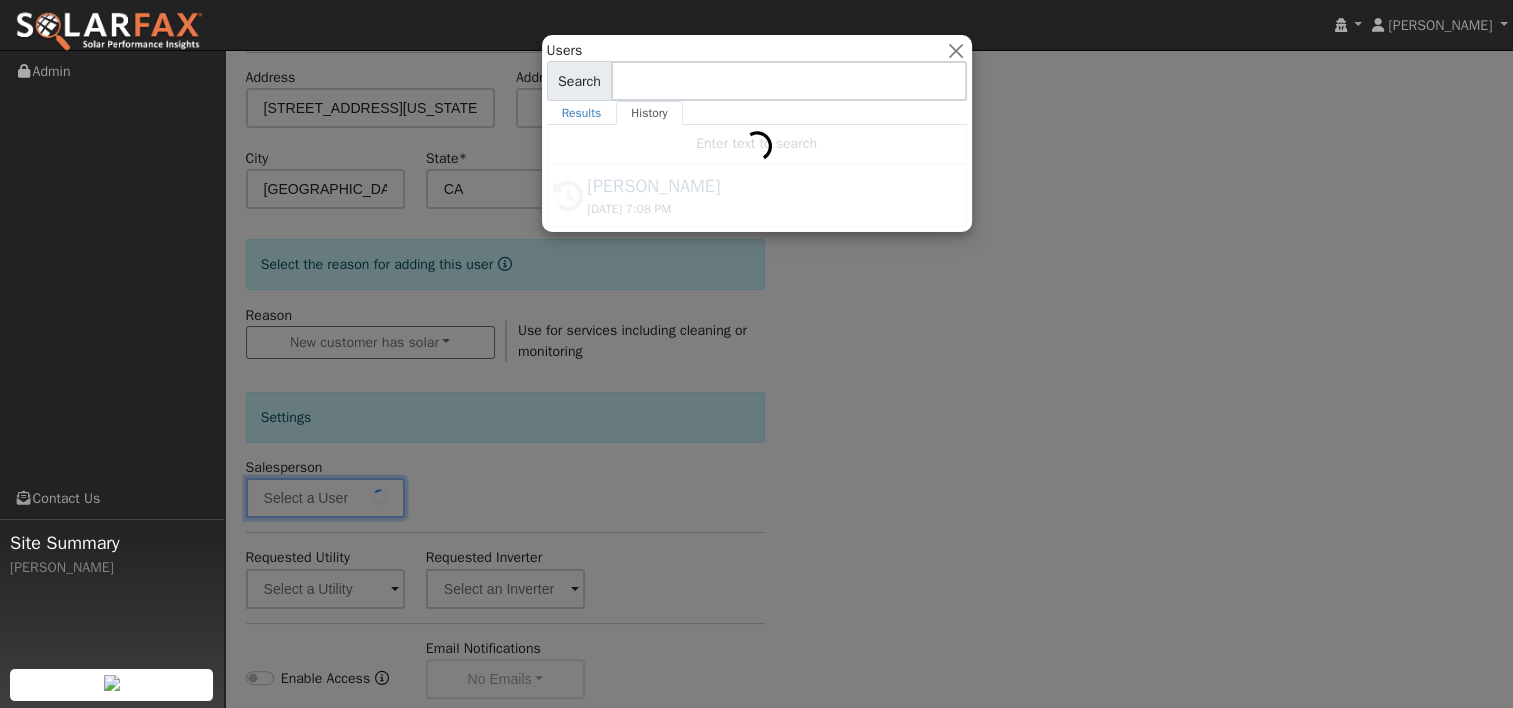 type on "[PERSON_NAME]" 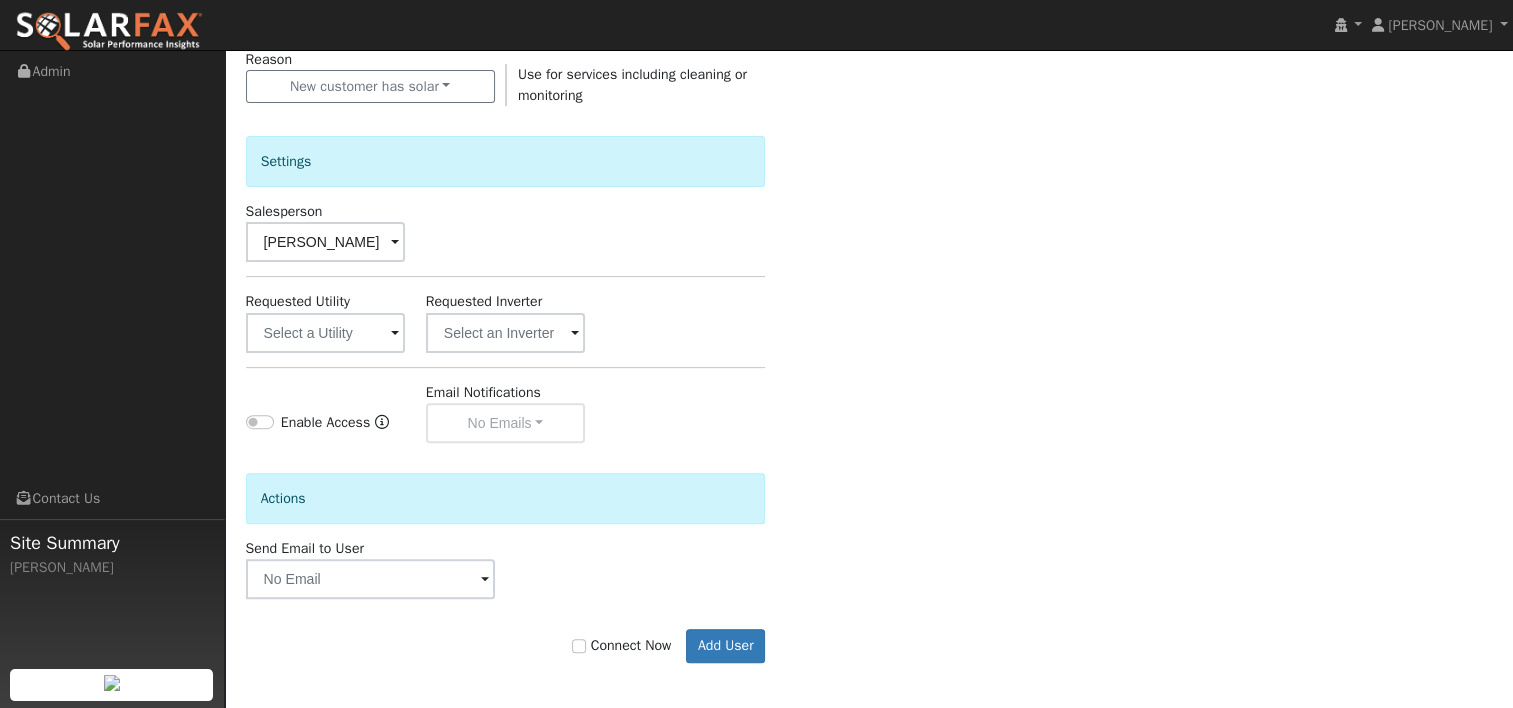 scroll, scrollTop: 584, scrollLeft: 0, axis: vertical 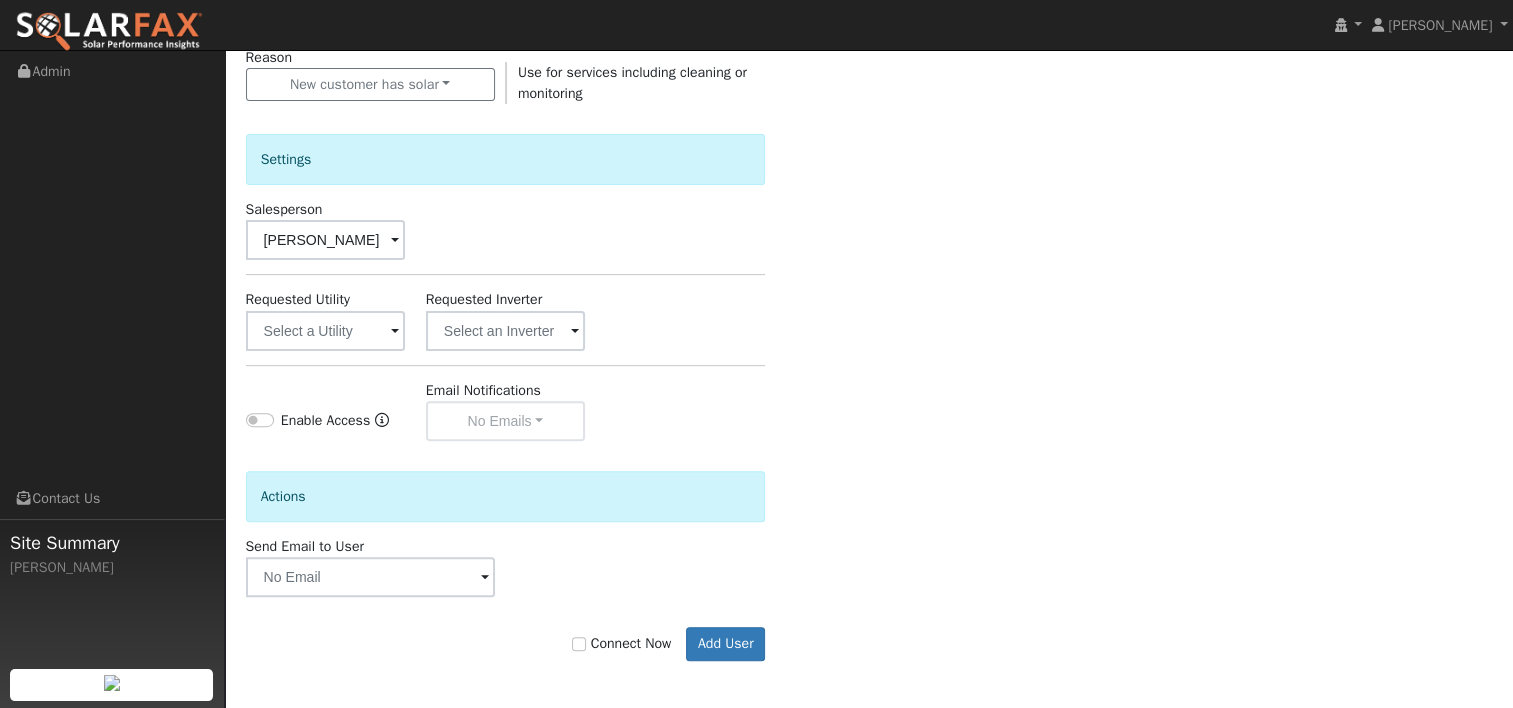 click at bounding box center (395, 332) 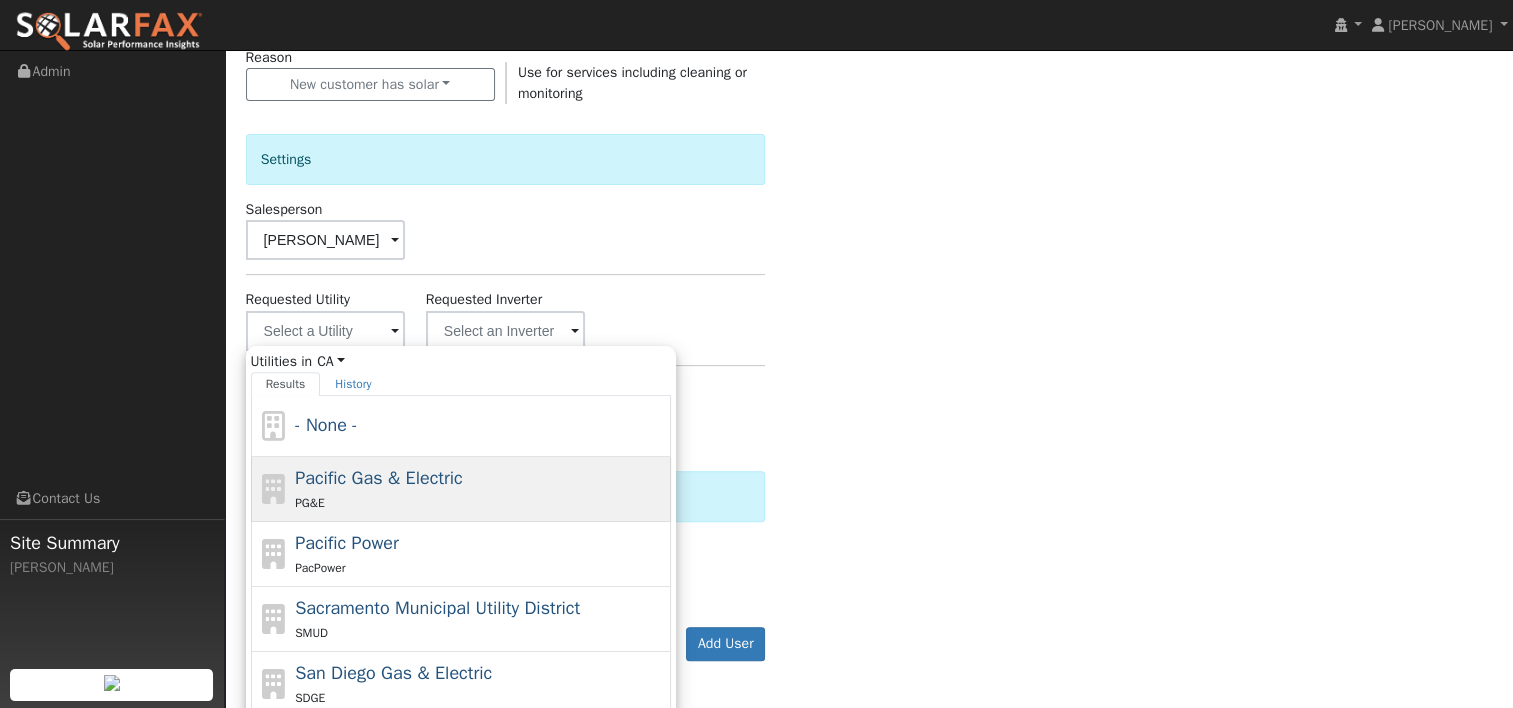 click on "Pacific Gas & Electric" at bounding box center (379, 478) 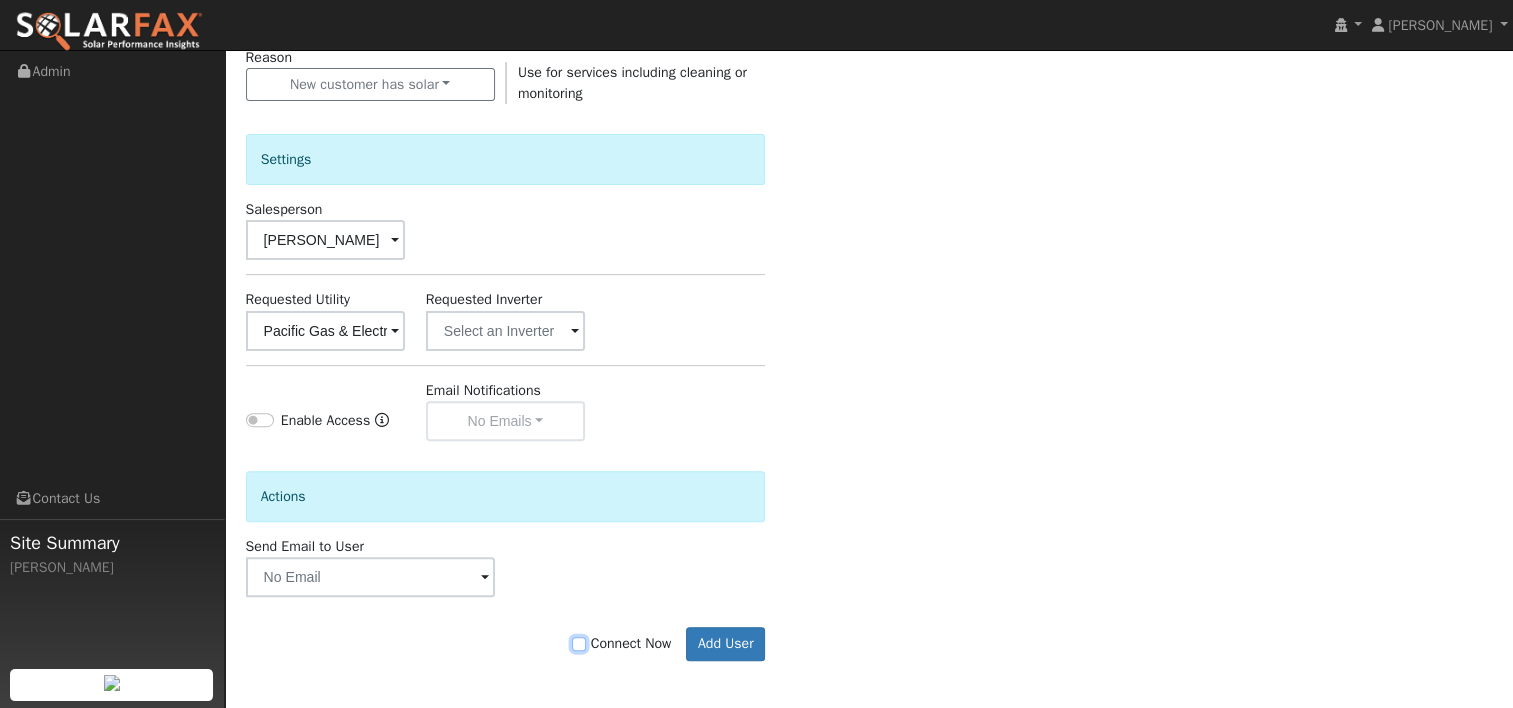 click on "Connect Now" at bounding box center [579, 644] 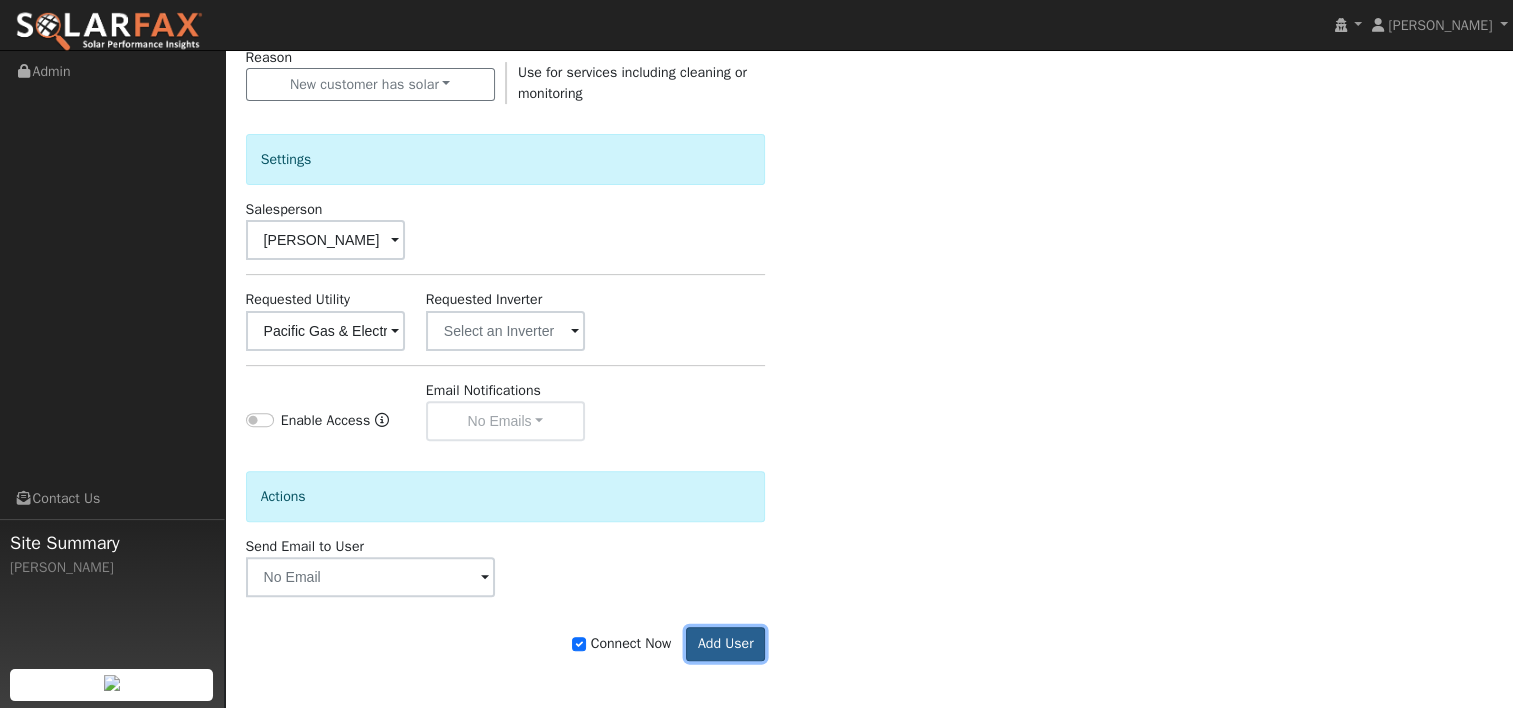 click on "Add User" at bounding box center [725, 644] 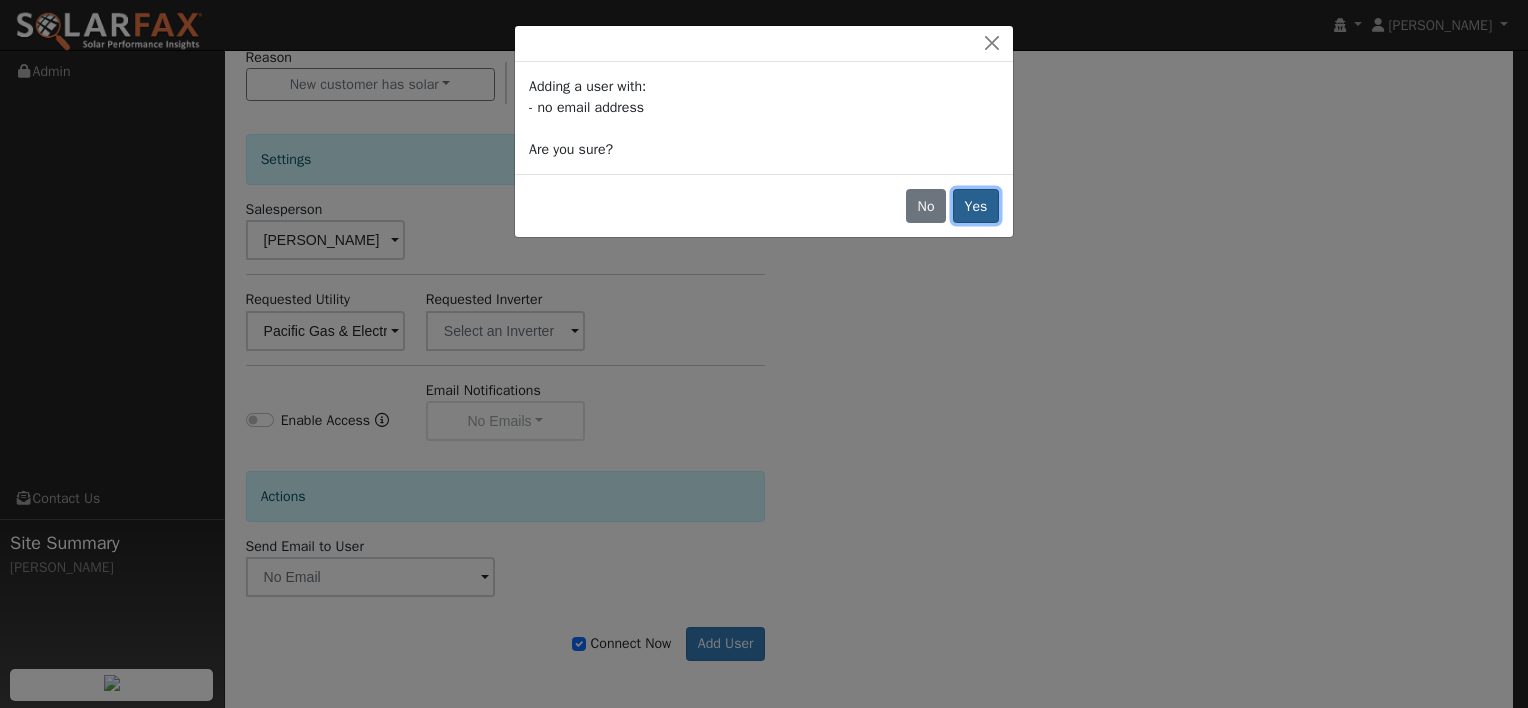 click on "Yes" at bounding box center (976, 206) 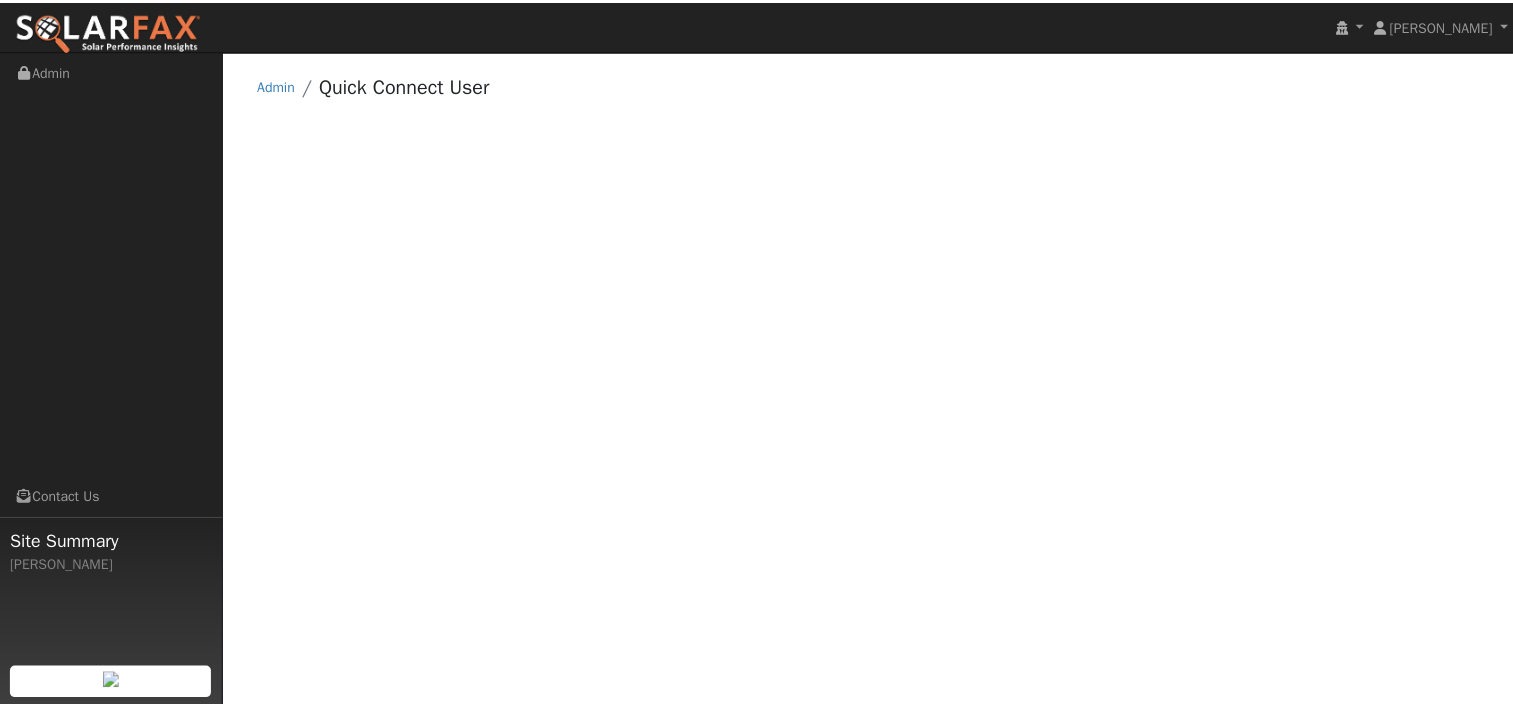 scroll, scrollTop: 0, scrollLeft: 0, axis: both 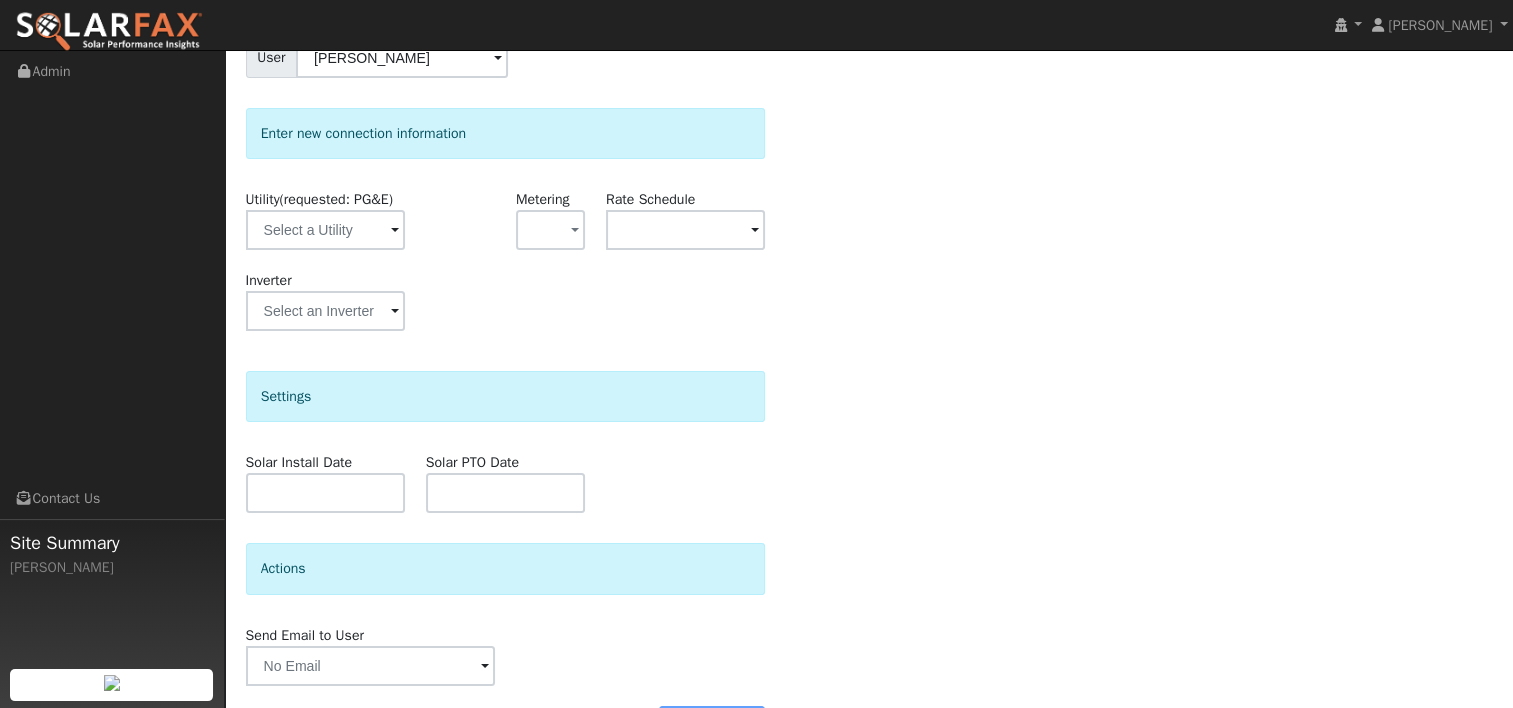 click at bounding box center (395, 231) 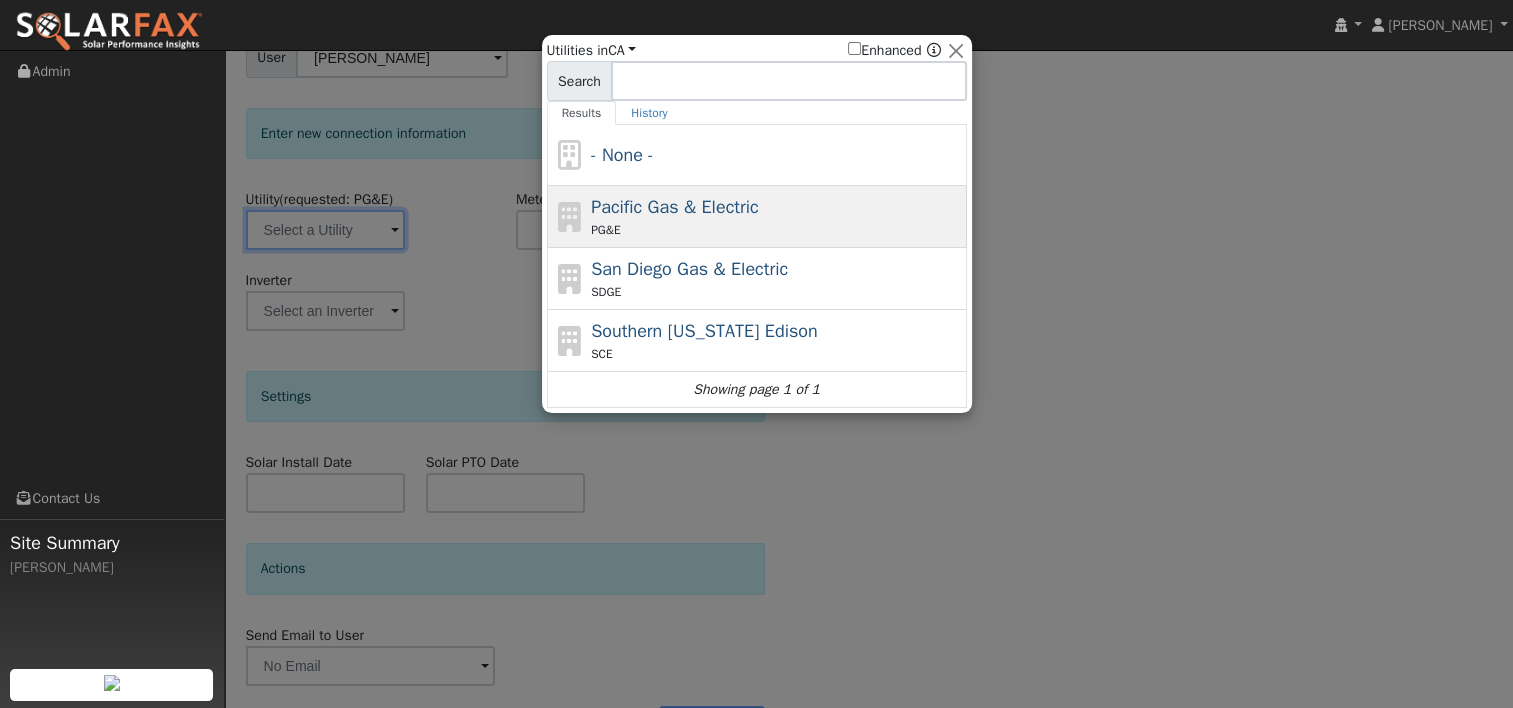 click on "Pacific Gas & Electric" at bounding box center [675, 207] 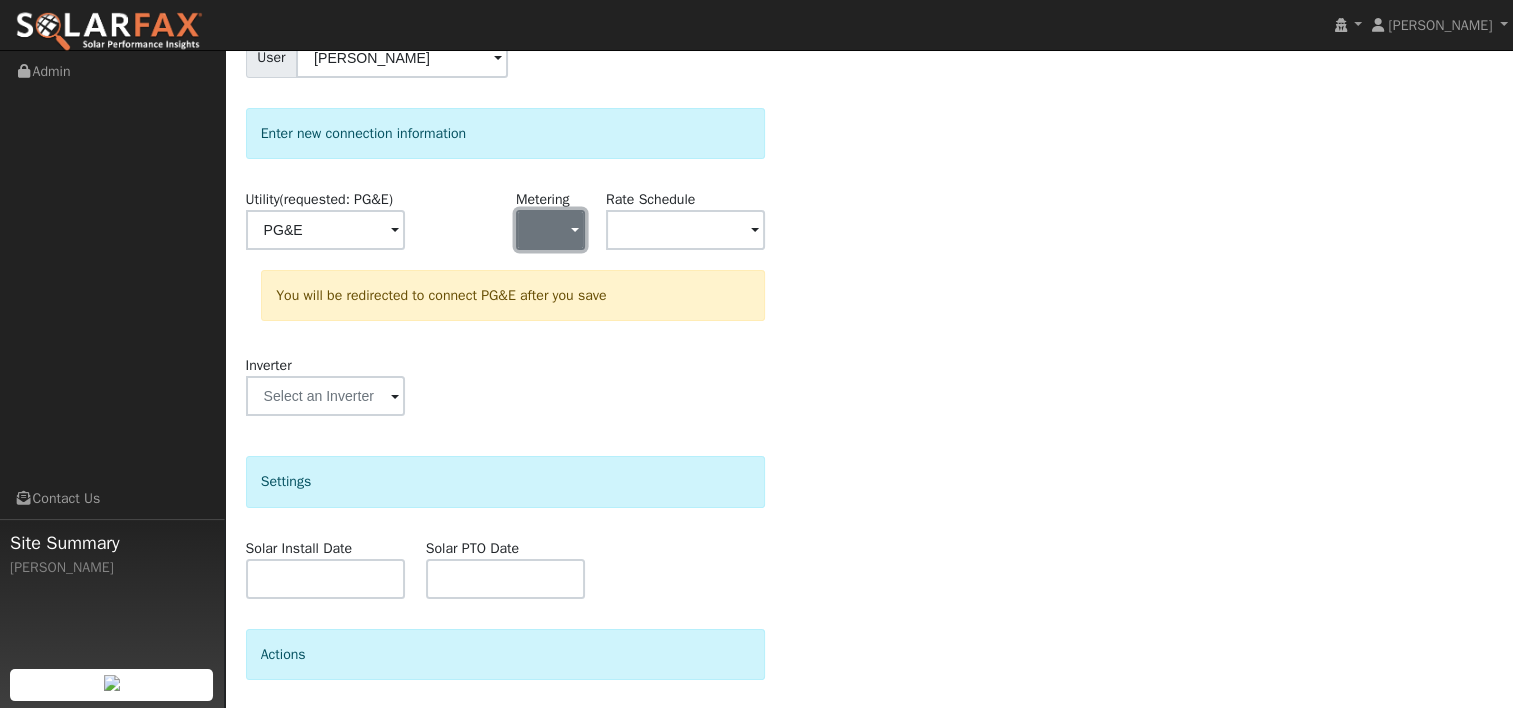 click at bounding box center [550, 230] 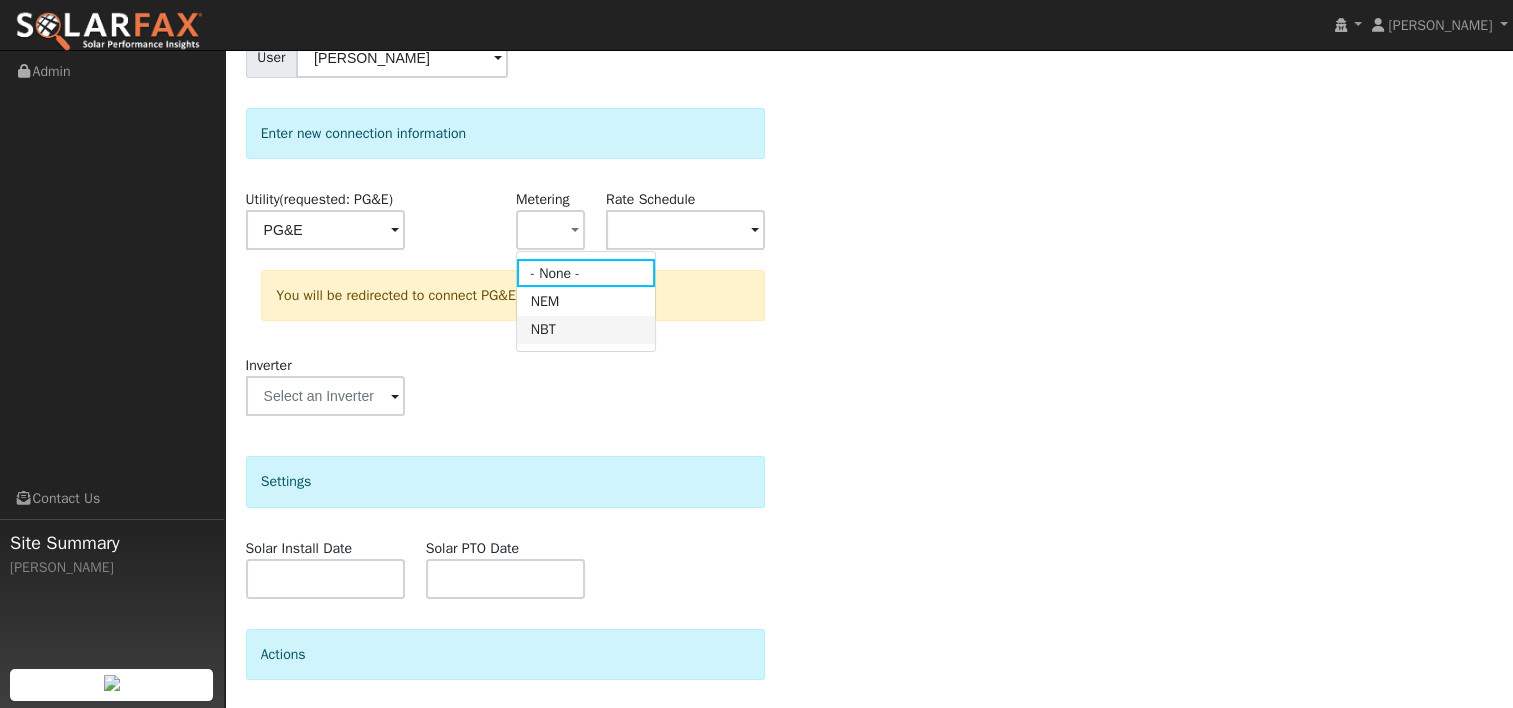click on "NBT" at bounding box center [586, 330] 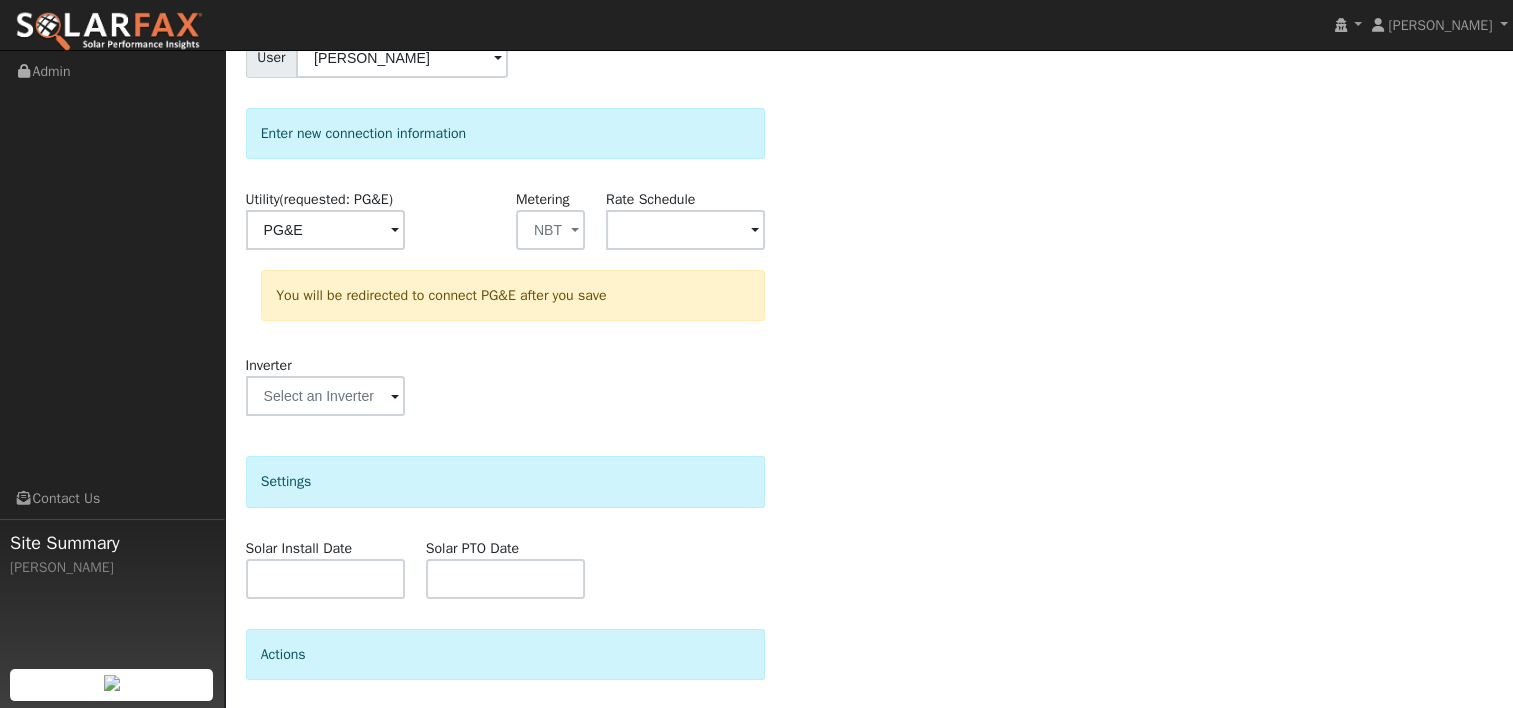 click at bounding box center [395, 231] 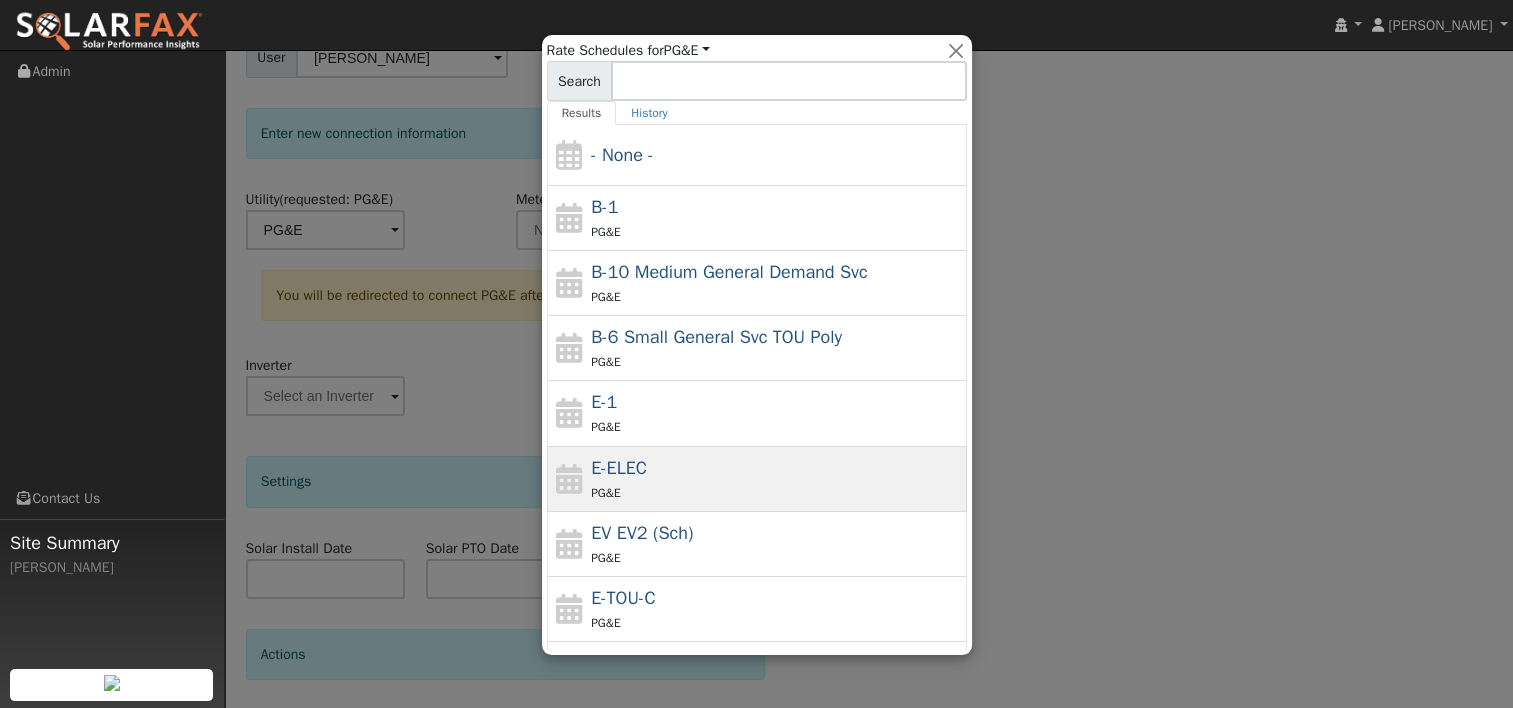 click on "PG&E" at bounding box center [776, 492] 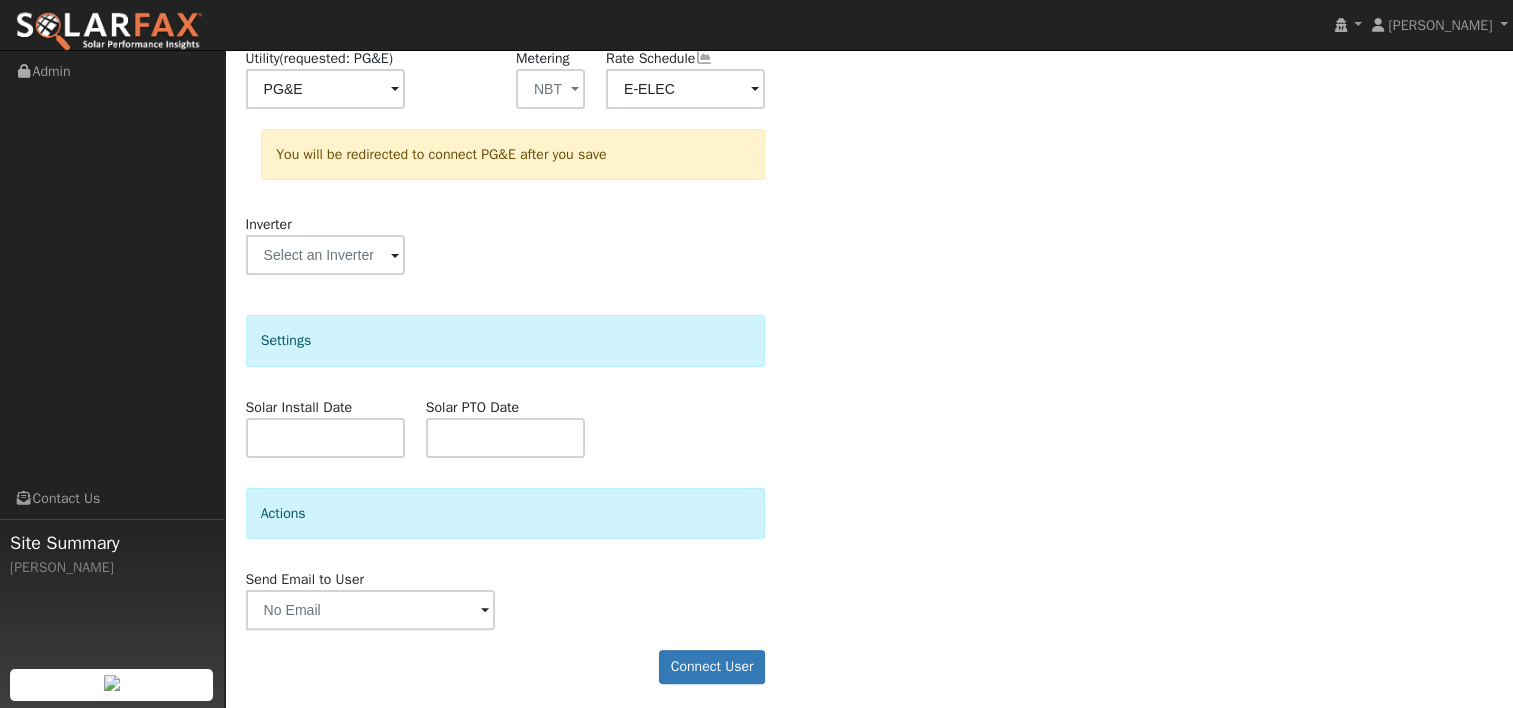 scroll, scrollTop: 344, scrollLeft: 0, axis: vertical 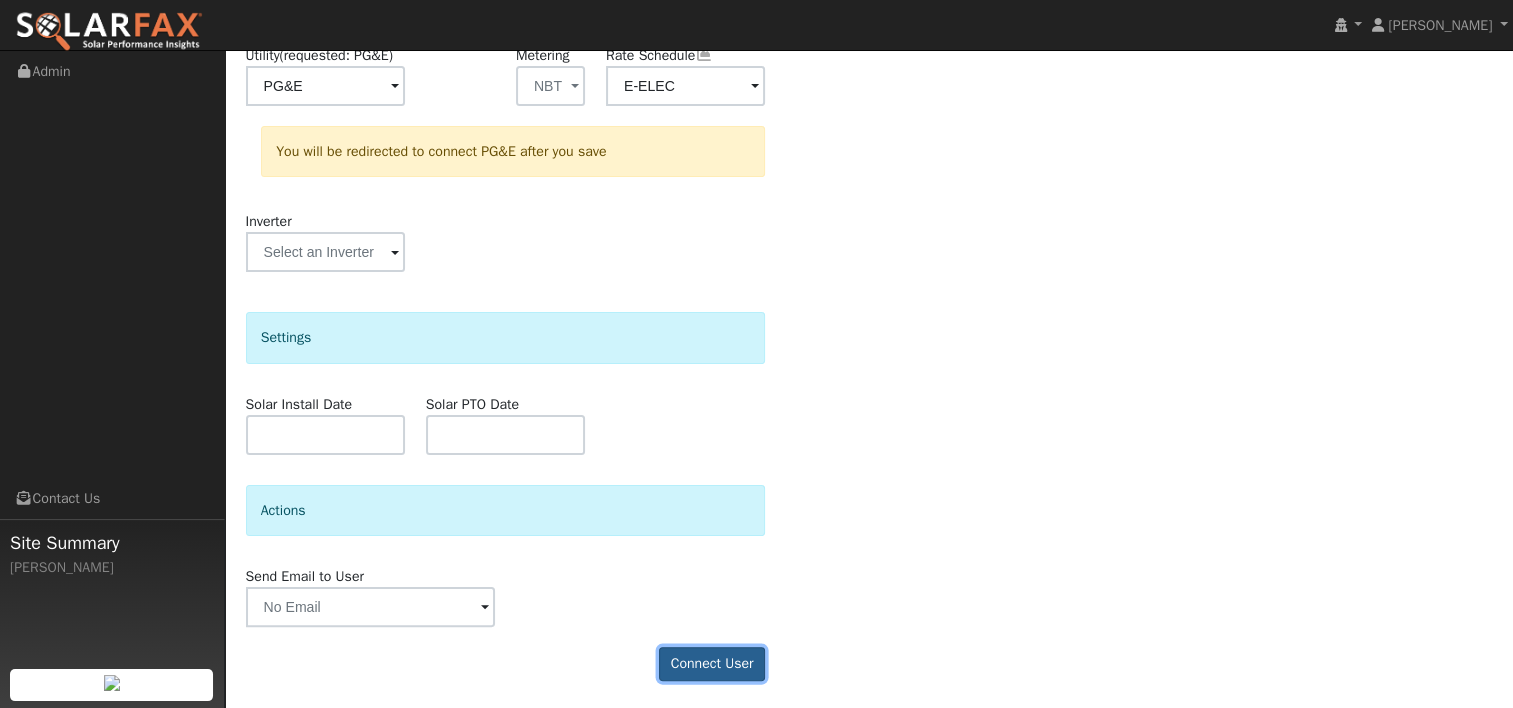 click on "Connect User" at bounding box center (712, 664) 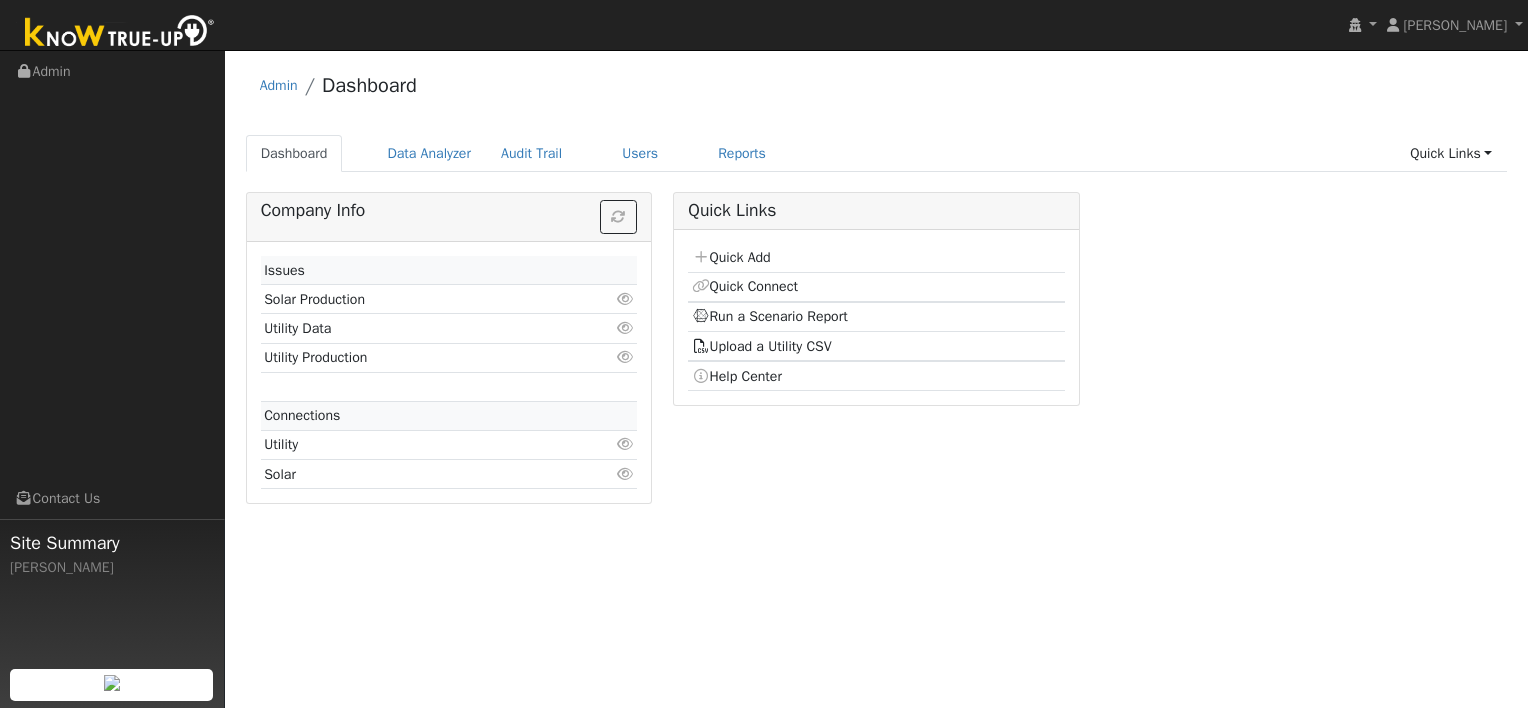 scroll, scrollTop: 0, scrollLeft: 0, axis: both 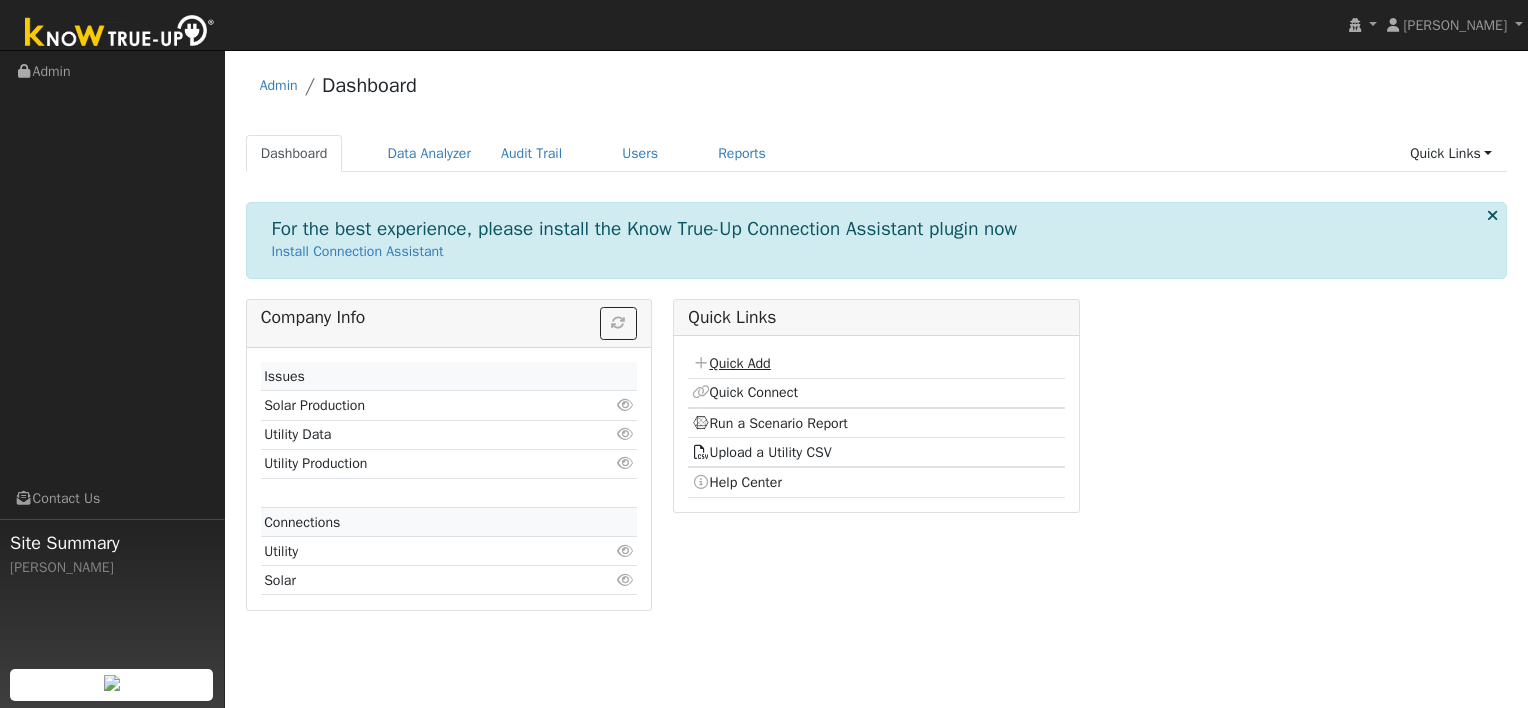 click on "Quick Add" at bounding box center [731, 363] 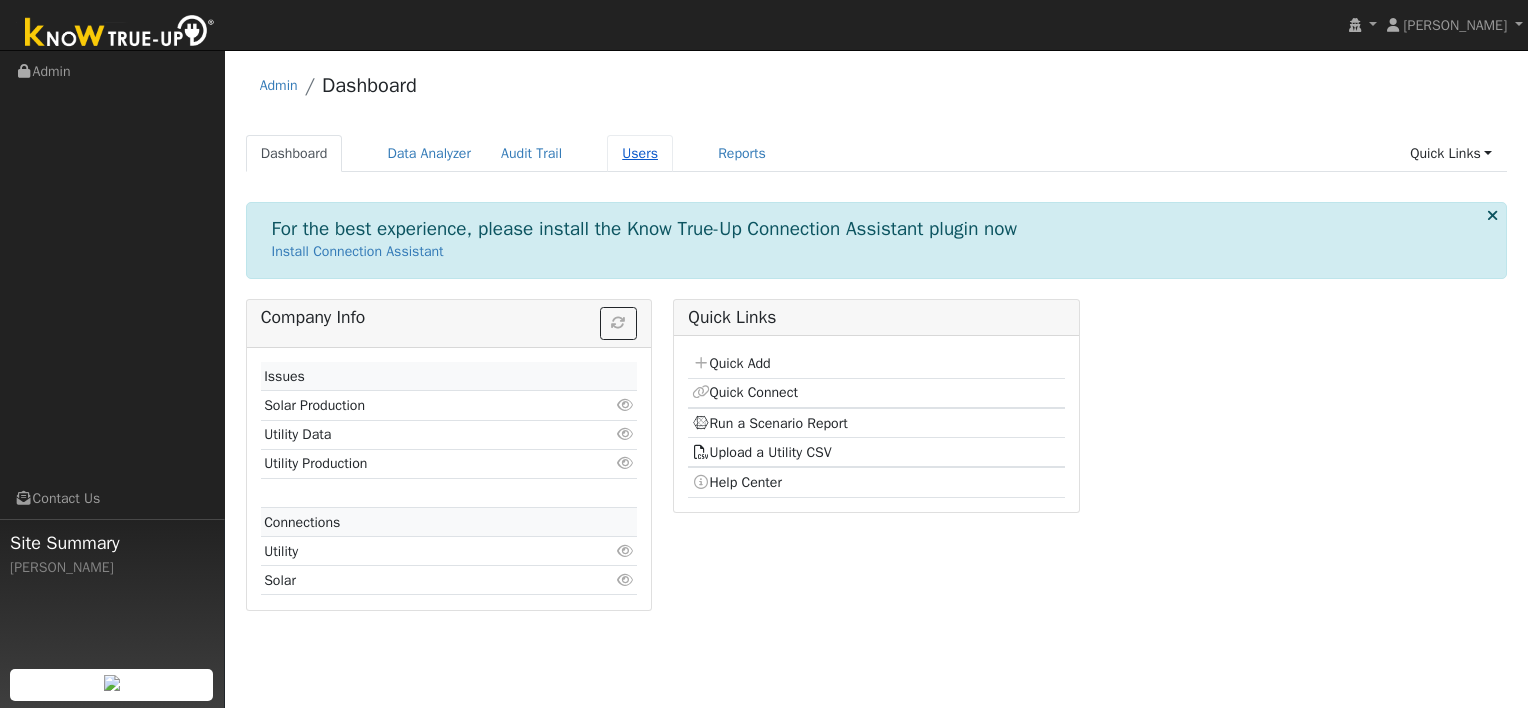 click on "Users" at bounding box center [640, 153] 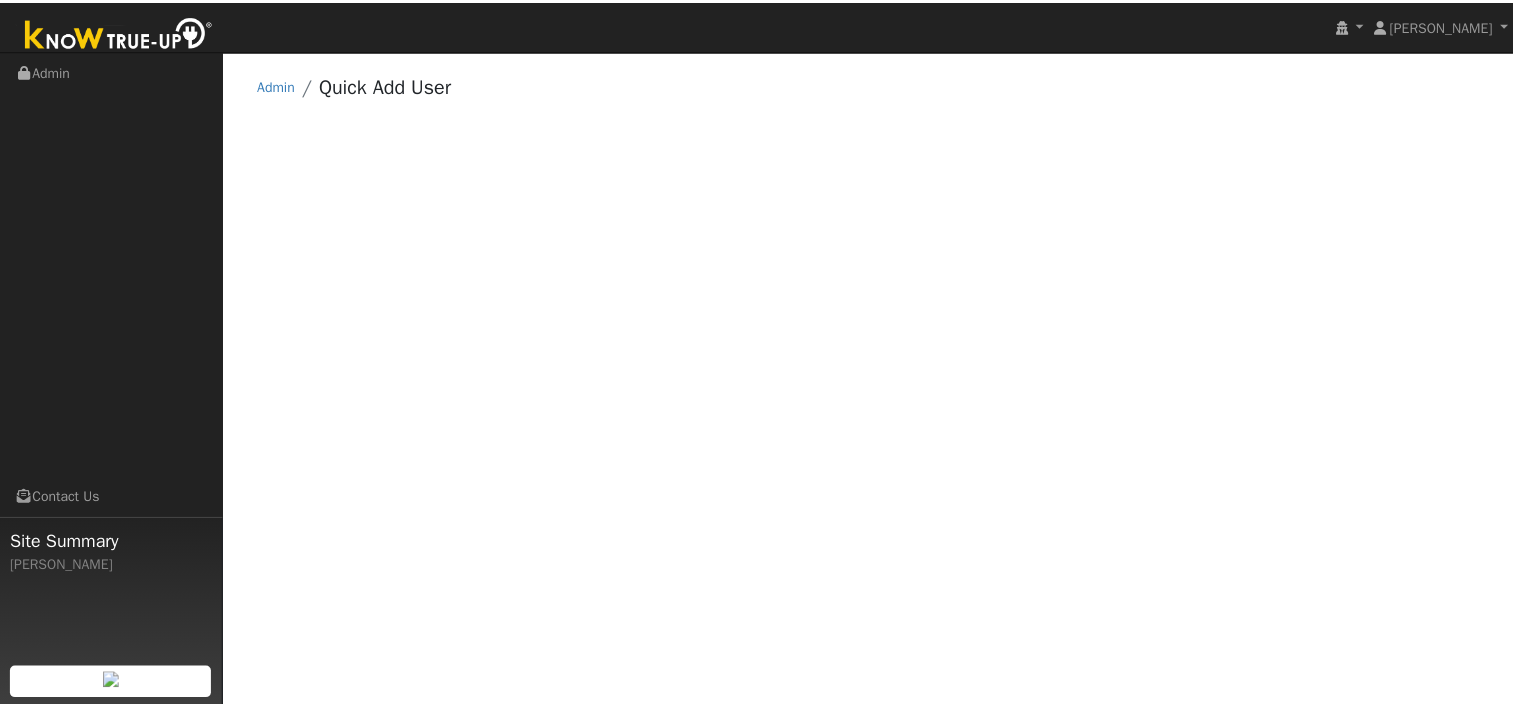scroll, scrollTop: 0, scrollLeft: 0, axis: both 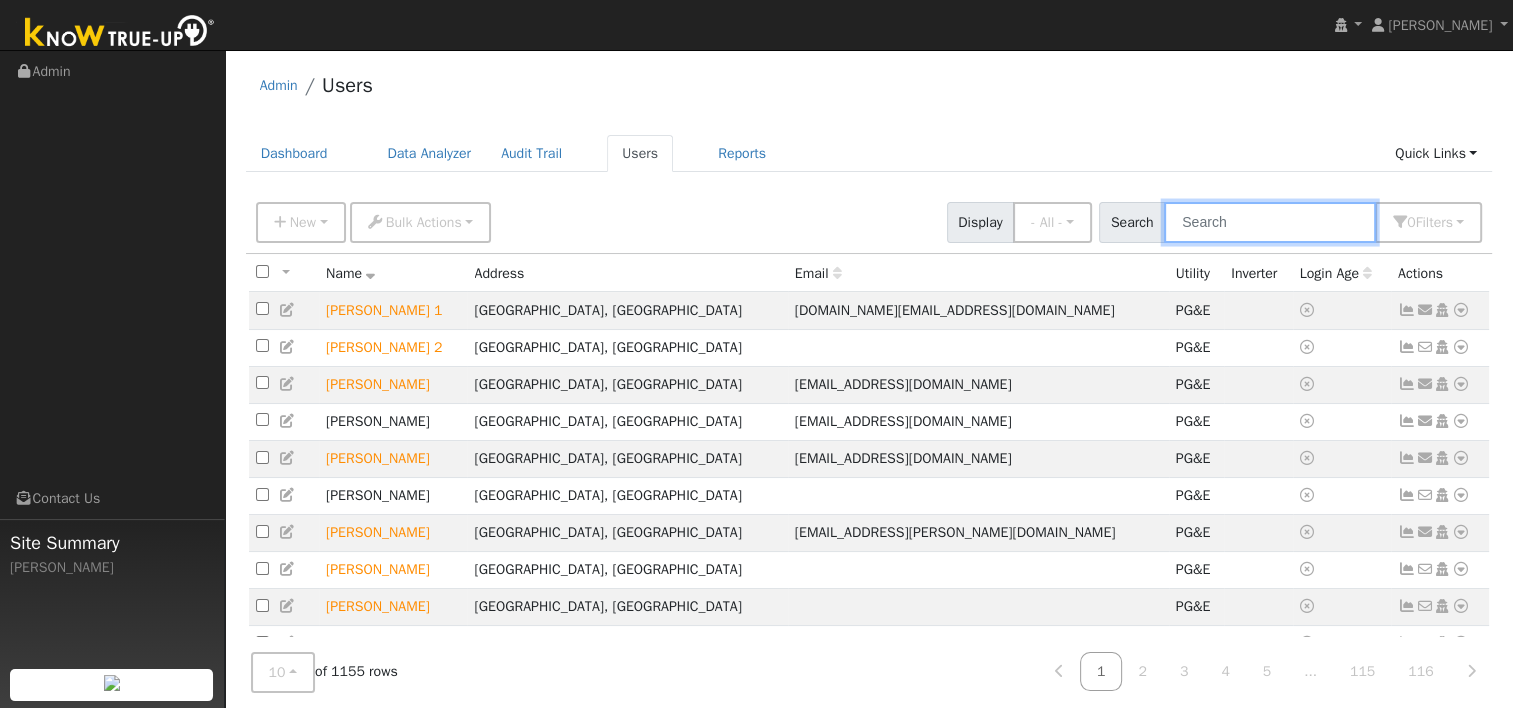 click at bounding box center (1270, 222) 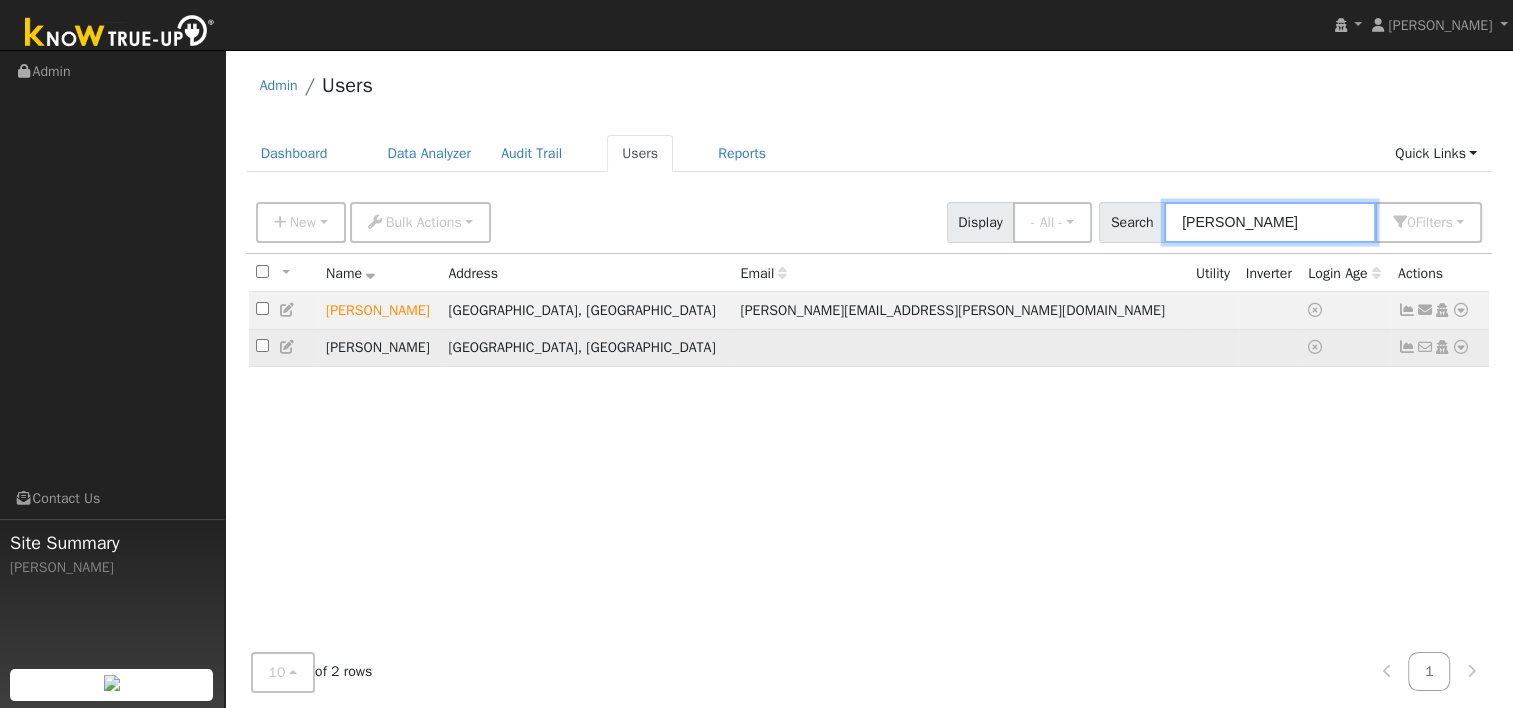 type on "david freese" 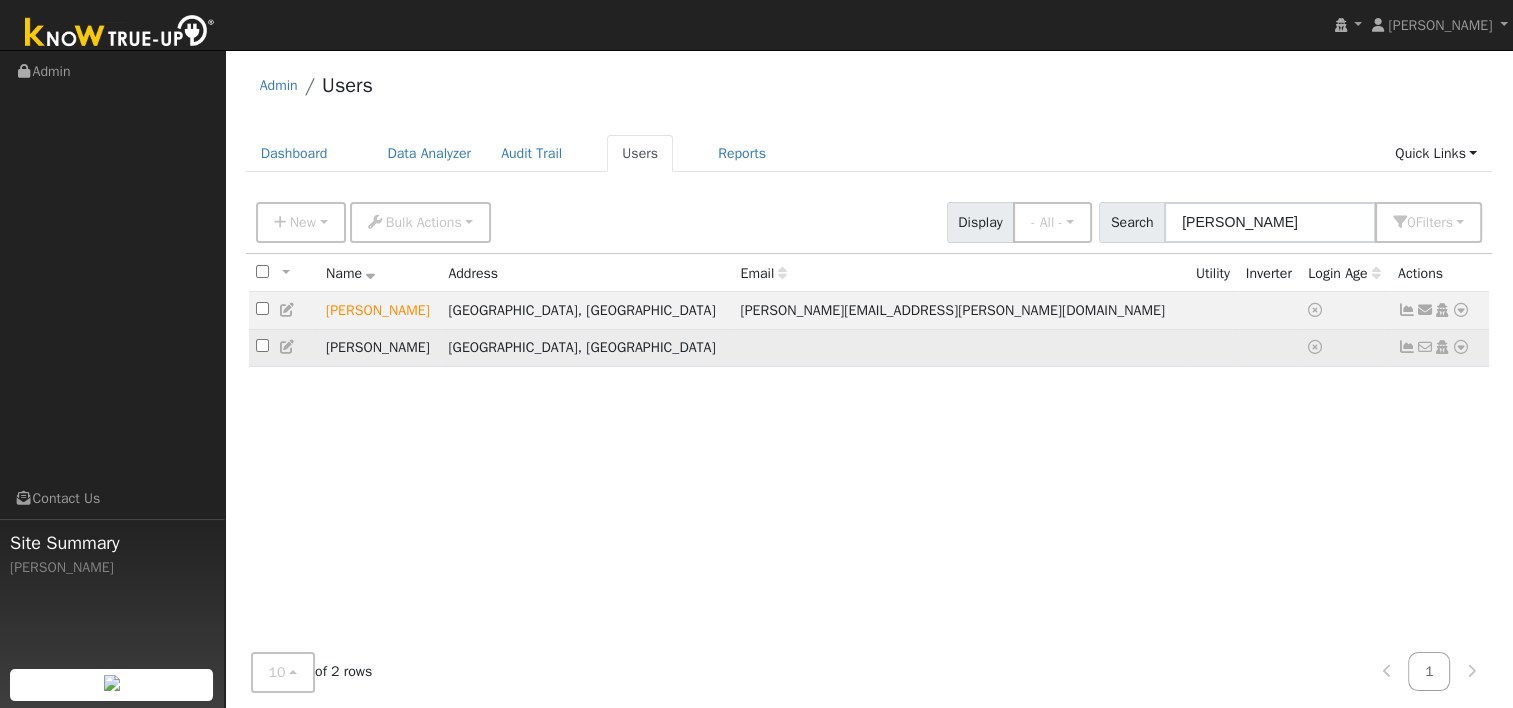 click at bounding box center (1461, 347) 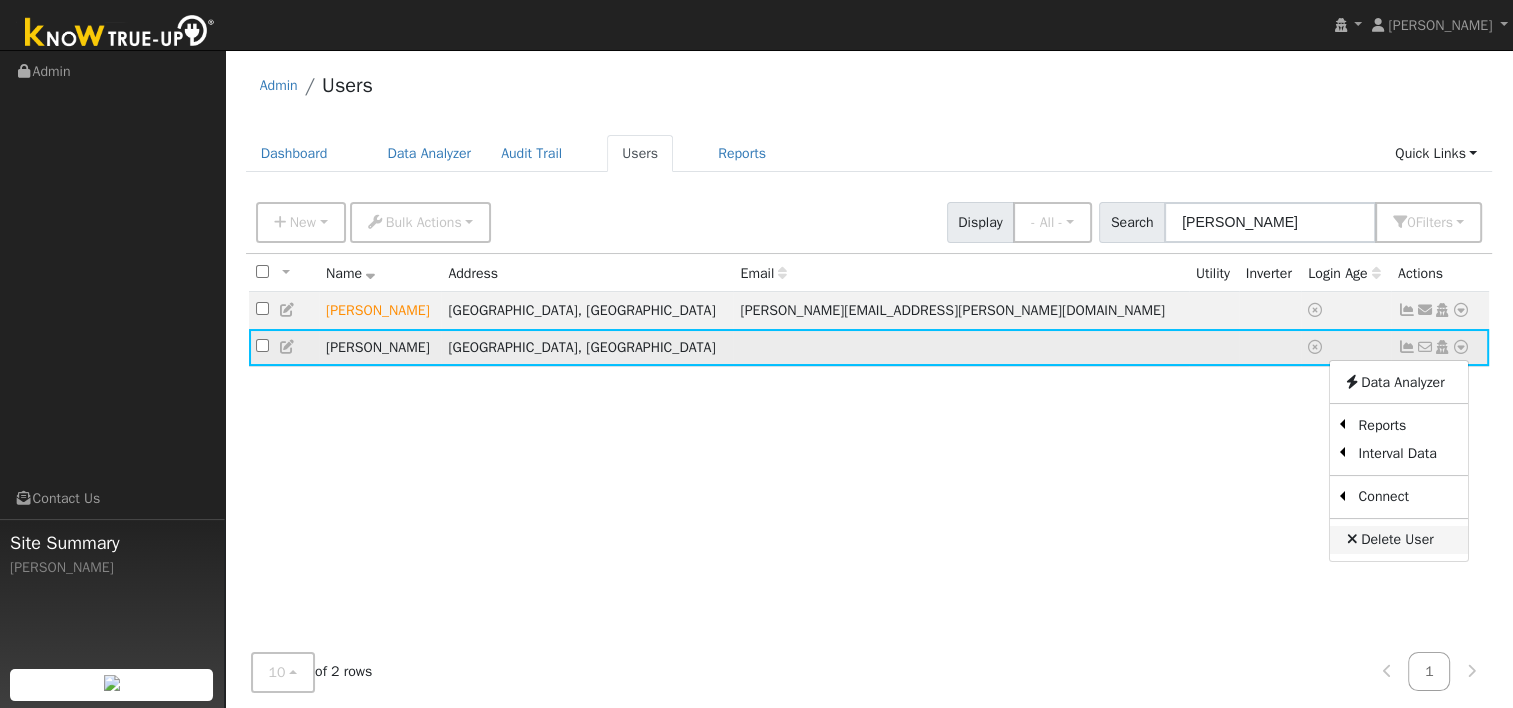 click on "Delete User" at bounding box center (1398, 540) 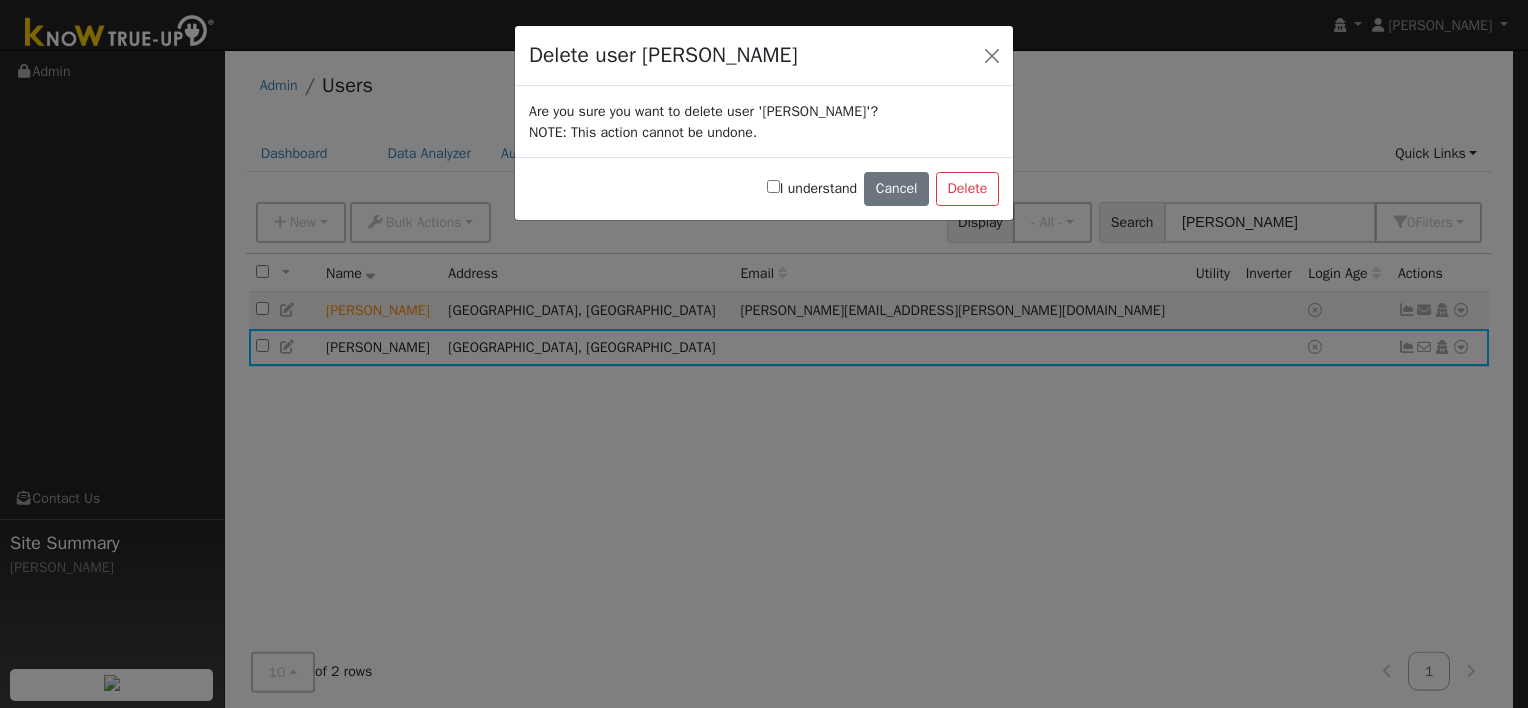 click on "I understand  Cancel Delete" at bounding box center (764, 188) 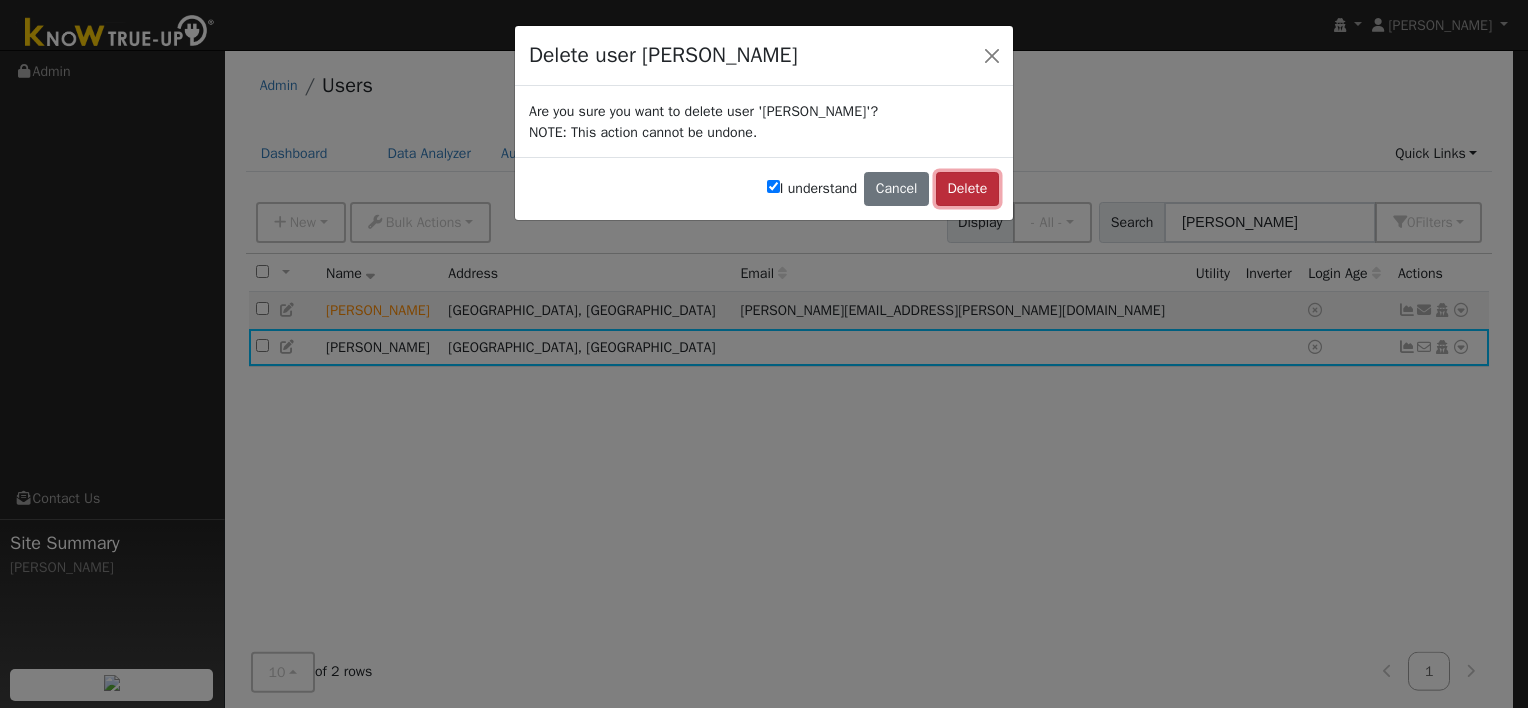click on "Delete" at bounding box center (967, 189) 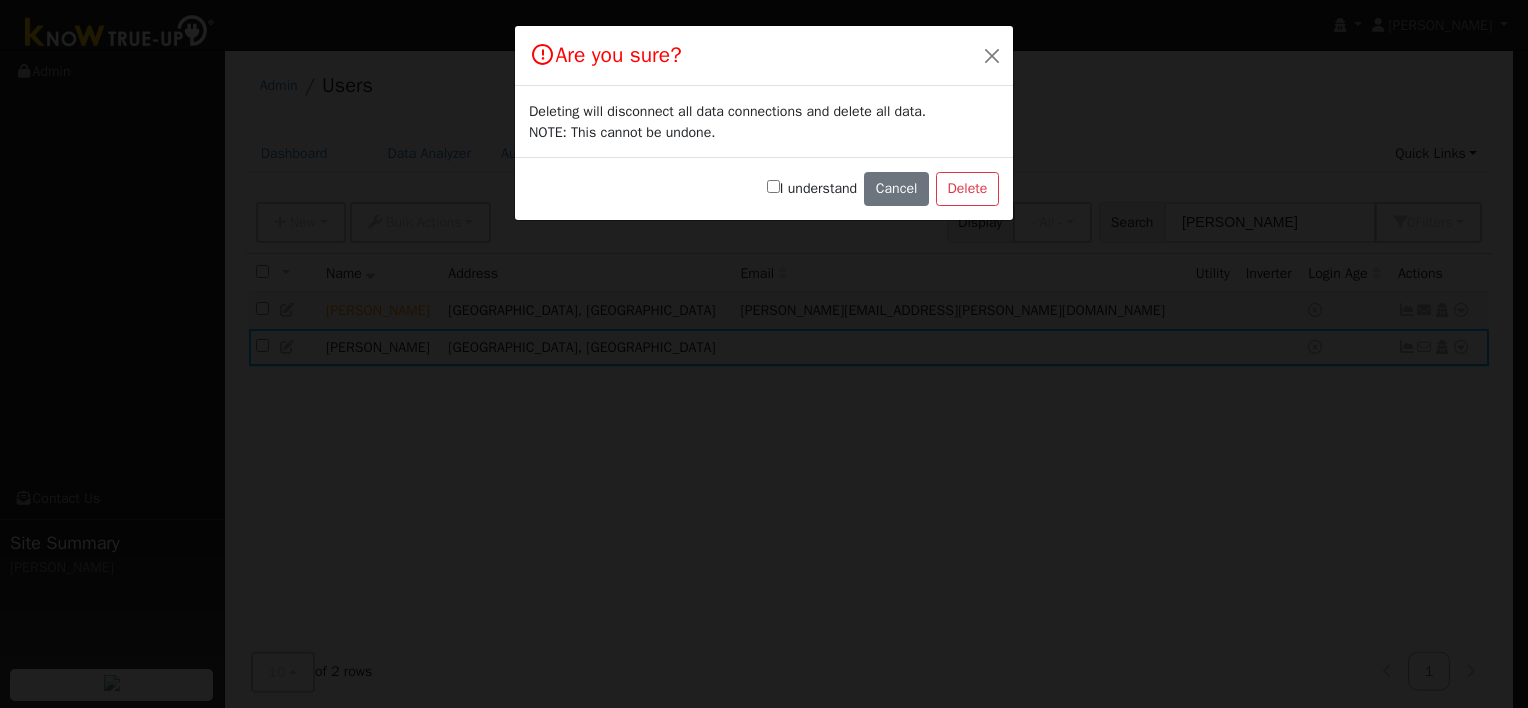 click on "I understand" at bounding box center [773, 186] 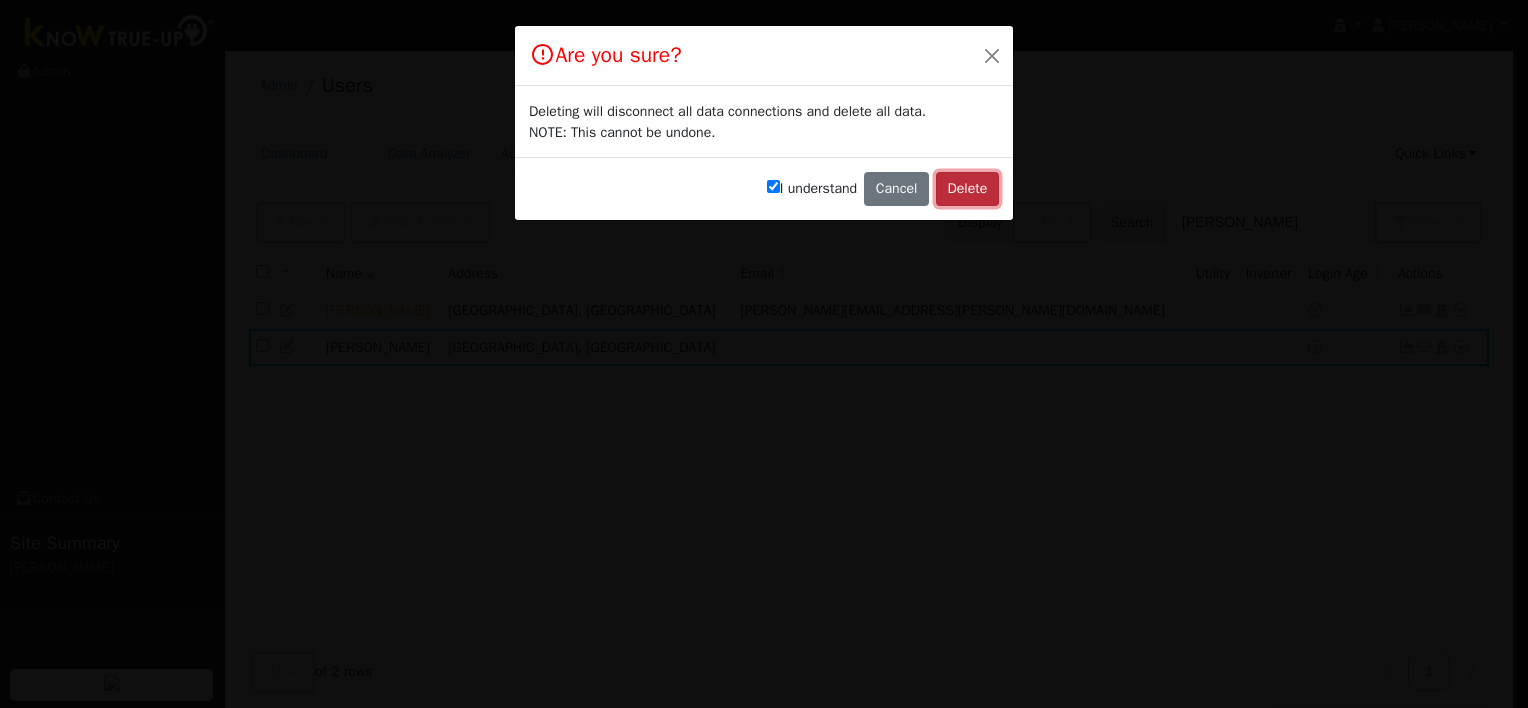 click on "Delete" at bounding box center [967, 189] 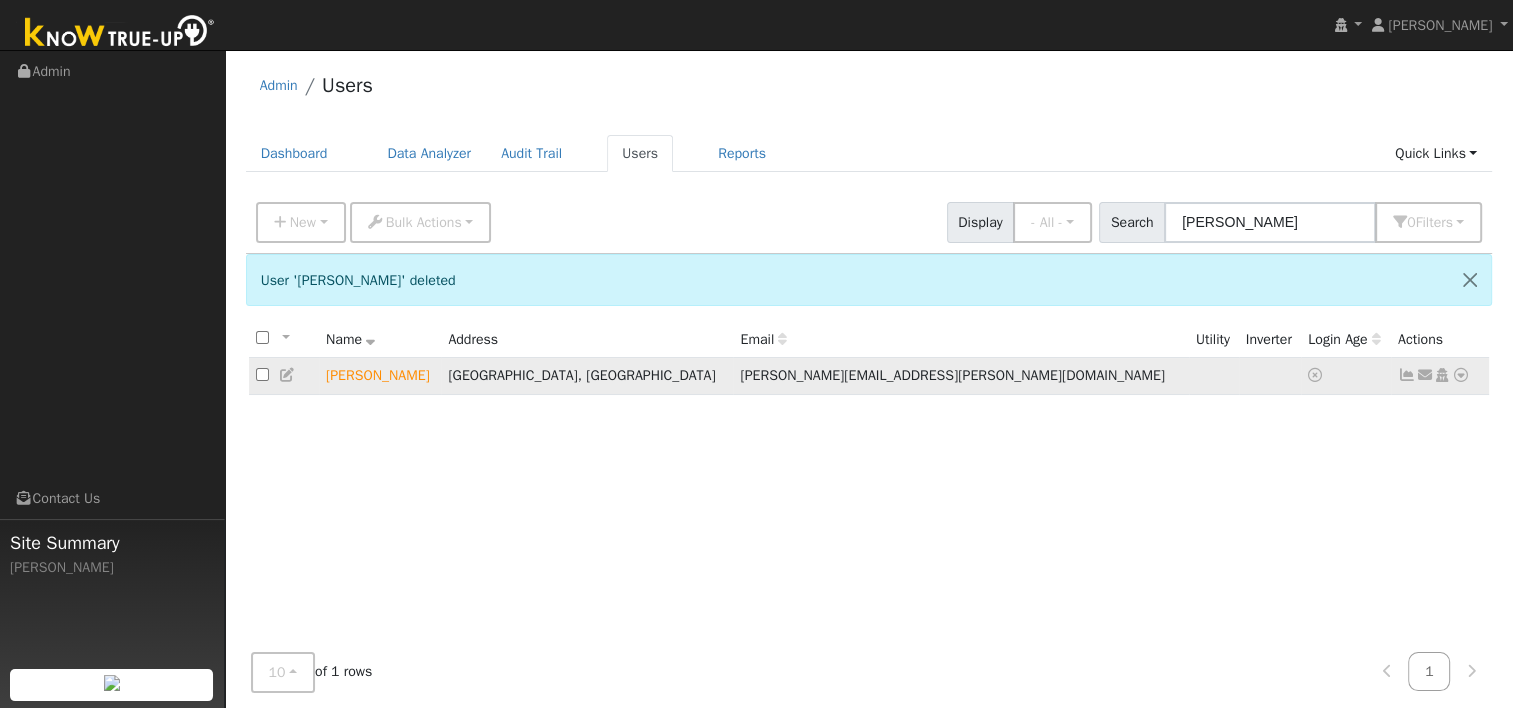 click at bounding box center (1461, 375) 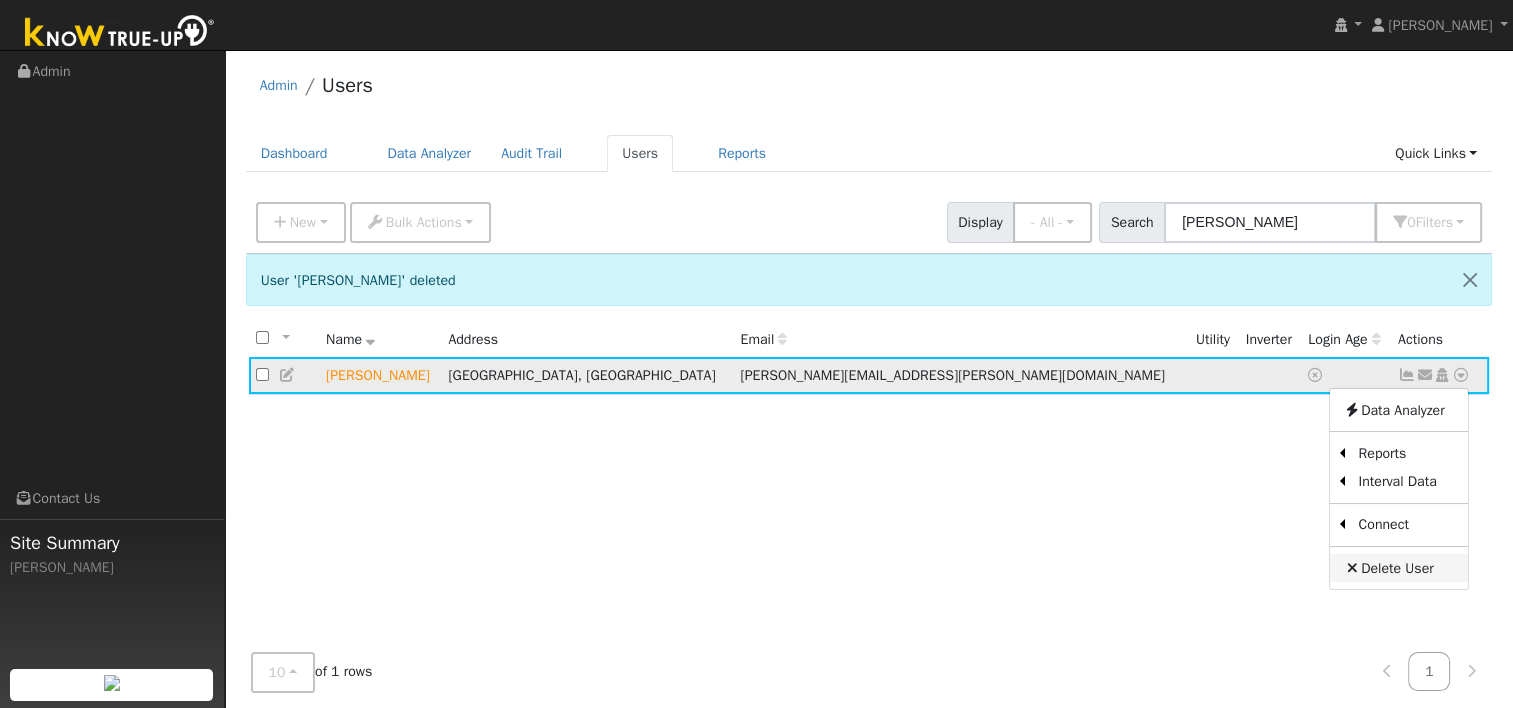 click on "Delete User" at bounding box center [1398, 568] 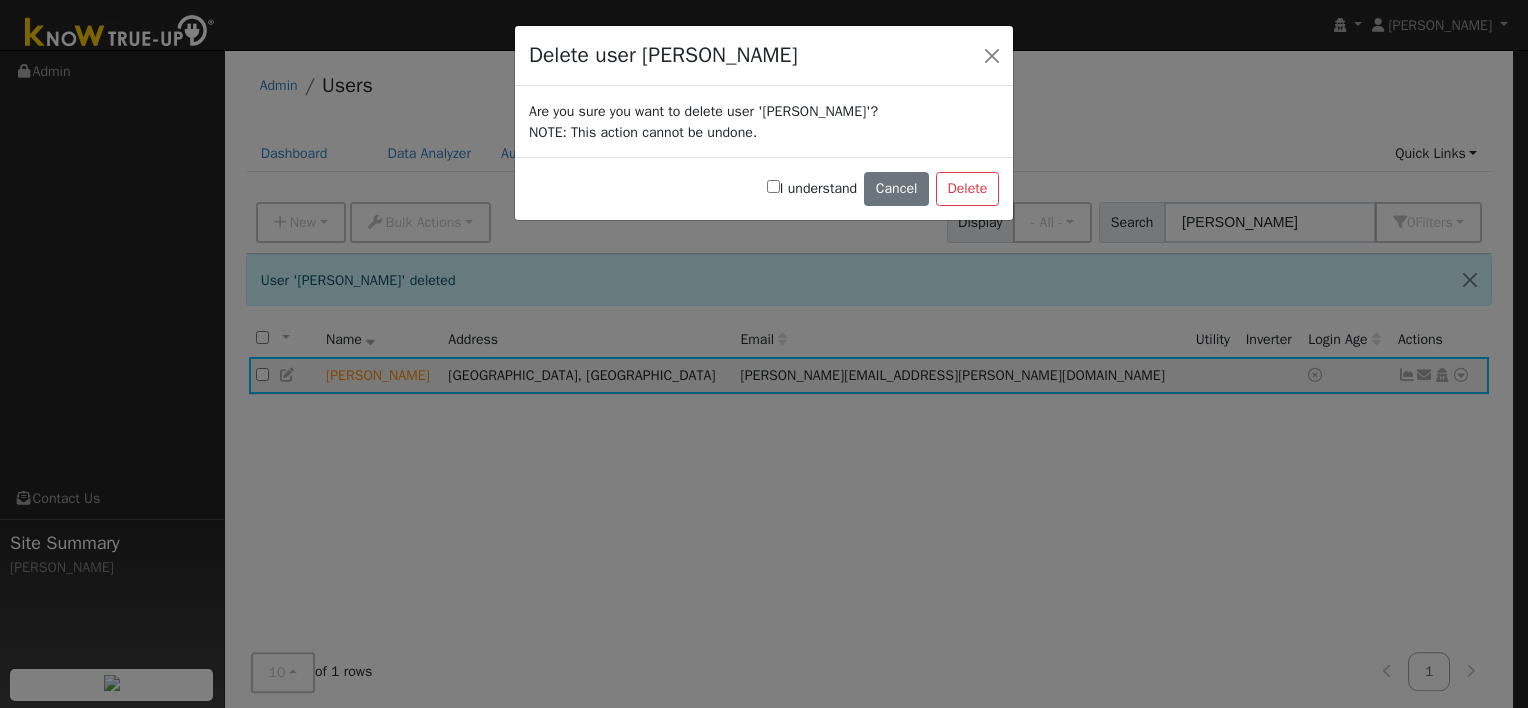 click on "I understand" at bounding box center (773, 186) 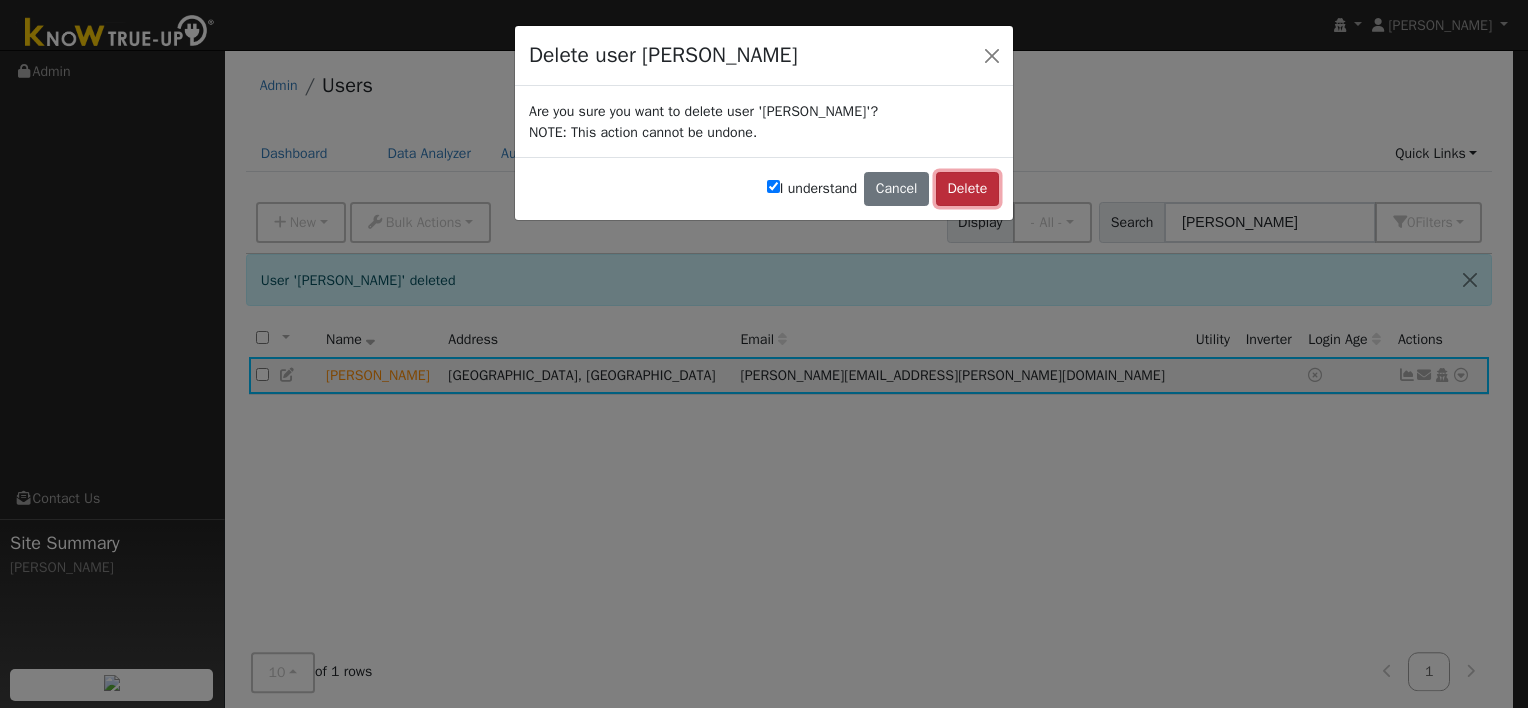 click on "Delete" at bounding box center [967, 189] 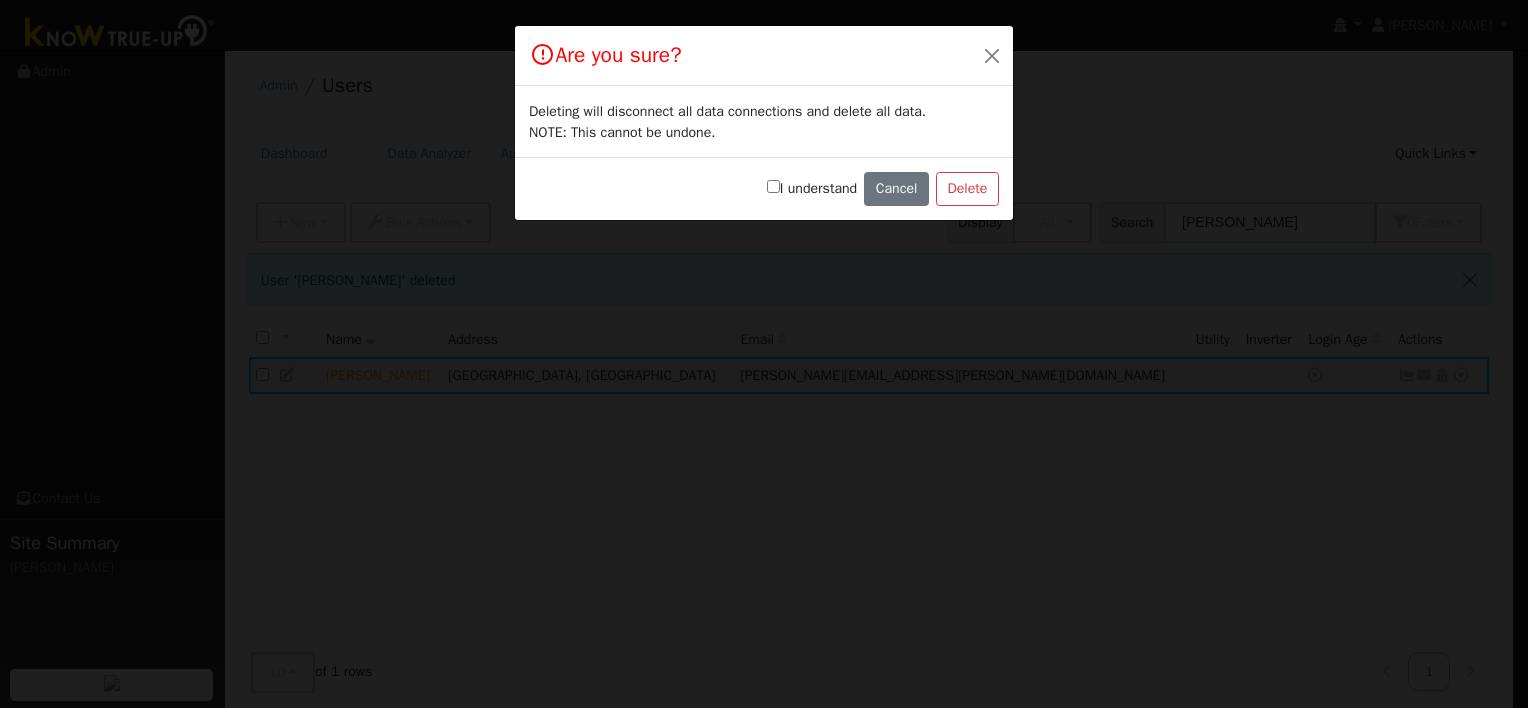 click on "I understand" at bounding box center [773, 186] 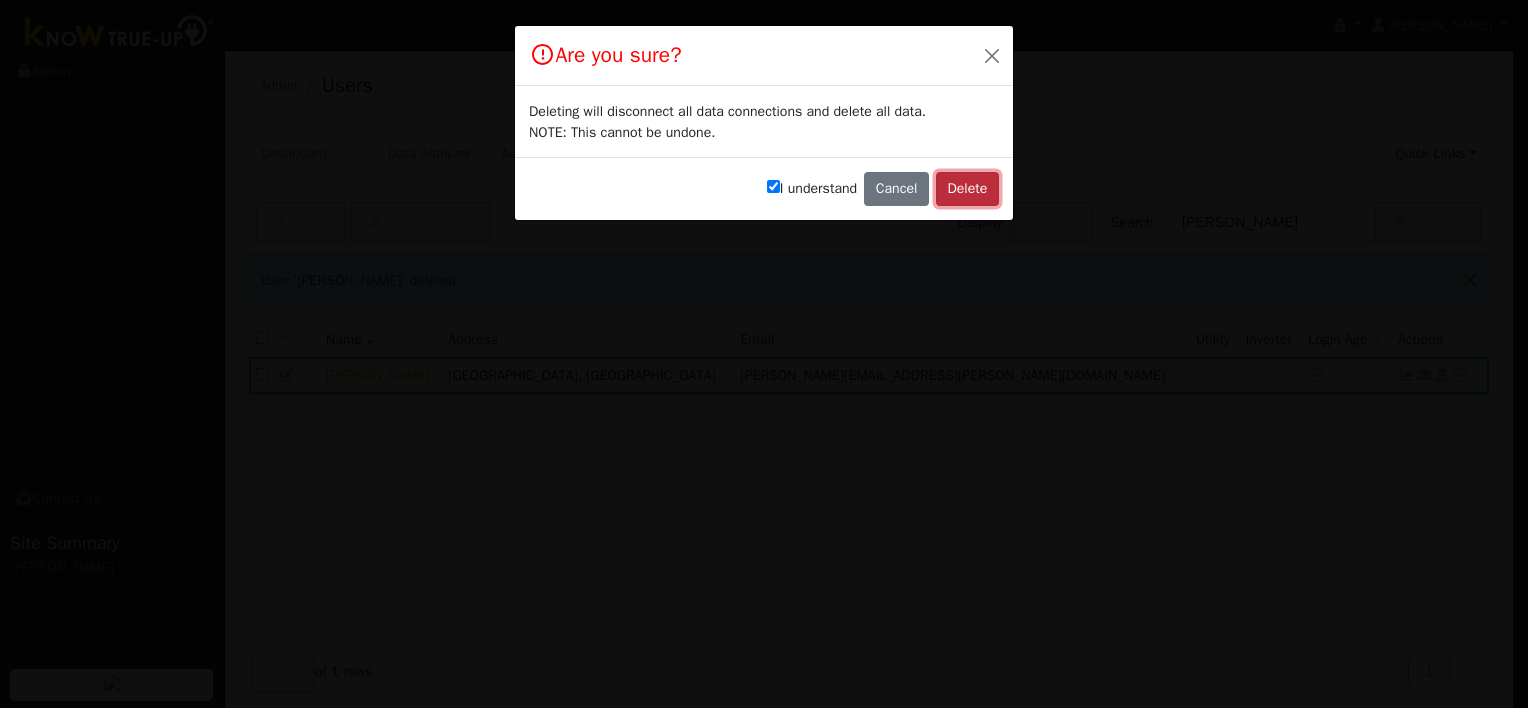 click on "Delete" at bounding box center [967, 189] 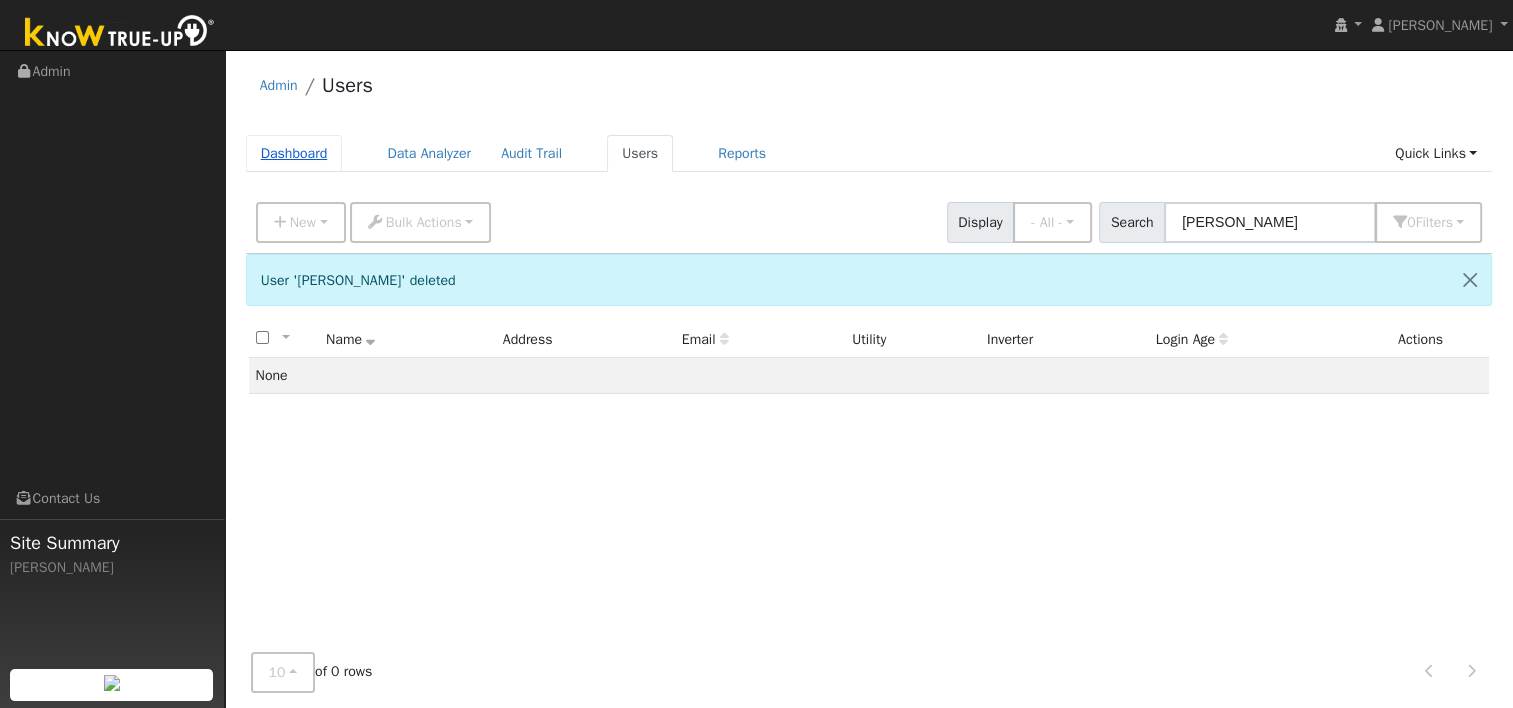 click on "Dashboard" at bounding box center (294, 153) 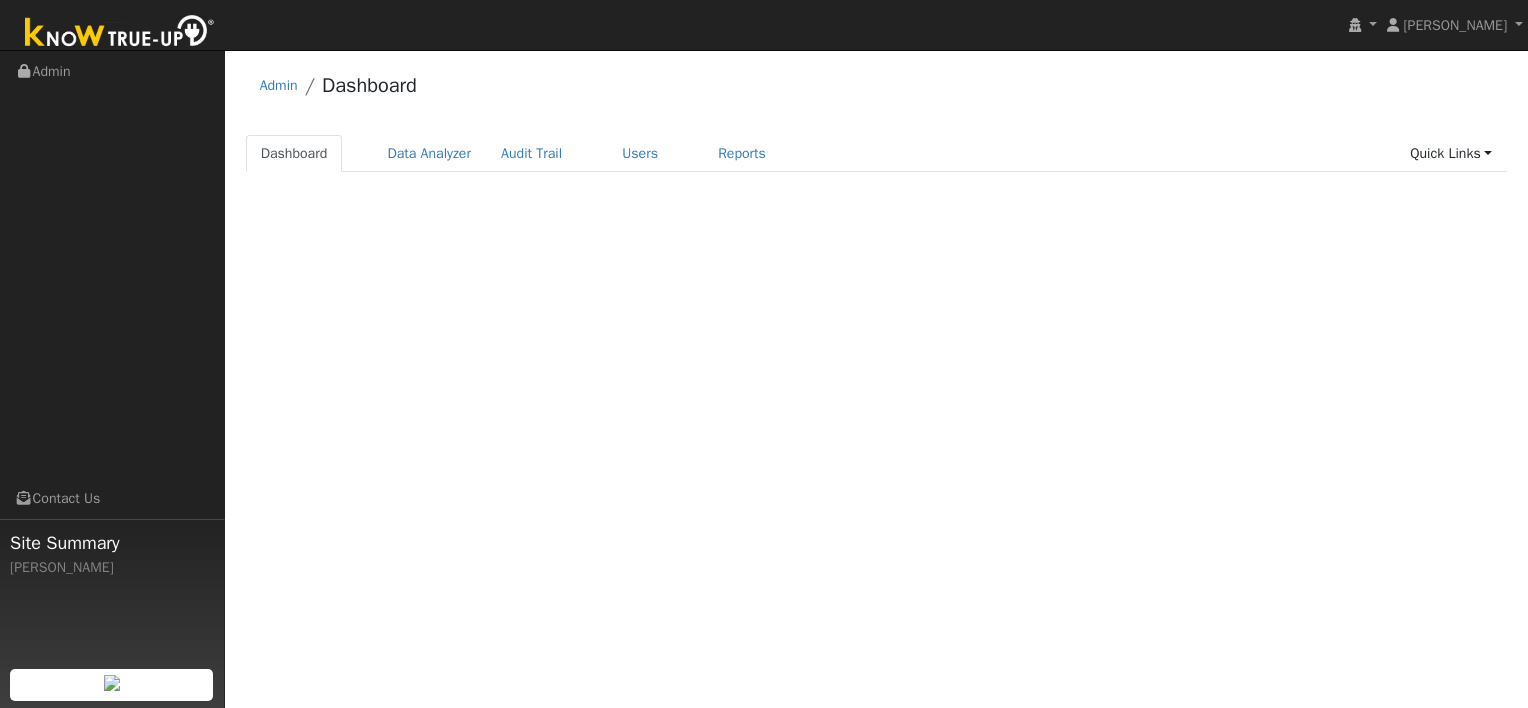 scroll, scrollTop: 0, scrollLeft: 0, axis: both 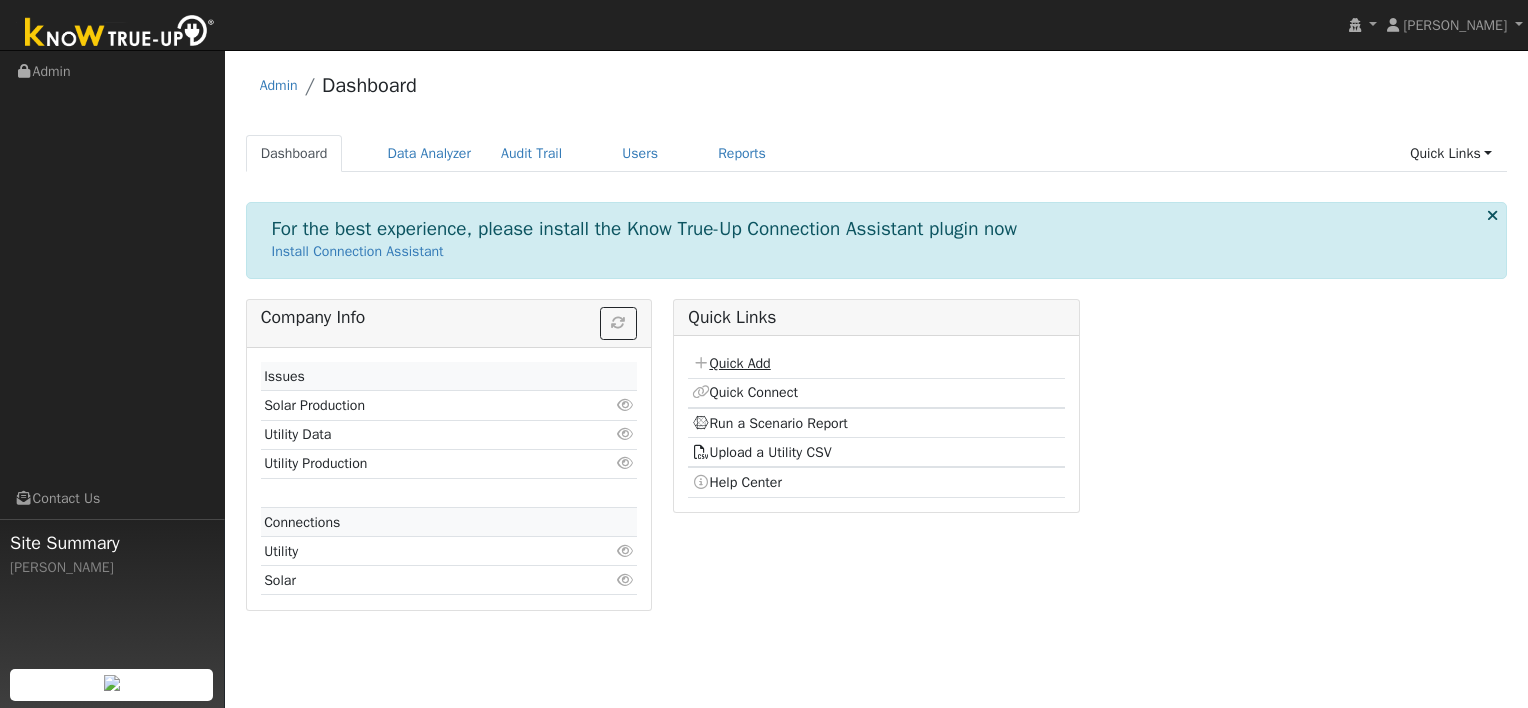 click on "Quick Add" at bounding box center (731, 363) 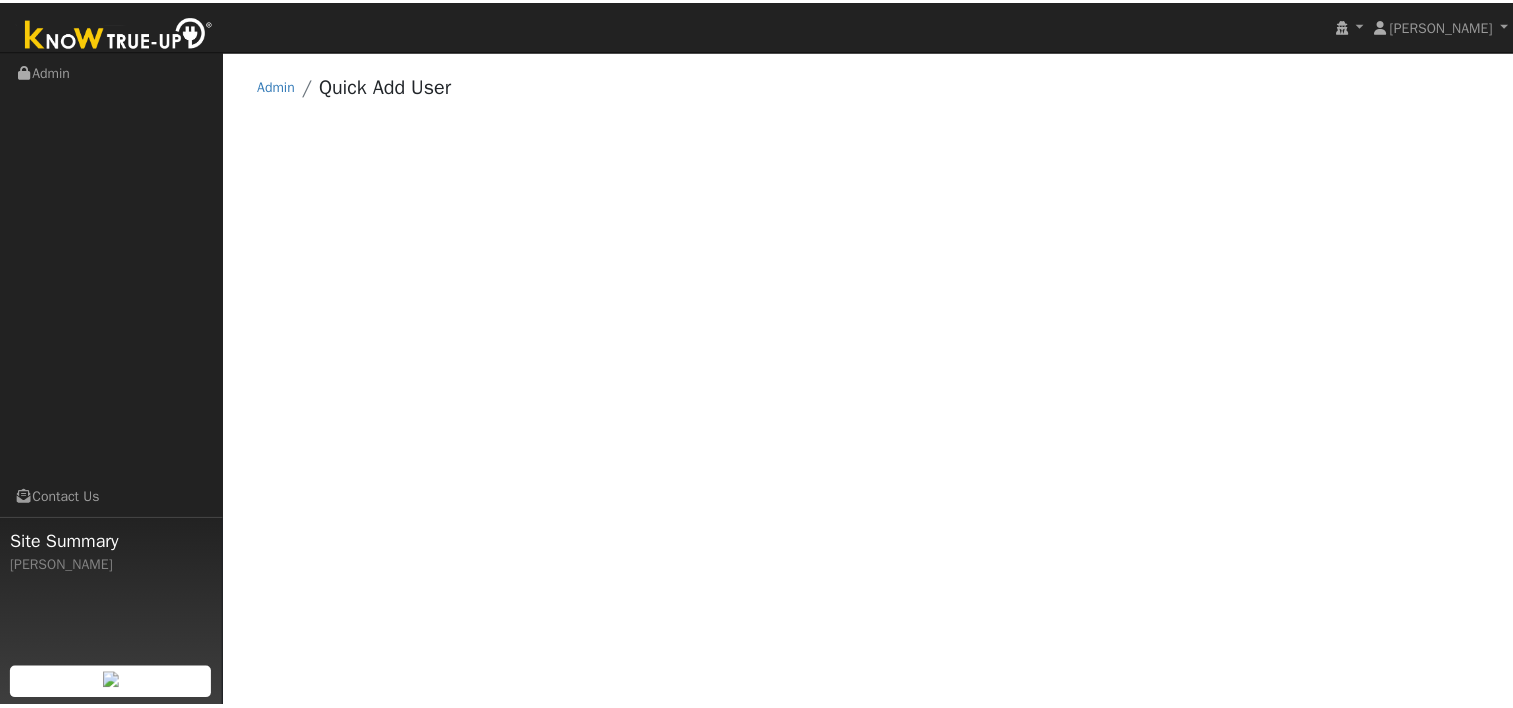 scroll, scrollTop: 0, scrollLeft: 0, axis: both 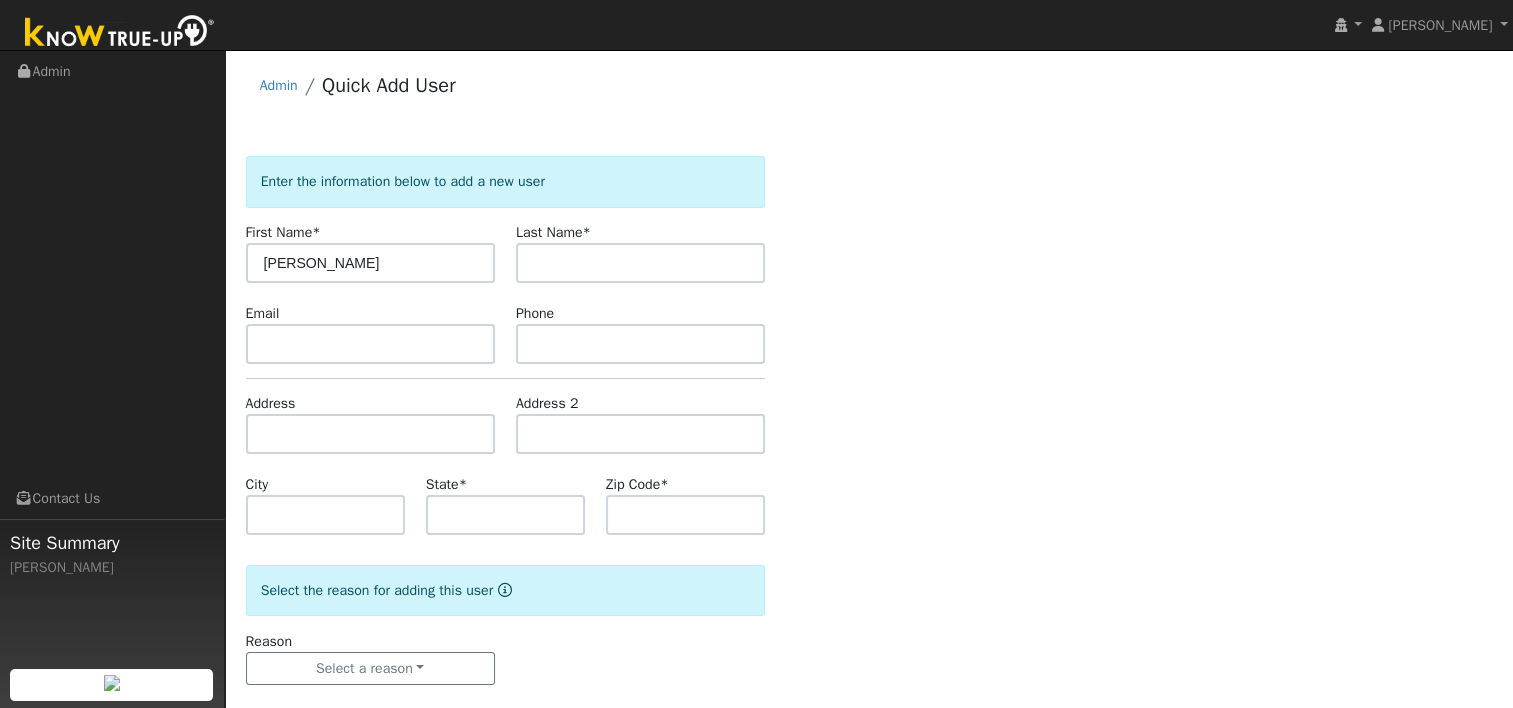 type on "[PERSON_NAME]" 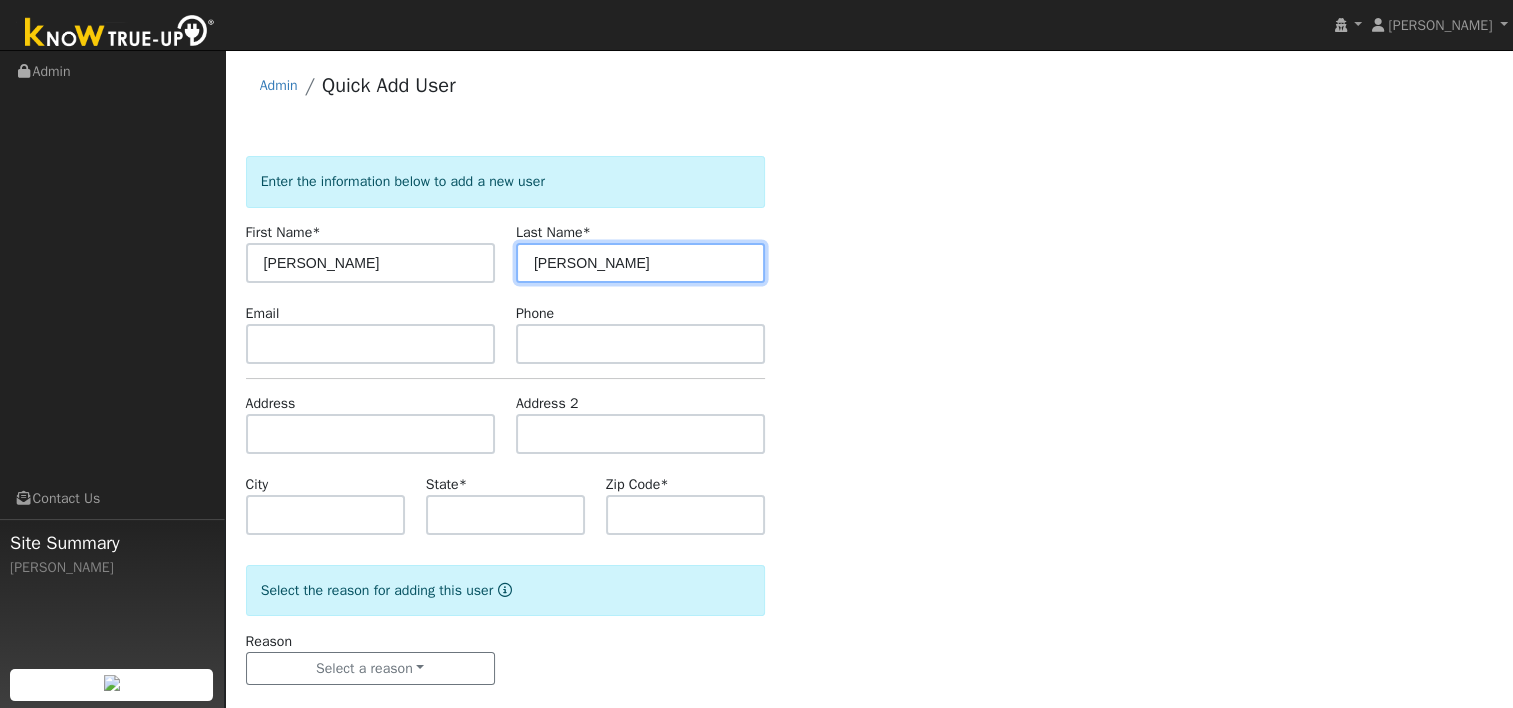 type on "[PERSON_NAME]" 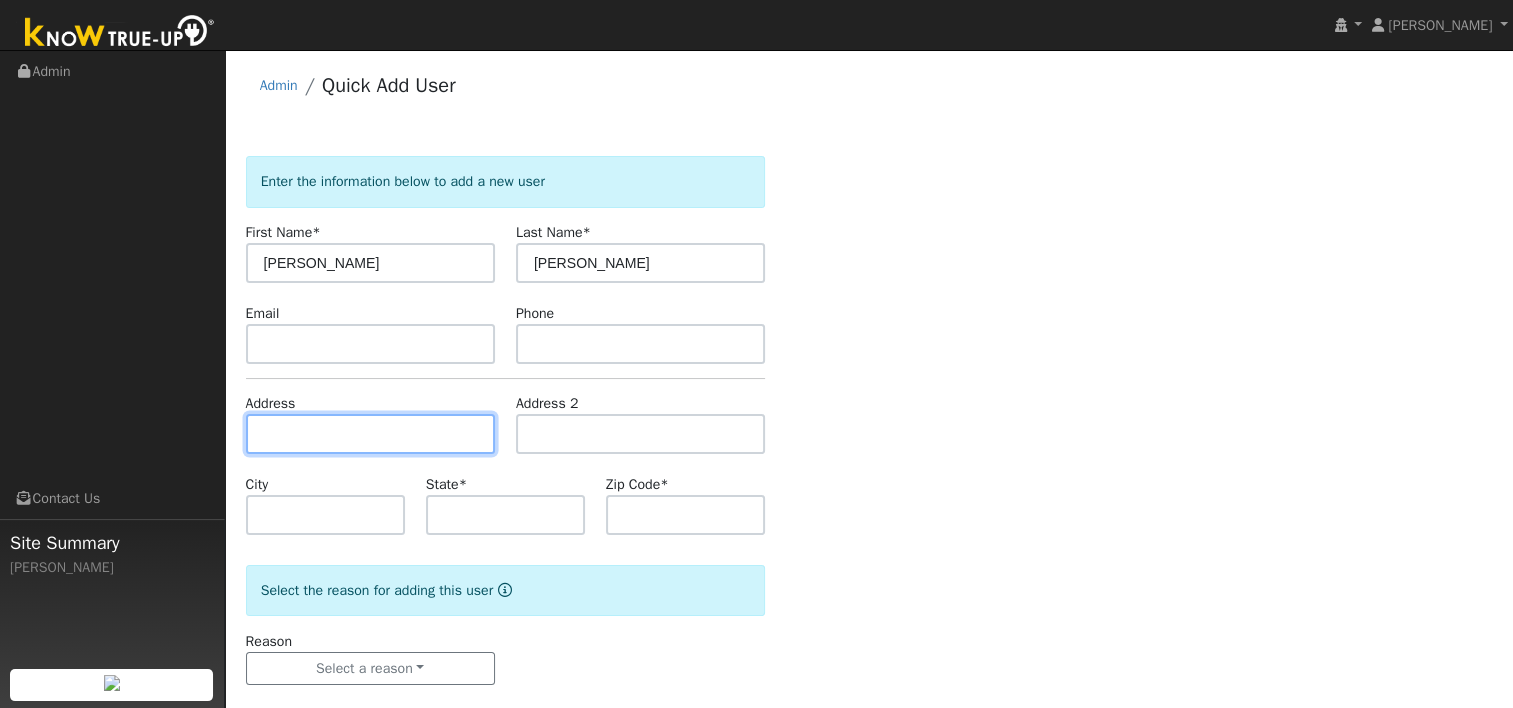 paste on "[STREET_ADDRESS][US_STATE]" 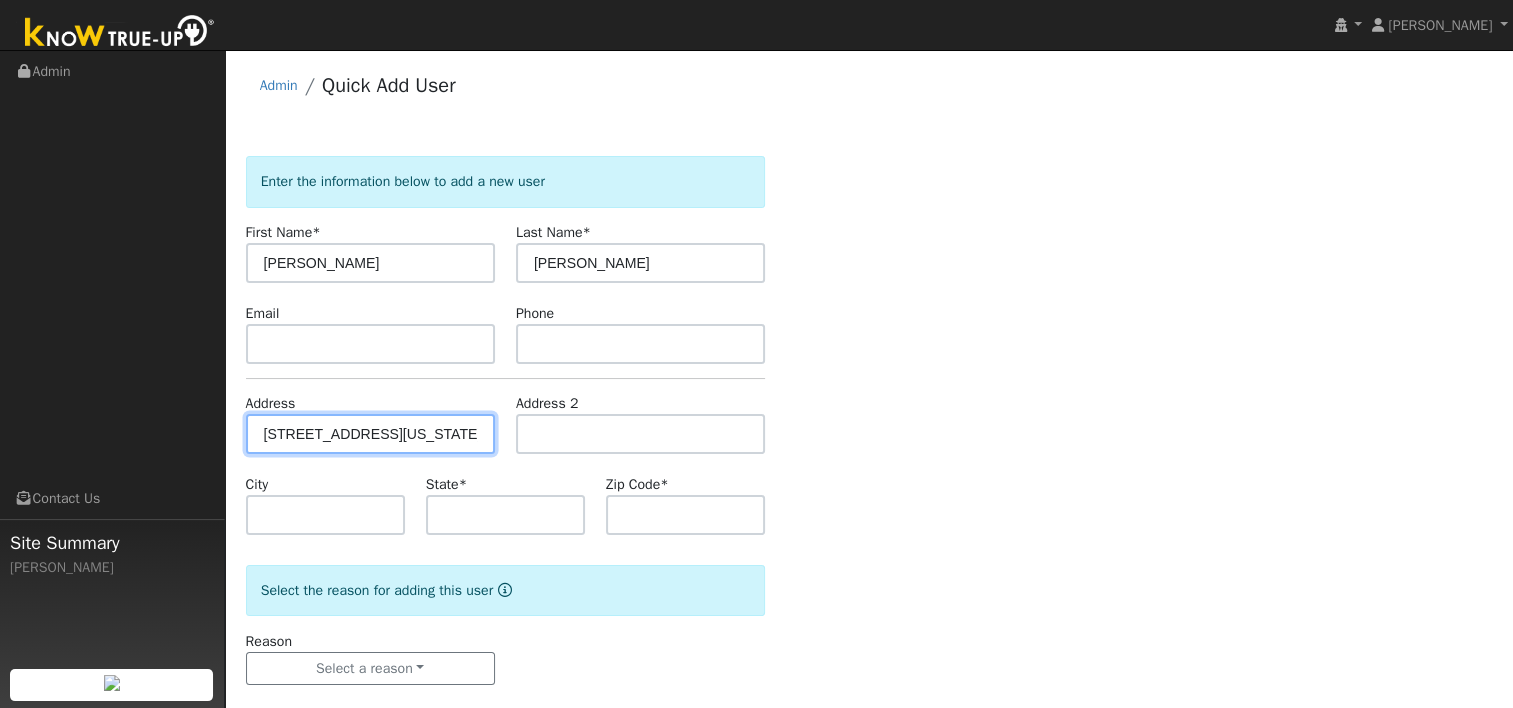scroll, scrollTop: 0, scrollLeft: 16, axis: horizontal 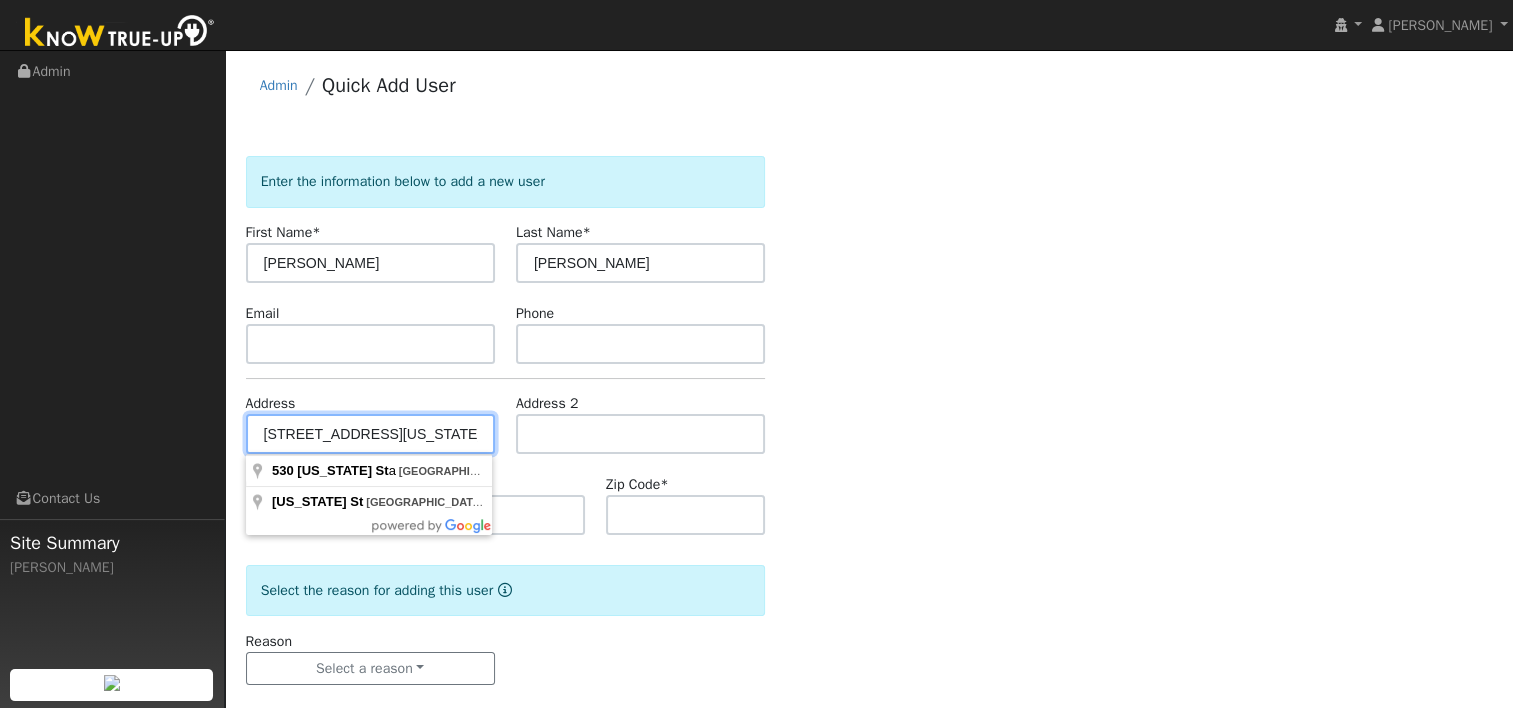 type on "[STREET_ADDRESS][US_STATE]" 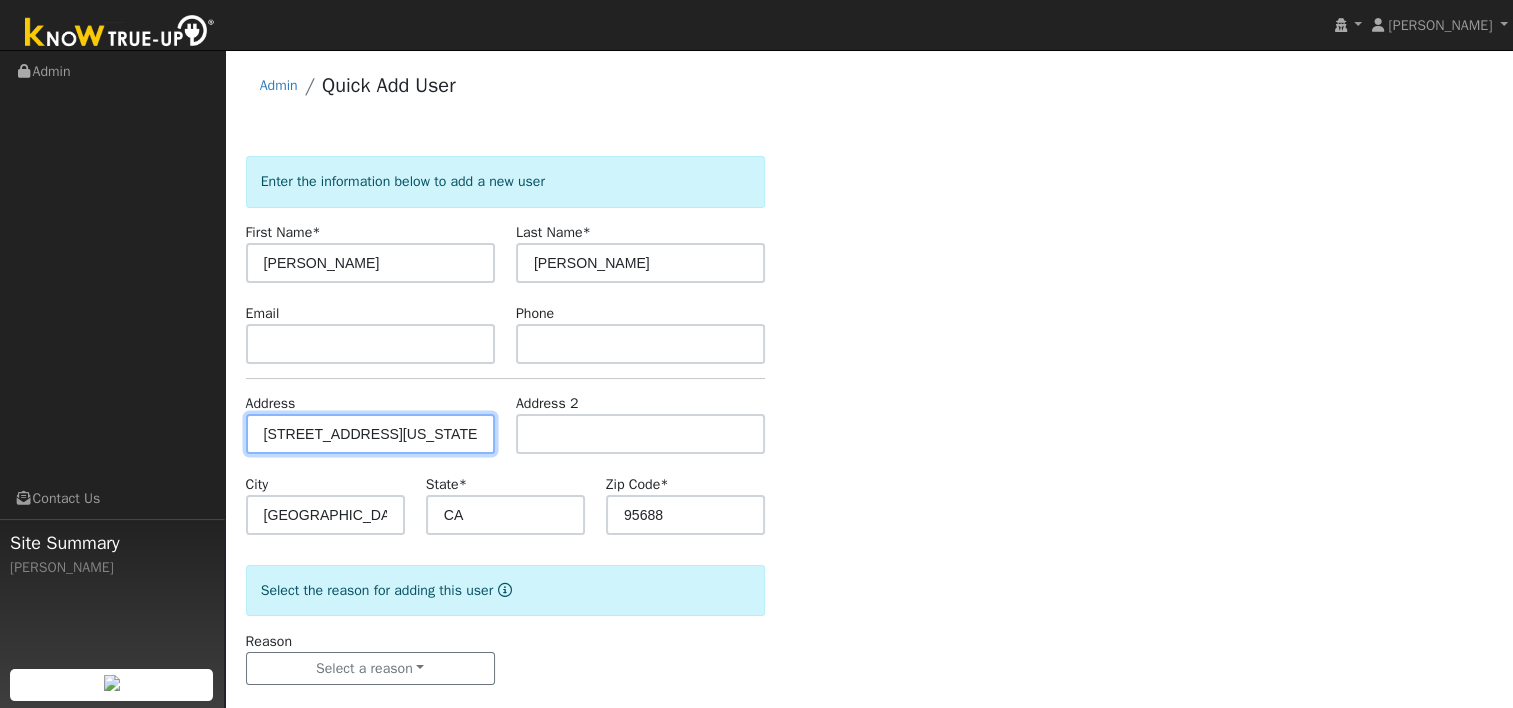 scroll, scrollTop: 26, scrollLeft: 0, axis: vertical 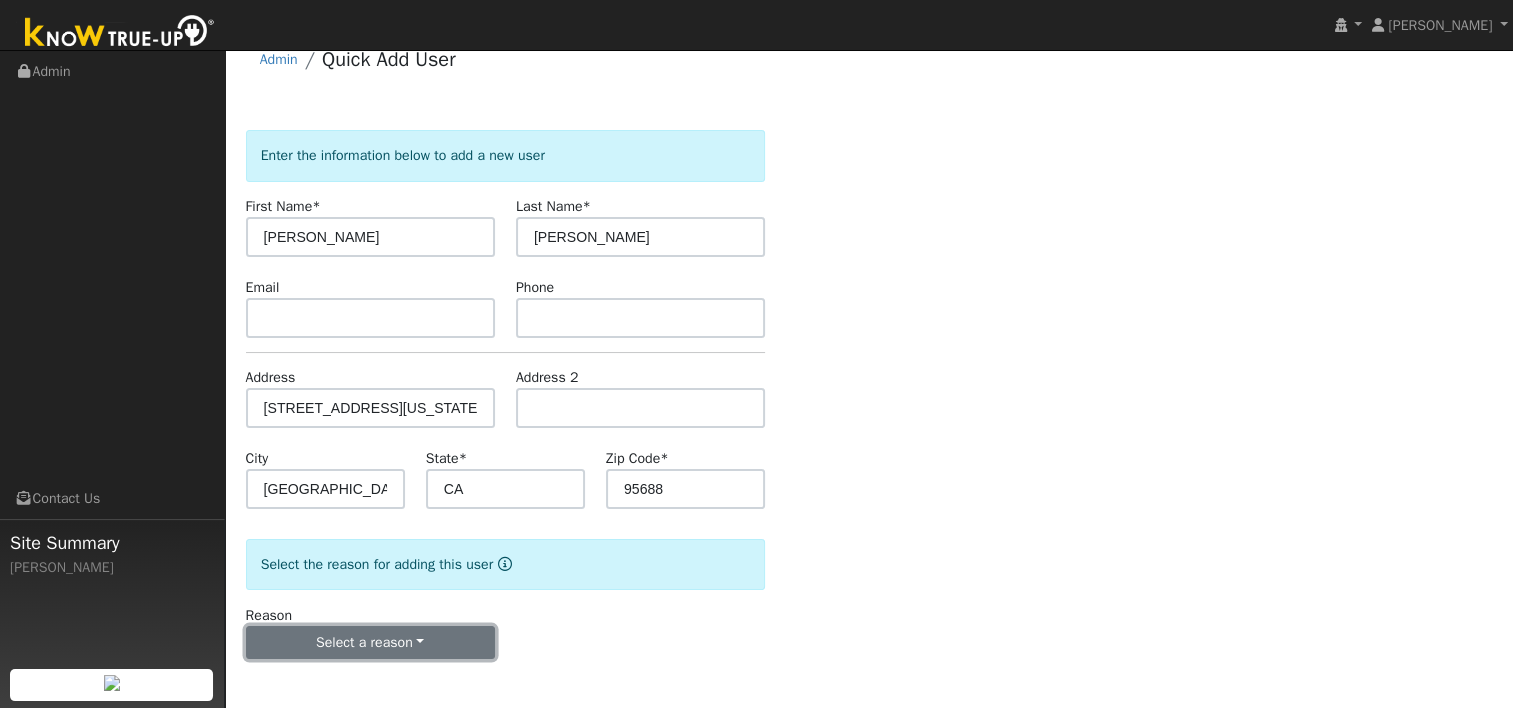 click on "Select a reason" at bounding box center (370, 643) 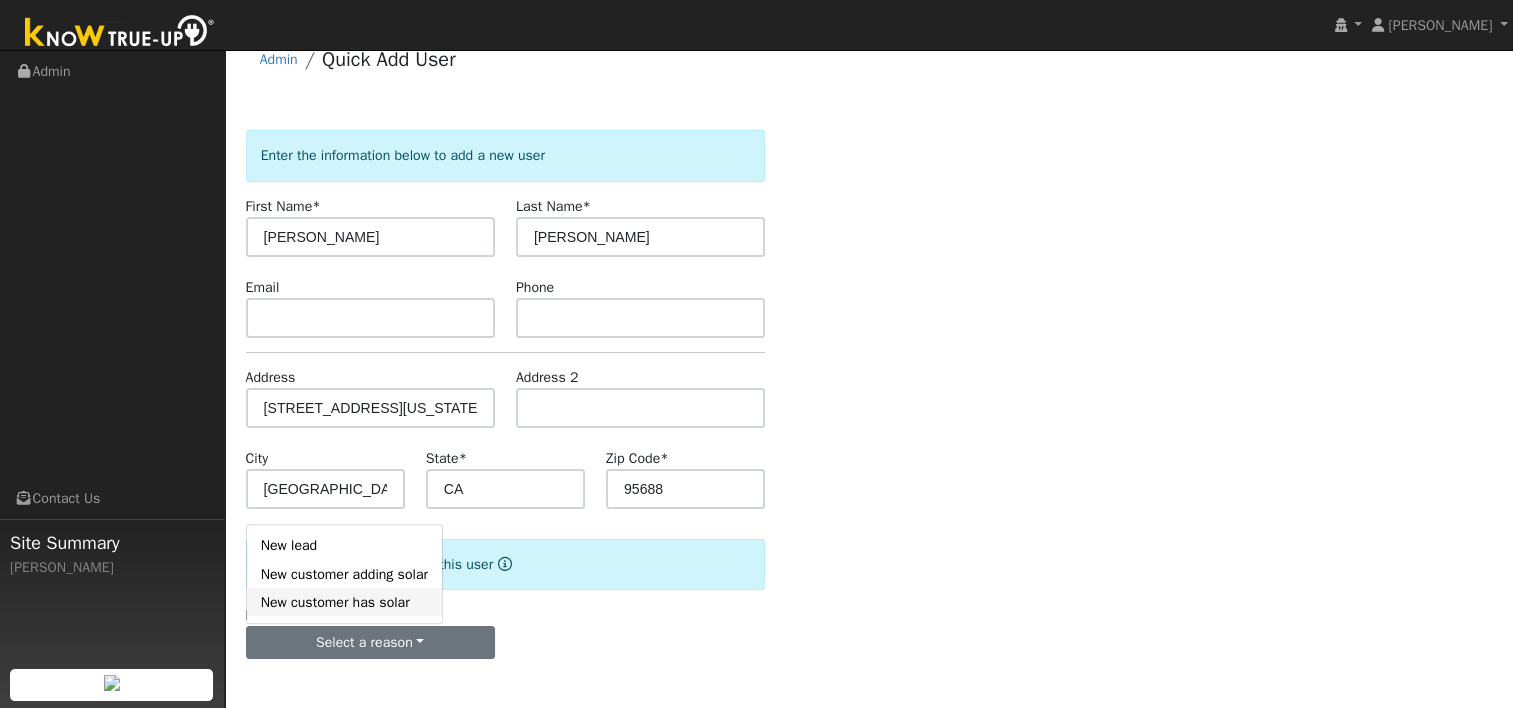 click on "New customer has solar" at bounding box center [344, 602] 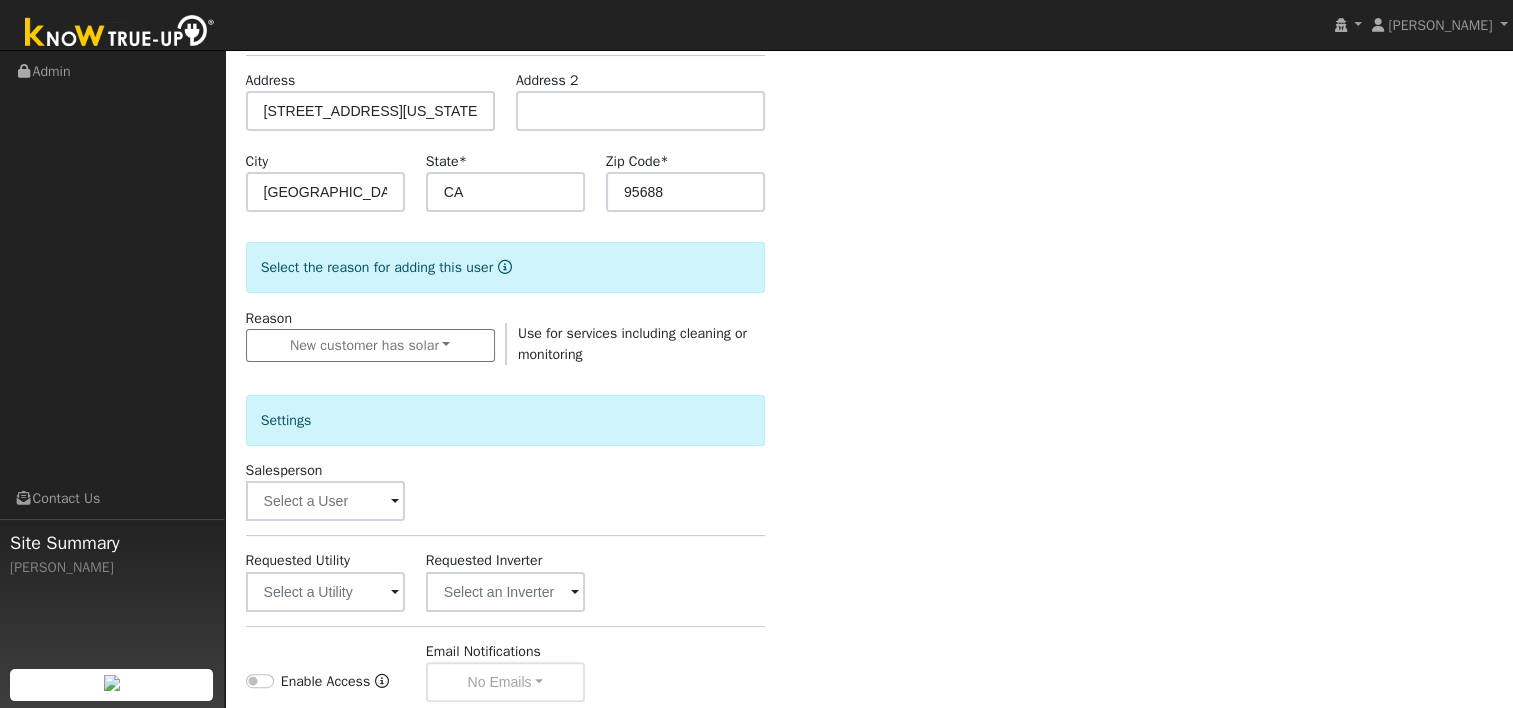 scroll, scrollTop: 326, scrollLeft: 0, axis: vertical 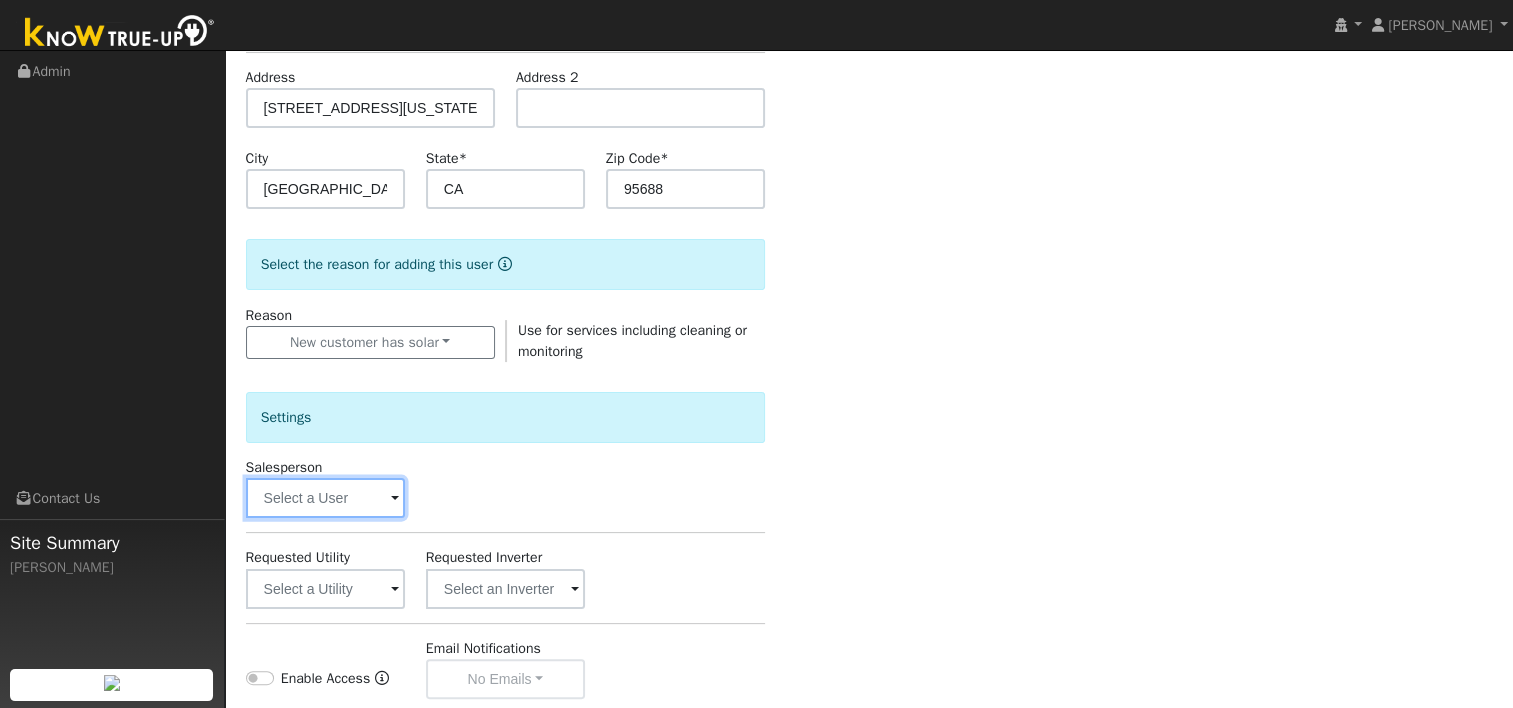 click at bounding box center (325, 498) 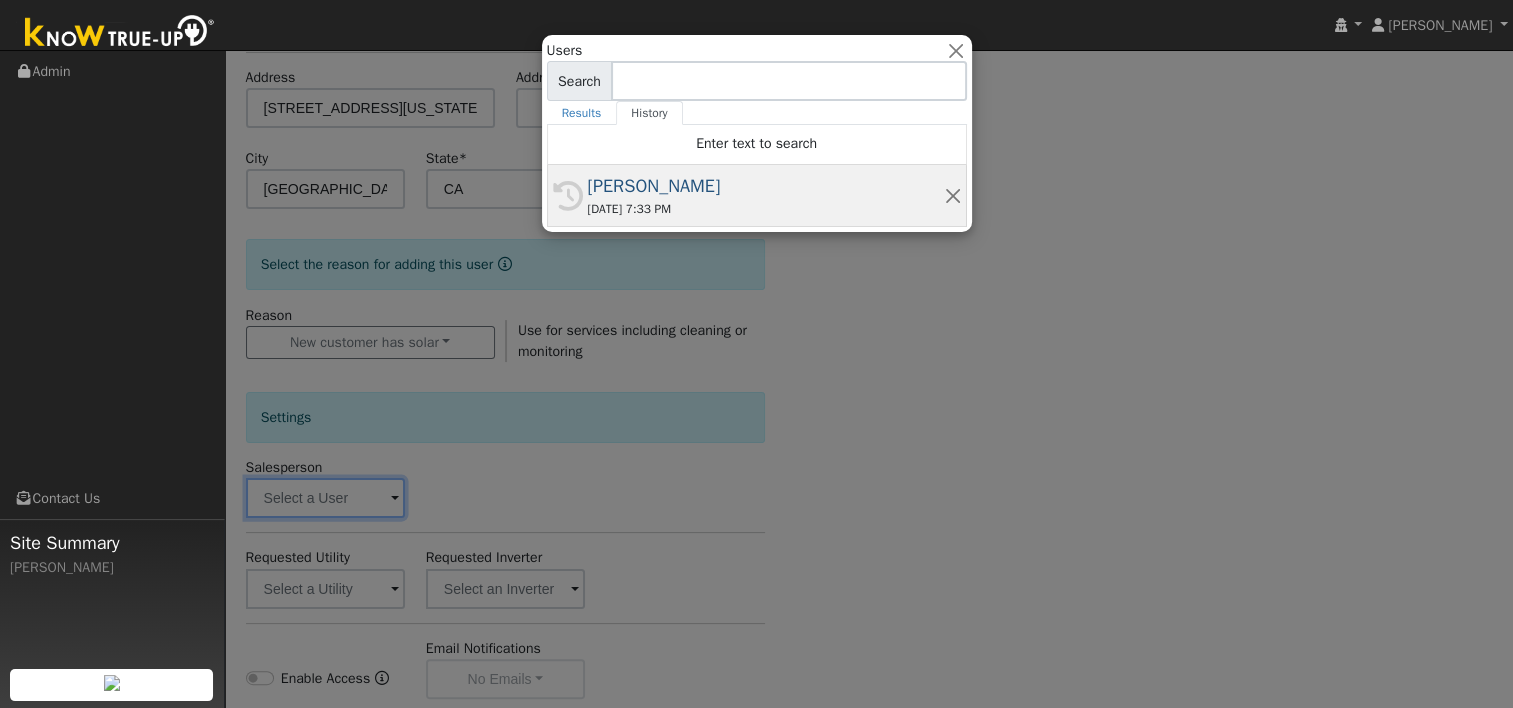click on "[PERSON_NAME]" at bounding box center (766, 186) 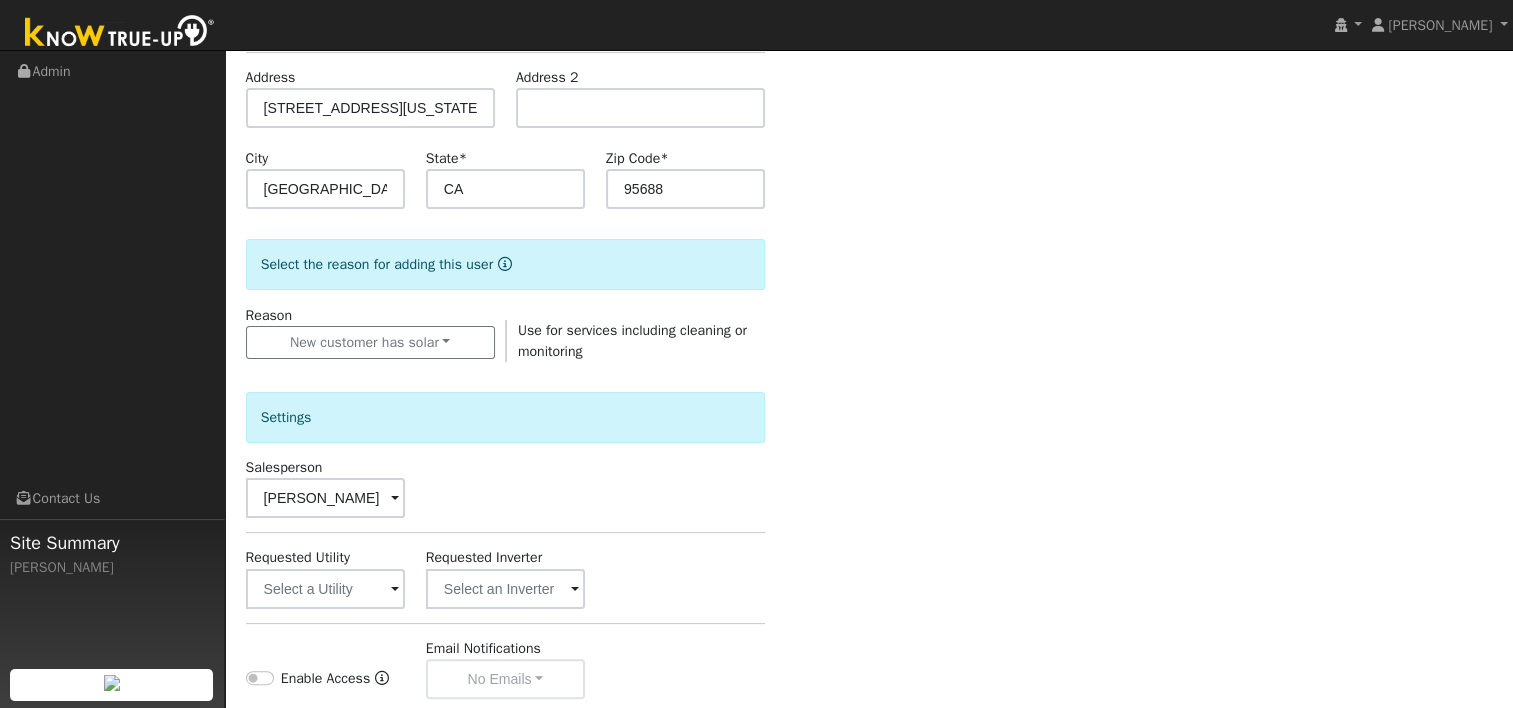 type on "[PERSON_NAME]" 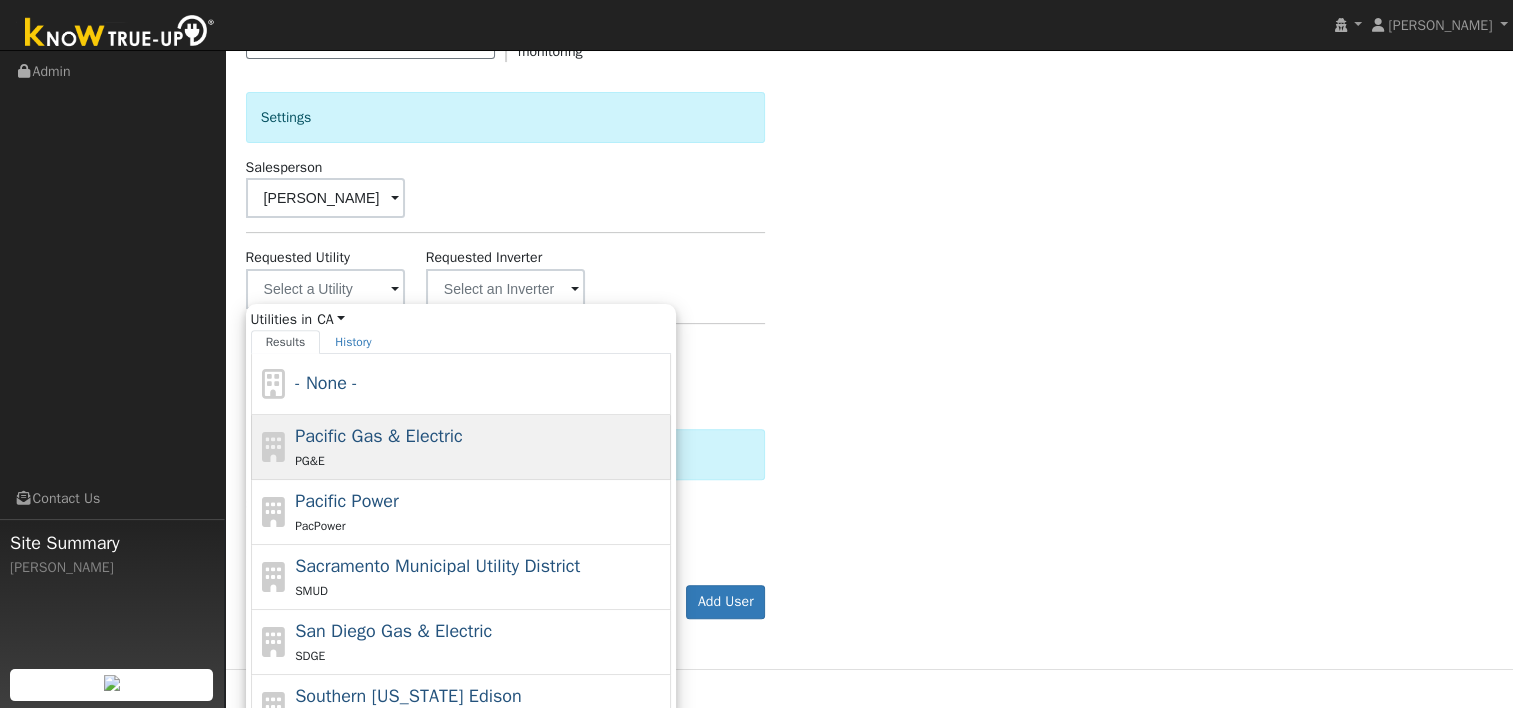 click on "Pacific Gas & Electric PG&E" at bounding box center [480, 447] 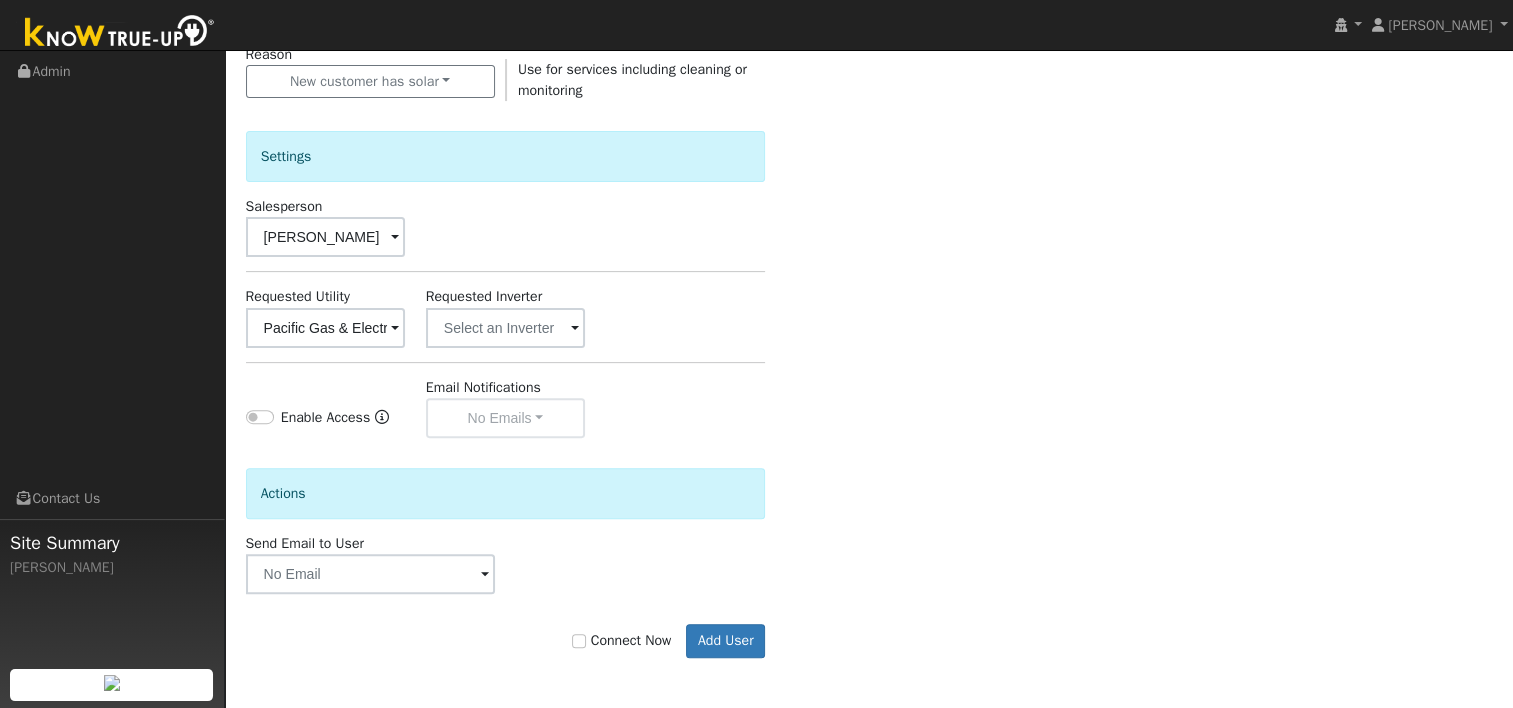 scroll, scrollTop: 584, scrollLeft: 0, axis: vertical 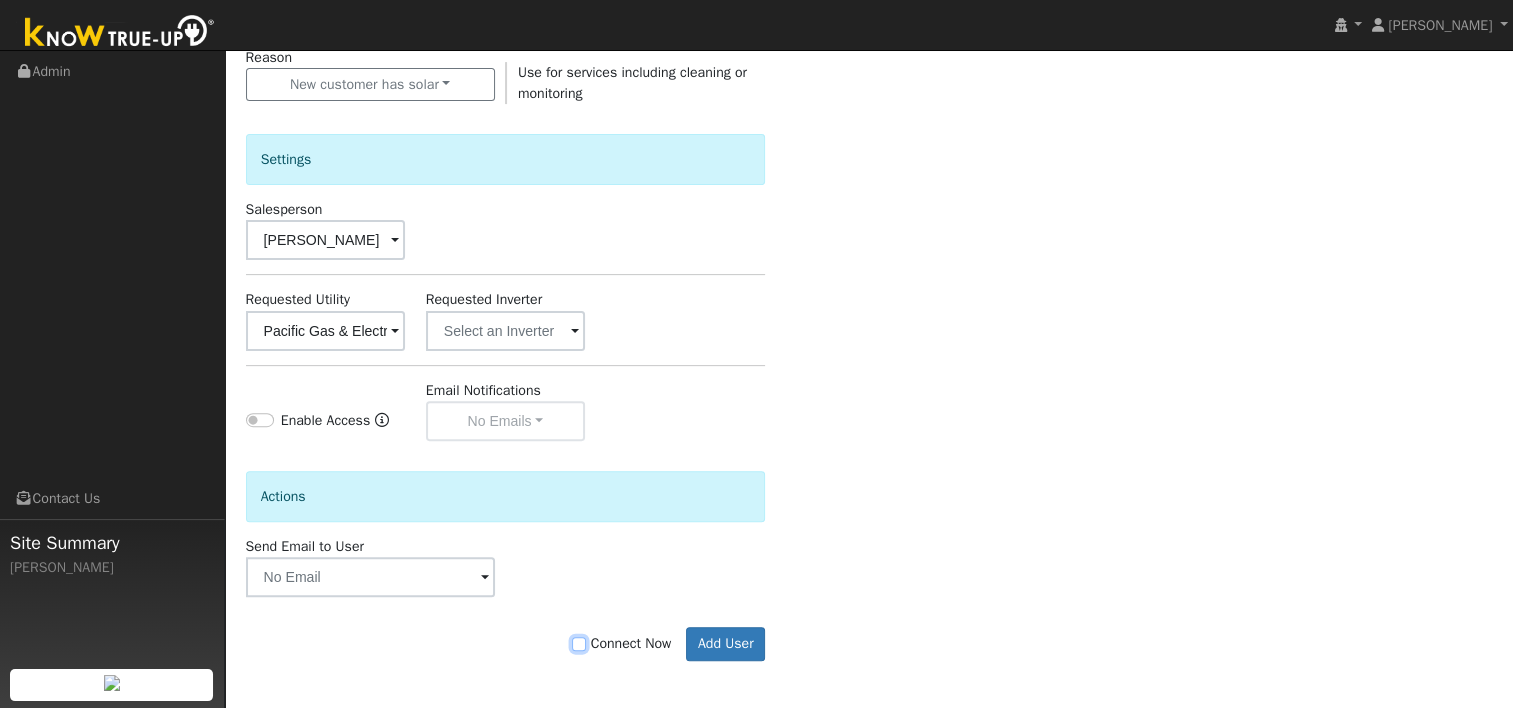 click on "Connect Now" at bounding box center [579, 644] 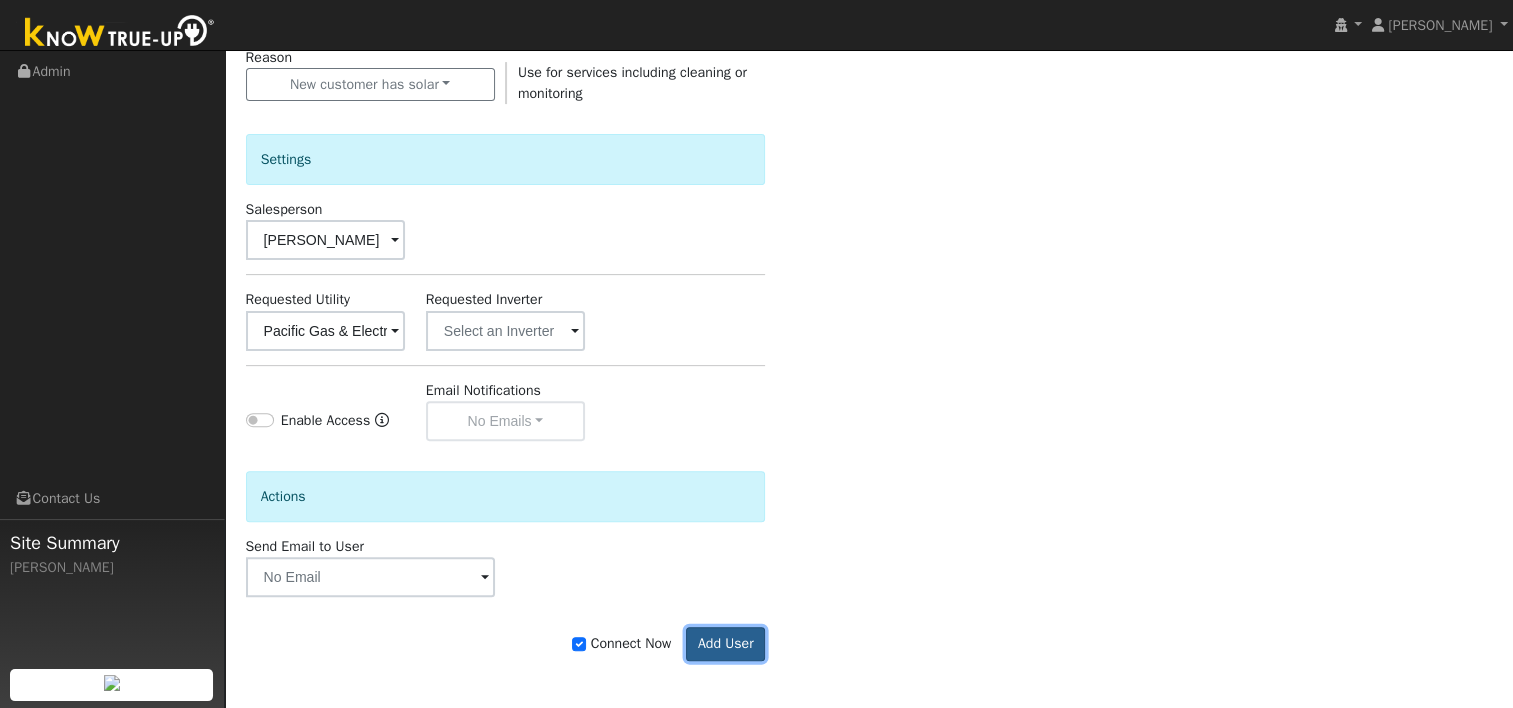 click on "Add User" at bounding box center (725, 644) 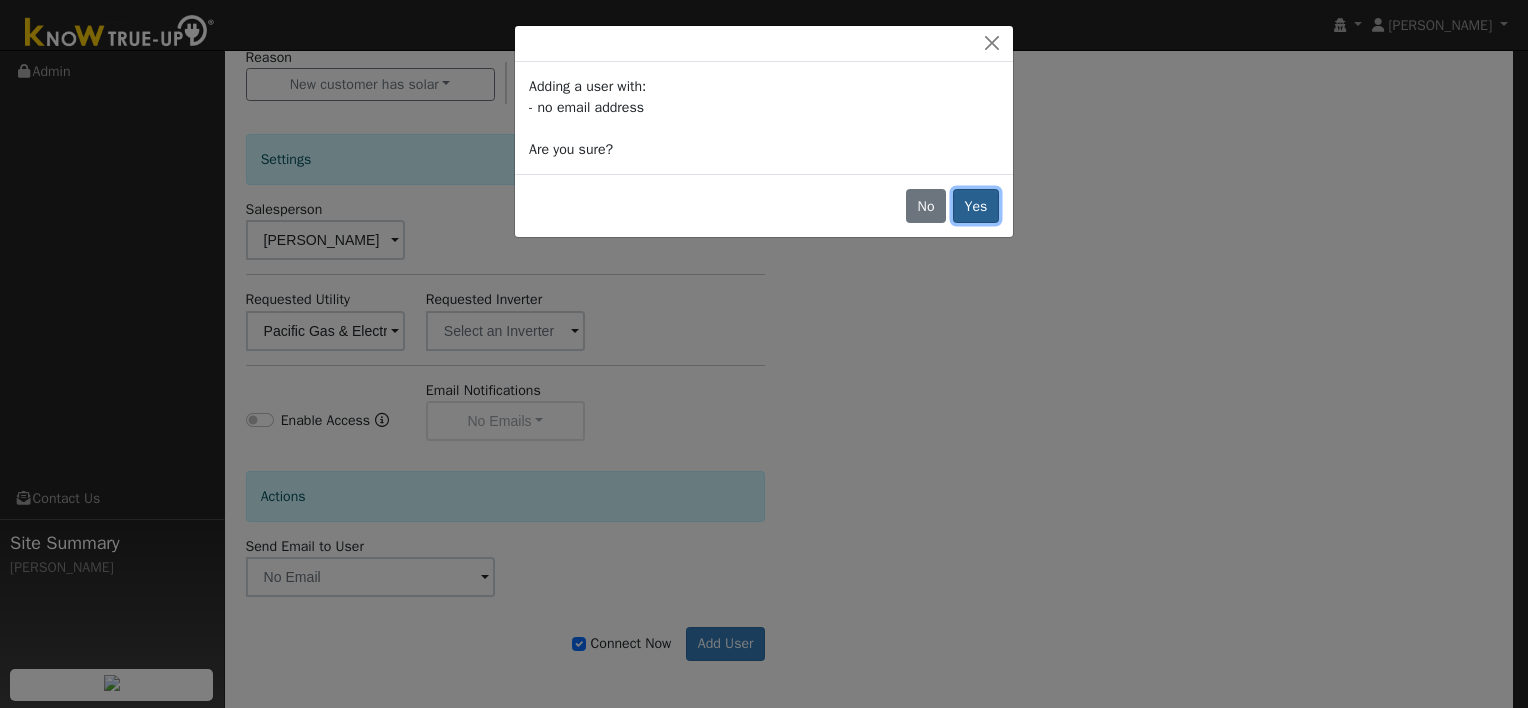 click on "Yes" at bounding box center (976, 206) 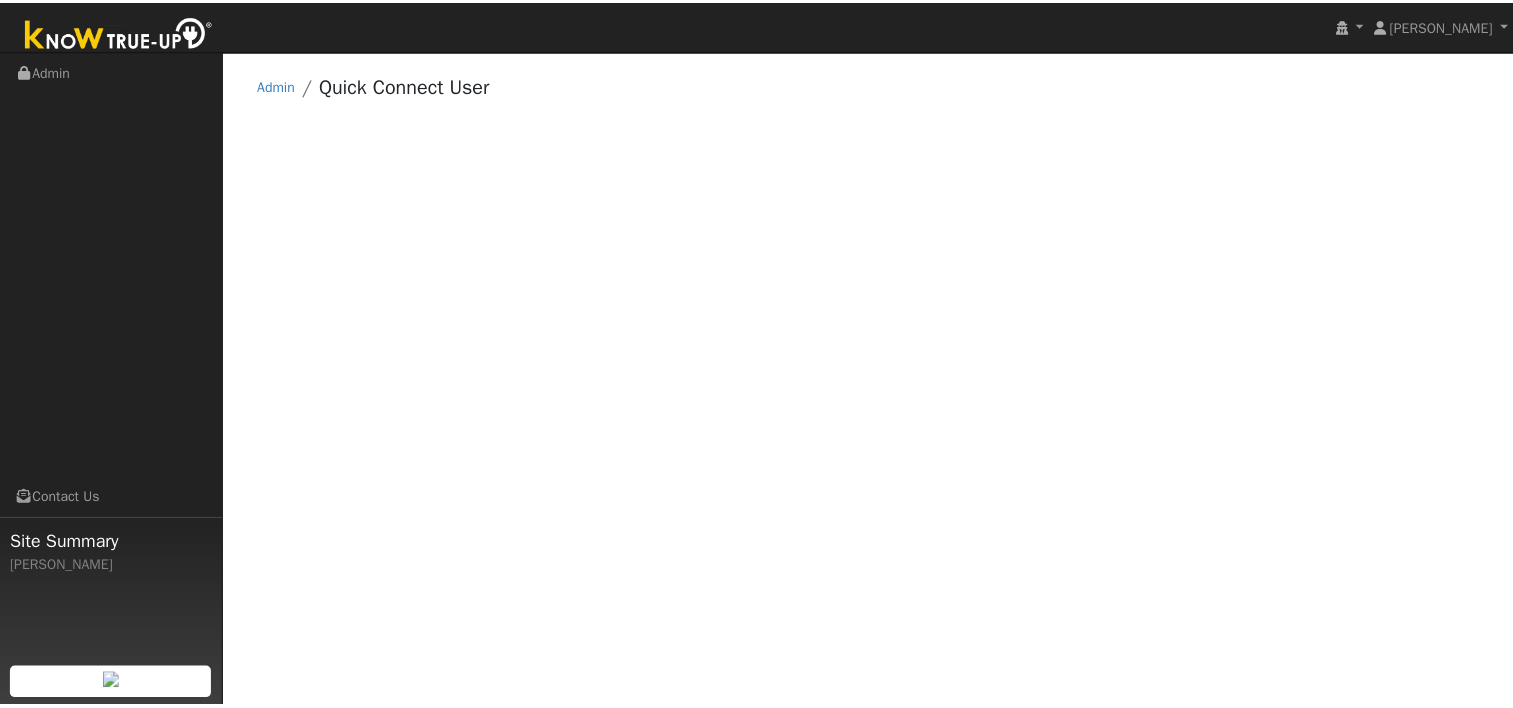 scroll, scrollTop: 0, scrollLeft: 0, axis: both 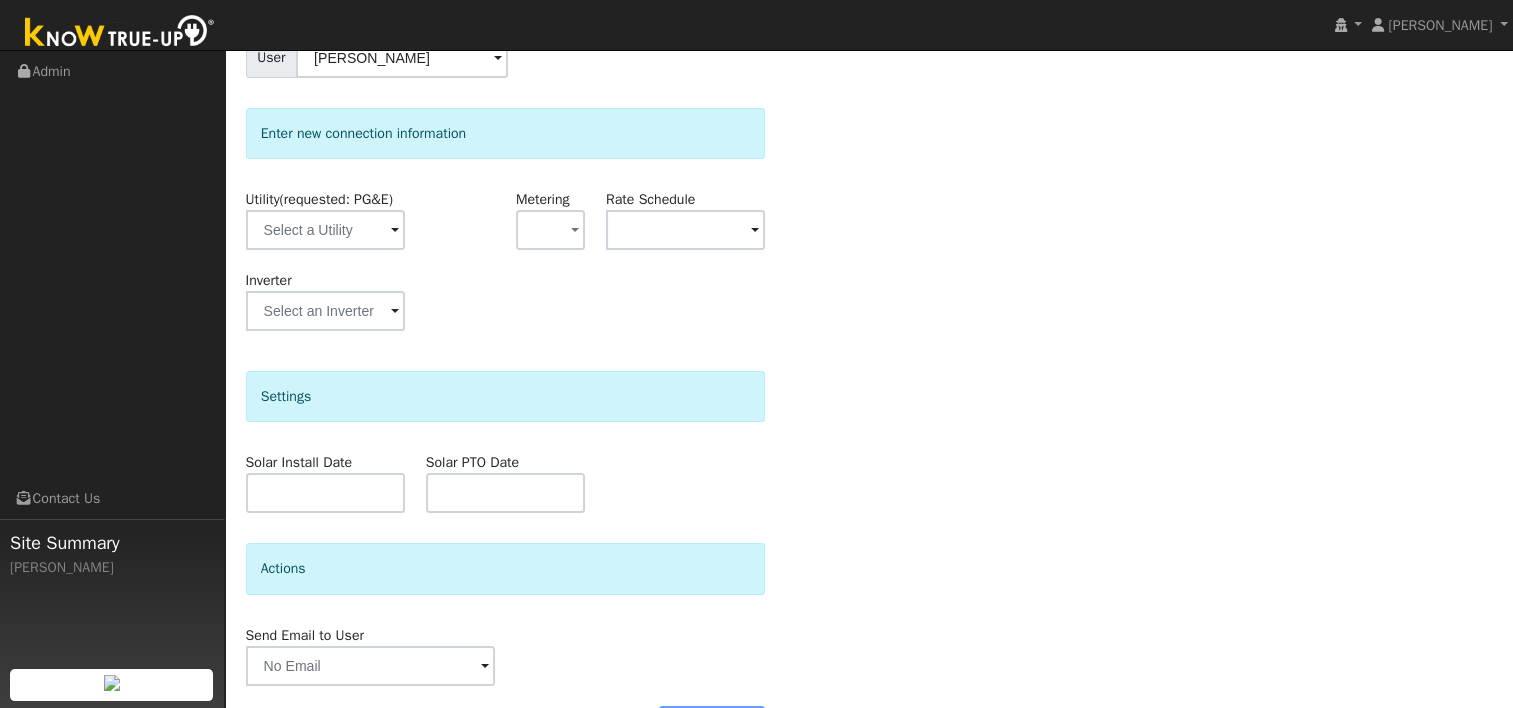 click at bounding box center [395, 231] 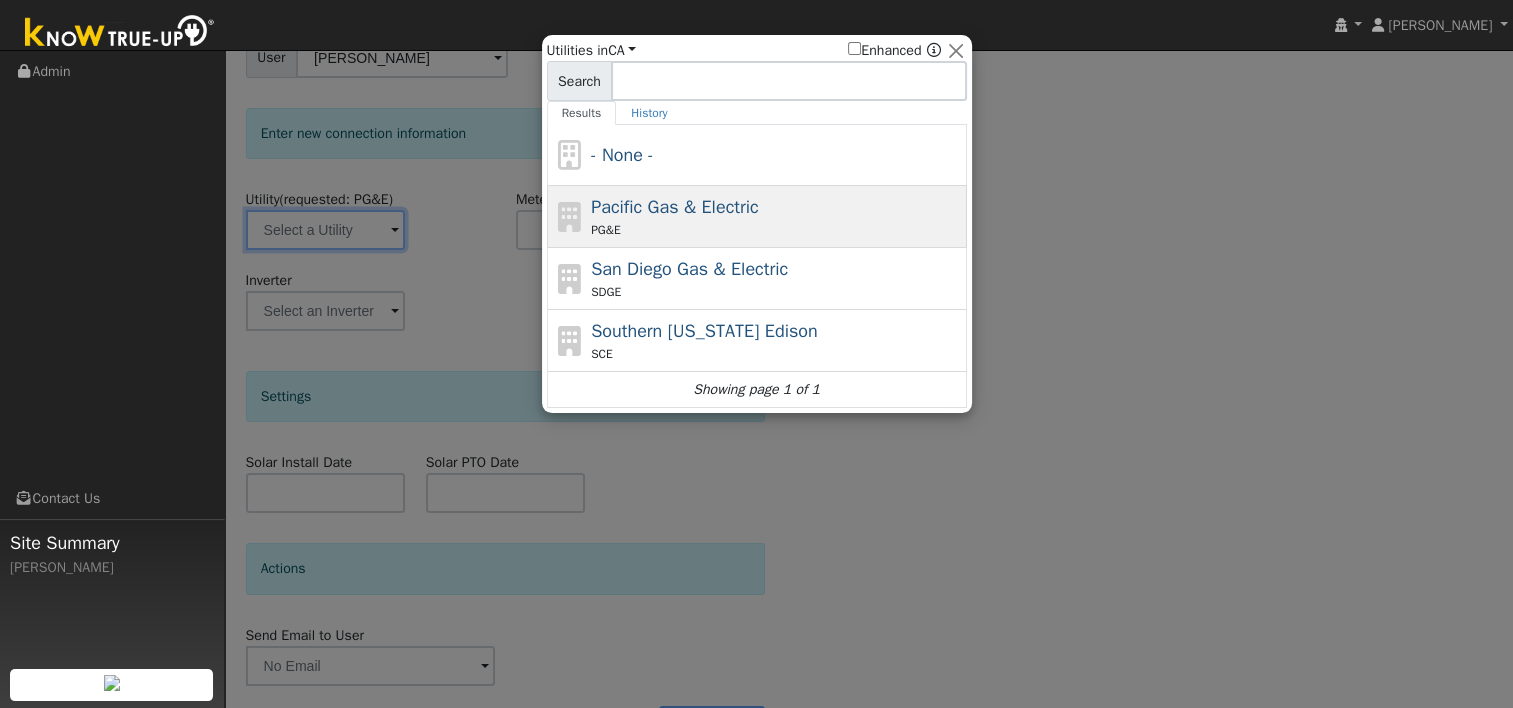 click on "Pacific Gas & Electric" at bounding box center (675, 207) 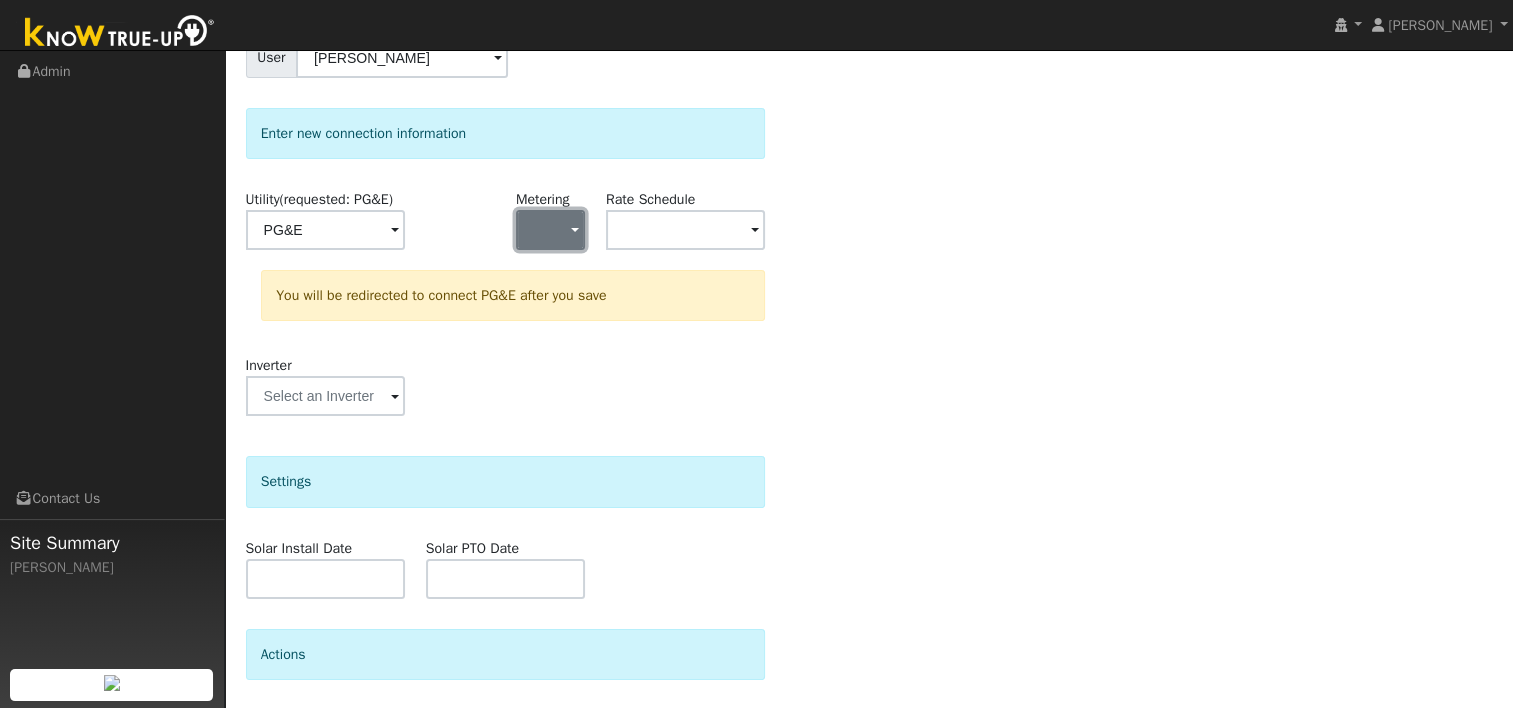 click at bounding box center (550, 230) 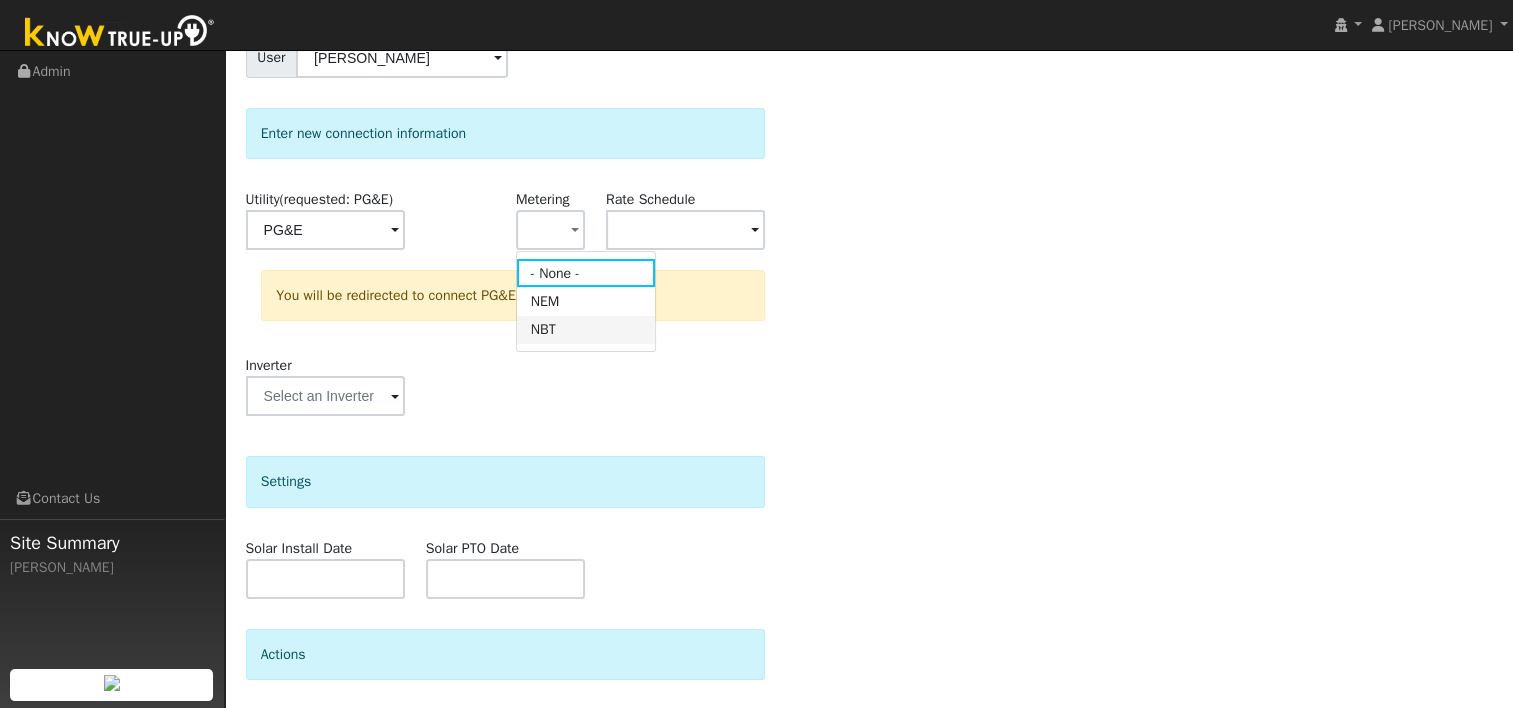 click on "NBT" at bounding box center (586, 330) 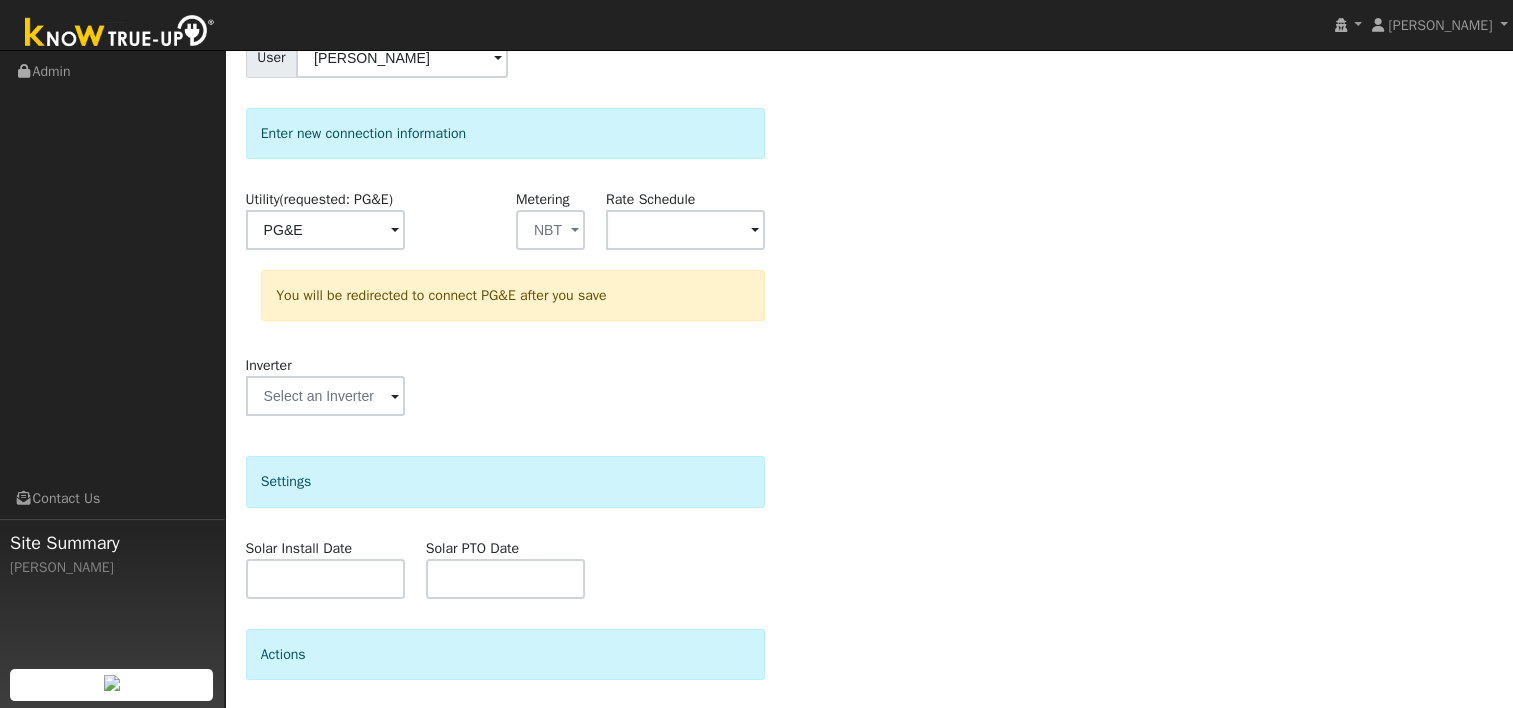 click at bounding box center [395, 231] 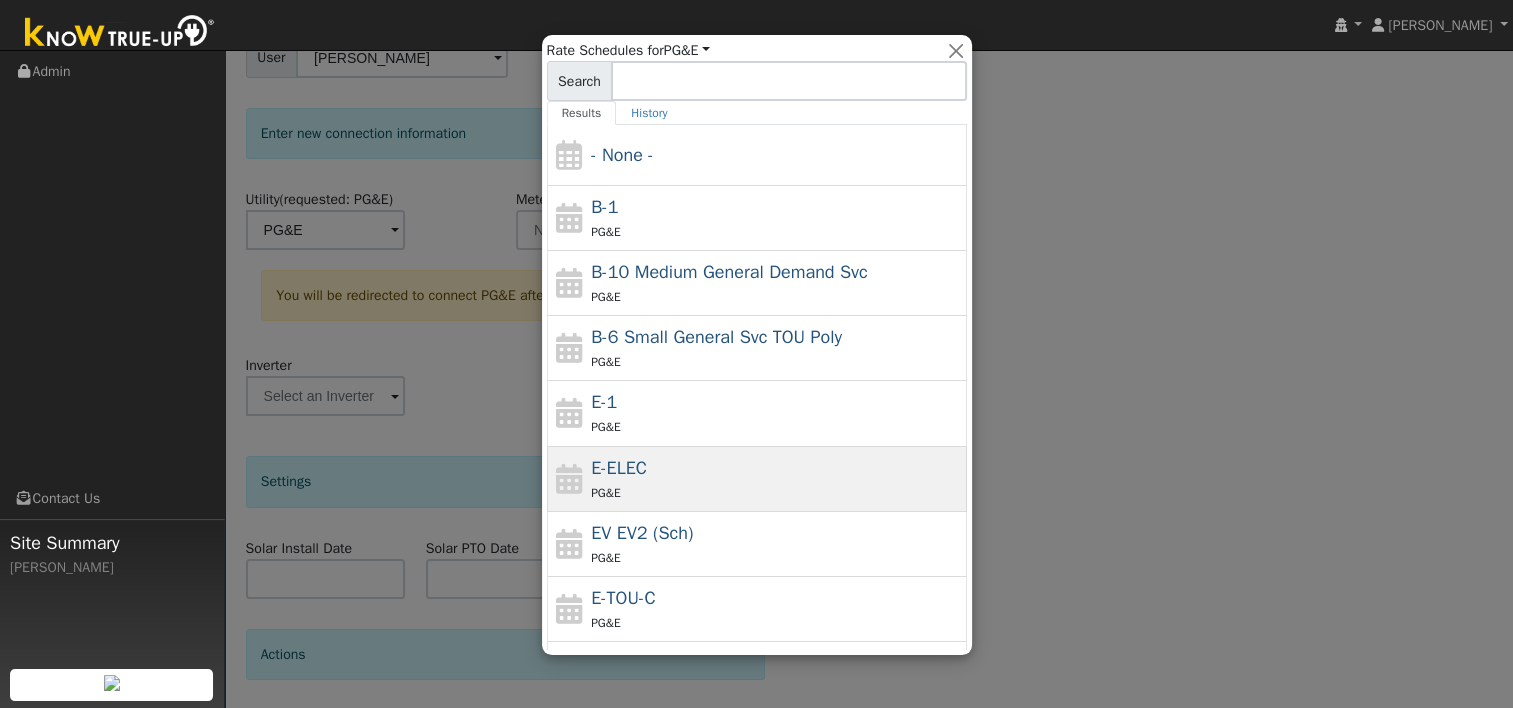 click on "E-ELEC PG&E" at bounding box center [776, 479] 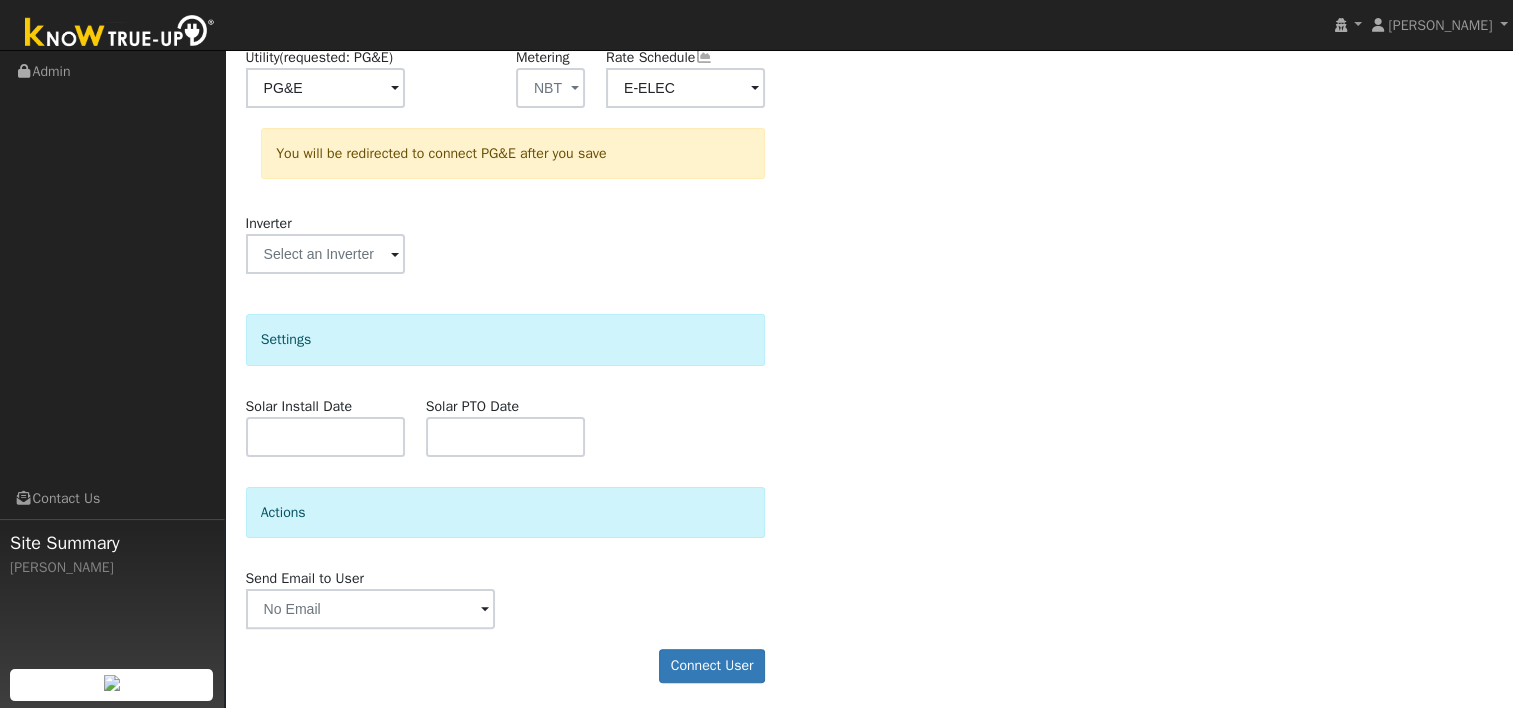 scroll, scrollTop: 344, scrollLeft: 0, axis: vertical 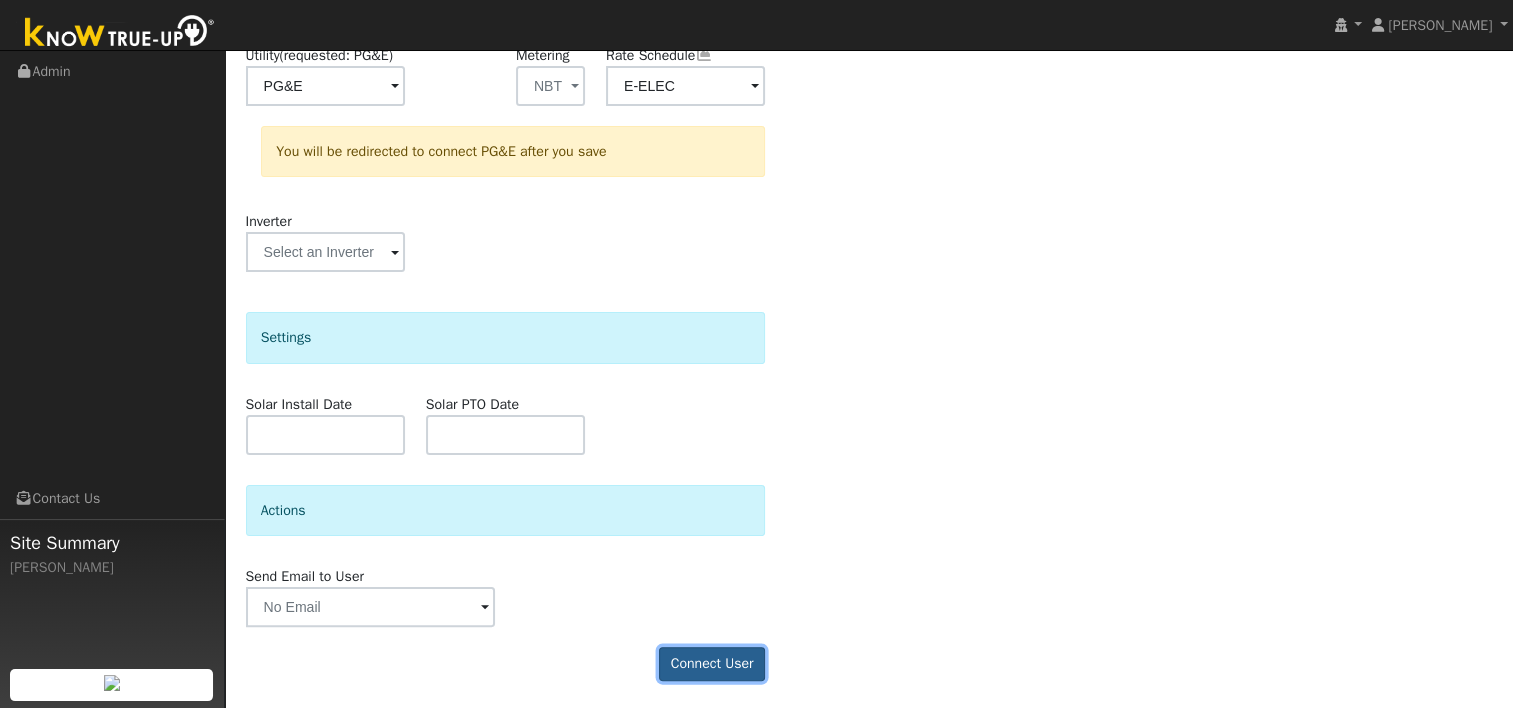 click on "Connect User" at bounding box center [712, 664] 